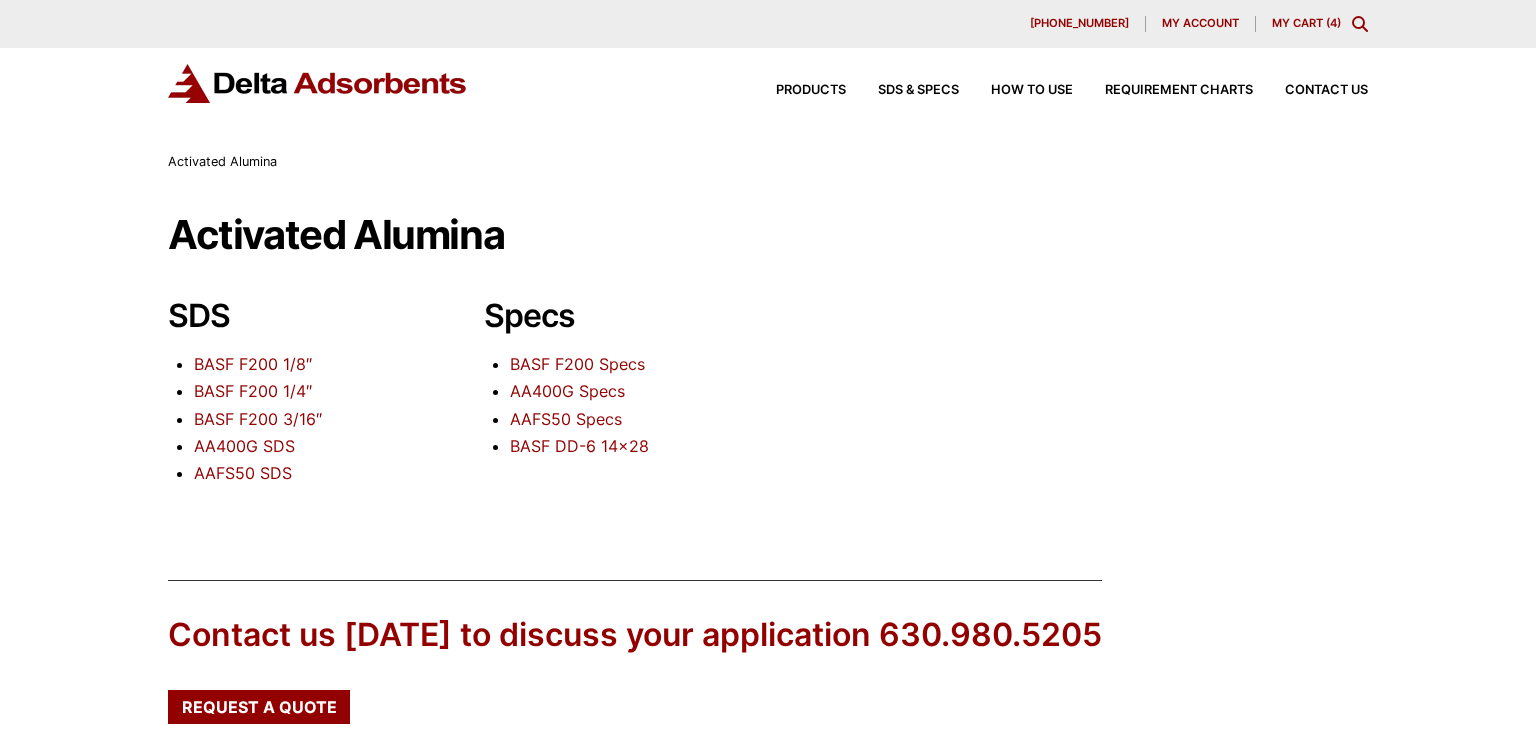 scroll, scrollTop: 0, scrollLeft: 0, axis: both 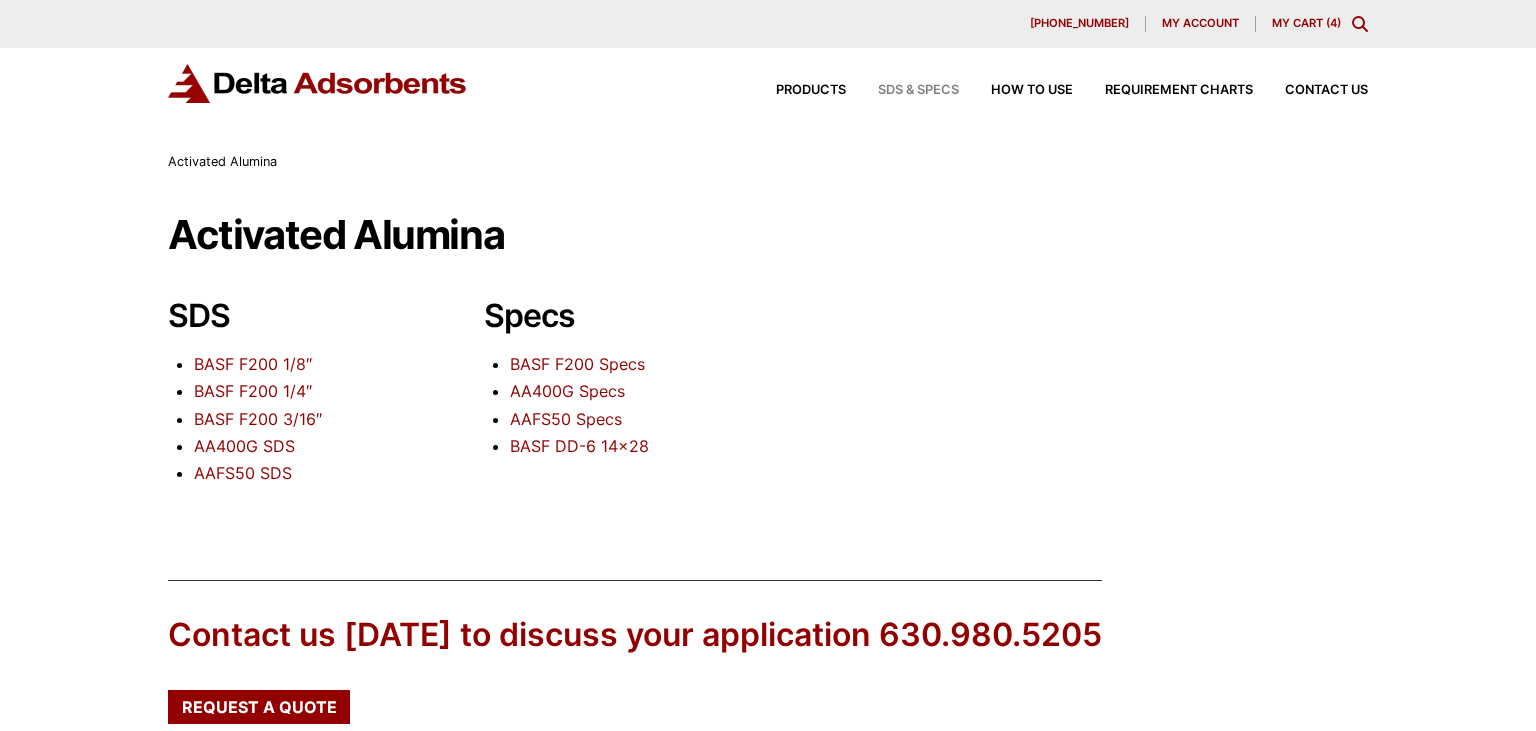 click on "SDS & SPECS" at bounding box center (918, 90) 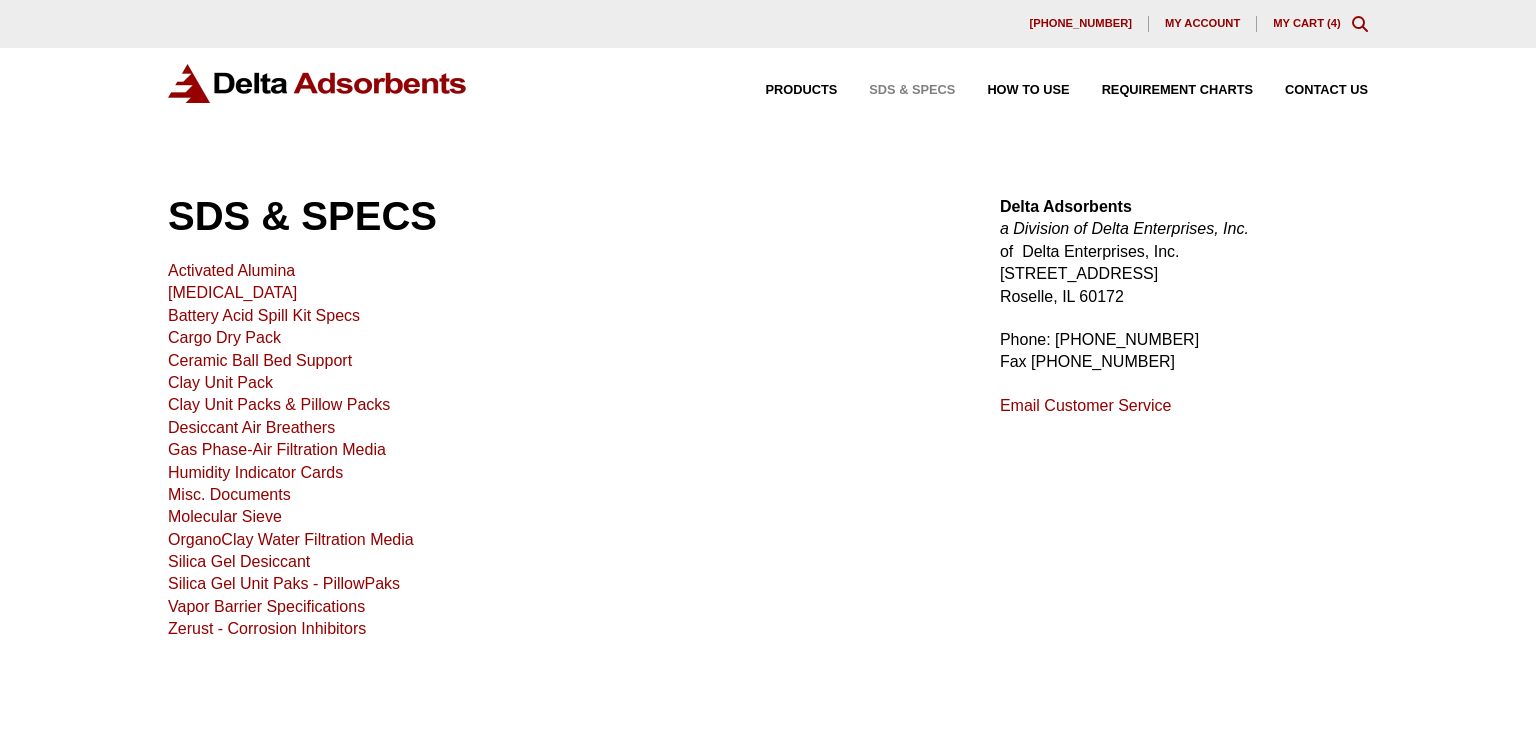 scroll, scrollTop: 0, scrollLeft: 0, axis: both 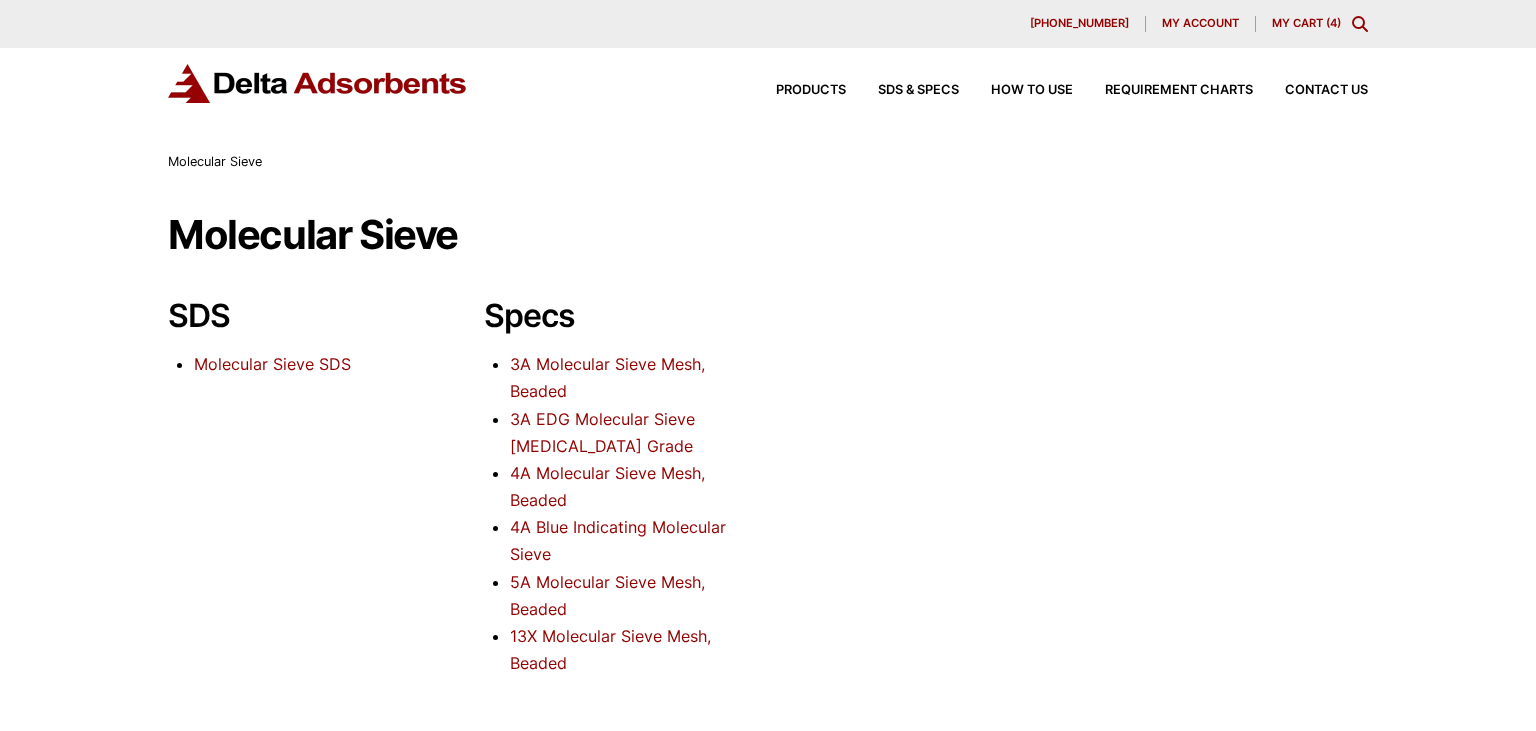 click on "4A Molecular Sieve Mesh, Beaded" at bounding box center [607, 486] 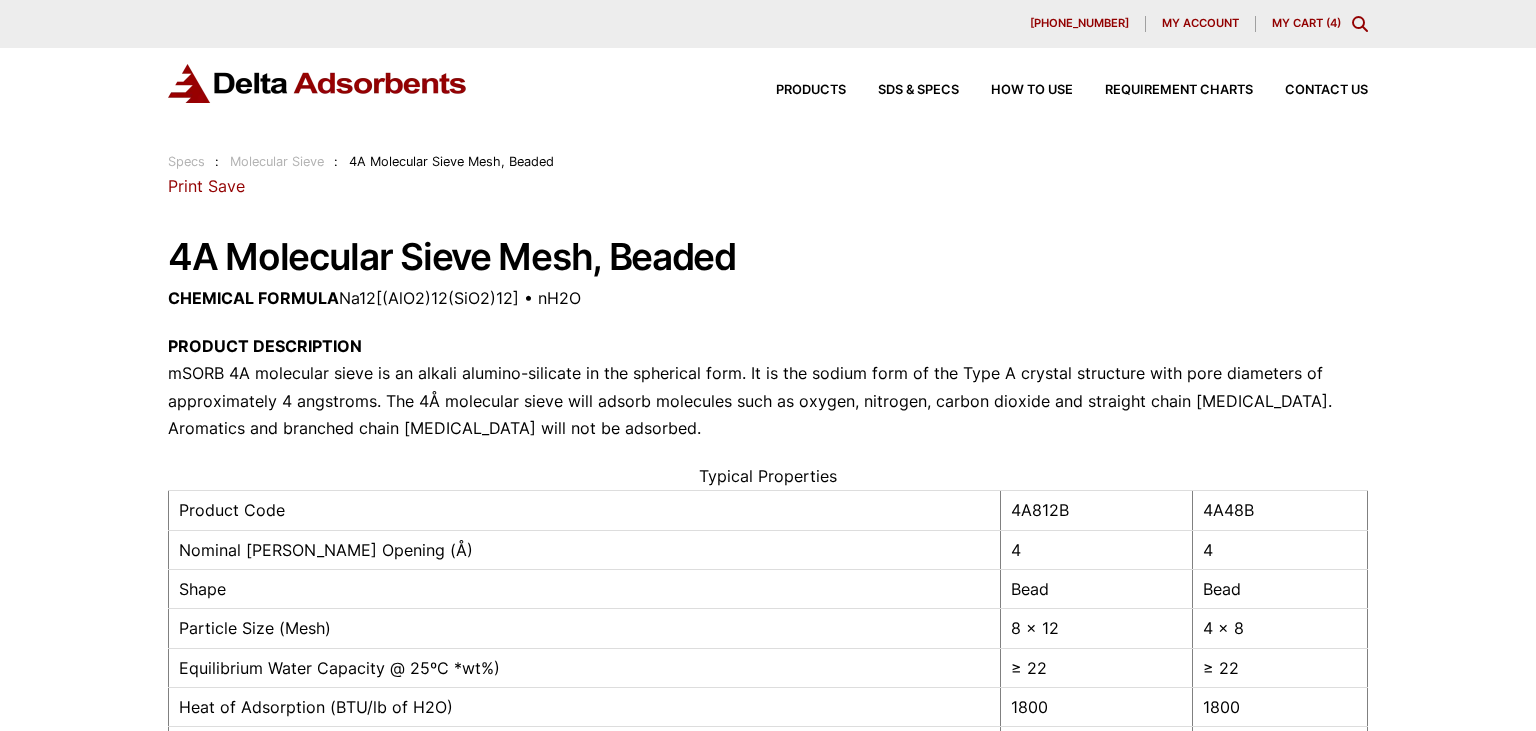 scroll, scrollTop: 0, scrollLeft: 0, axis: both 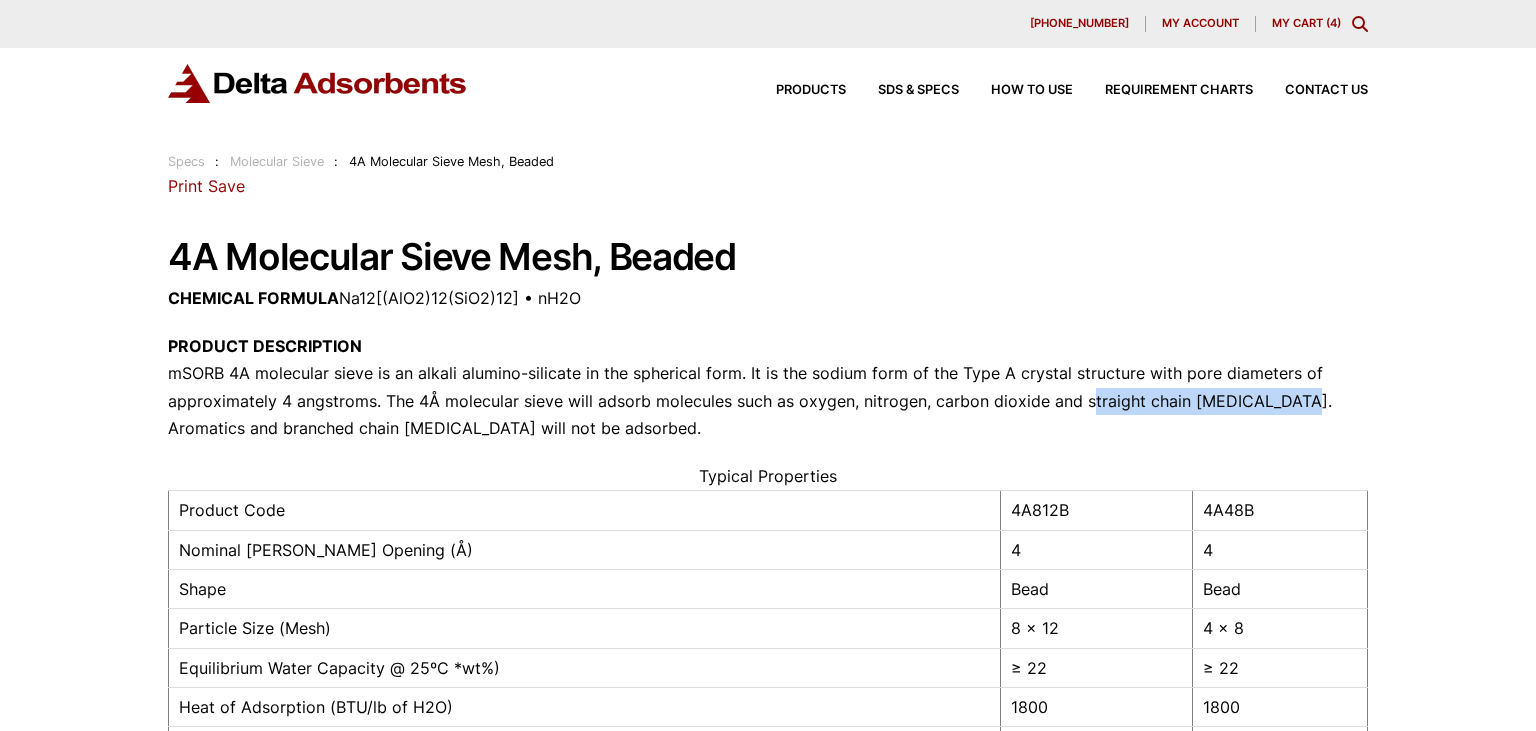 drag, startPoint x: 1079, startPoint y: 401, endPoint x: 1286, endPoint y: 408, distance: 207.11832 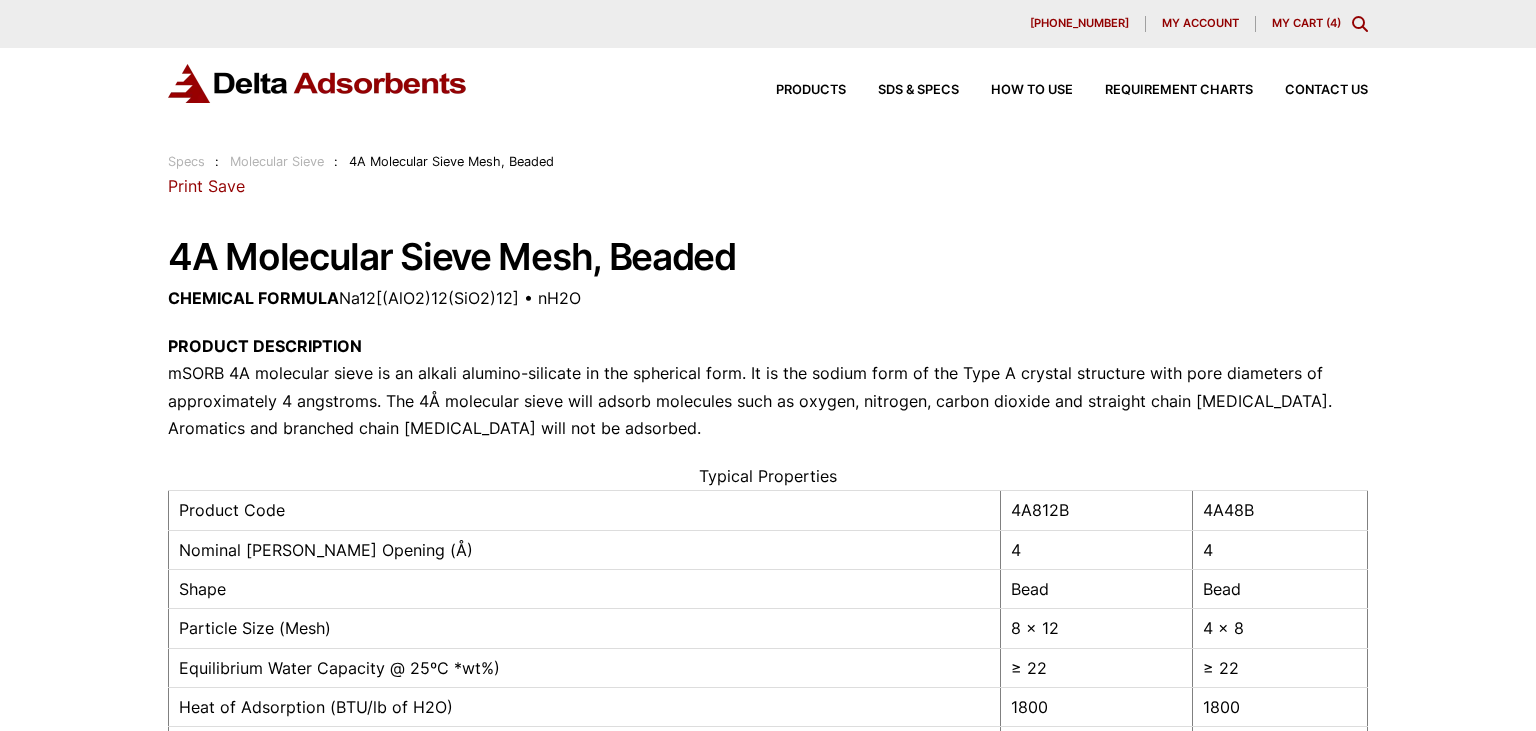 click on "PRODUCT DESCRIPTION
mSORB 4A molecular sieve is an alkali alumino-silicate in the spherical form. It is the sodium form of the Type A crystal structure with pore diameters of approximately 4 angstroms. The 4Å molecular sieve will adsorb molecules such as oxygen, nitrogen, carbon dioxide and straight chain hydrocarbons. Aromatics and branched chain hydrocarbons will not be adsorbed." at bounding box center (768, 387) 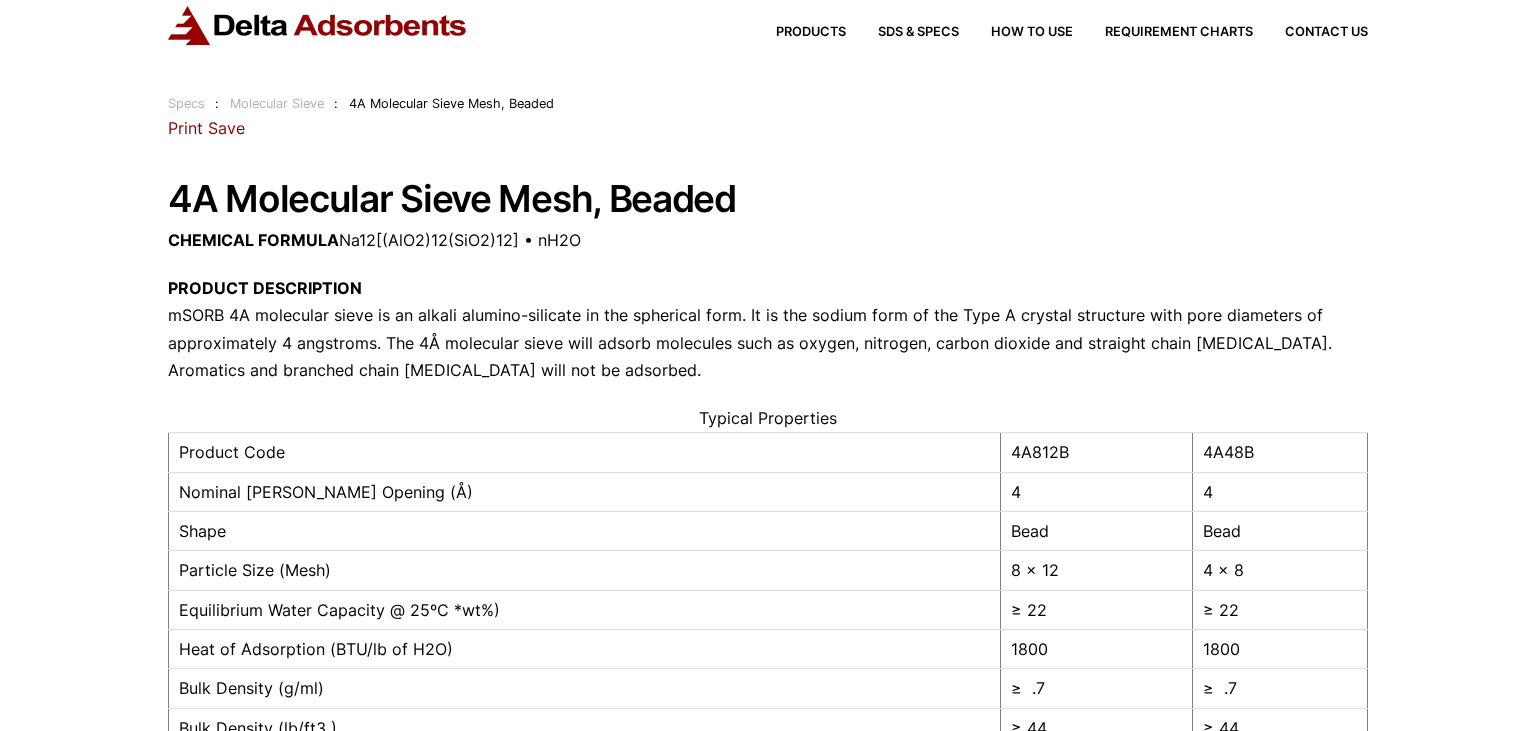 scroll, scrollTop: 0, scrollLeft: 0, axis: both 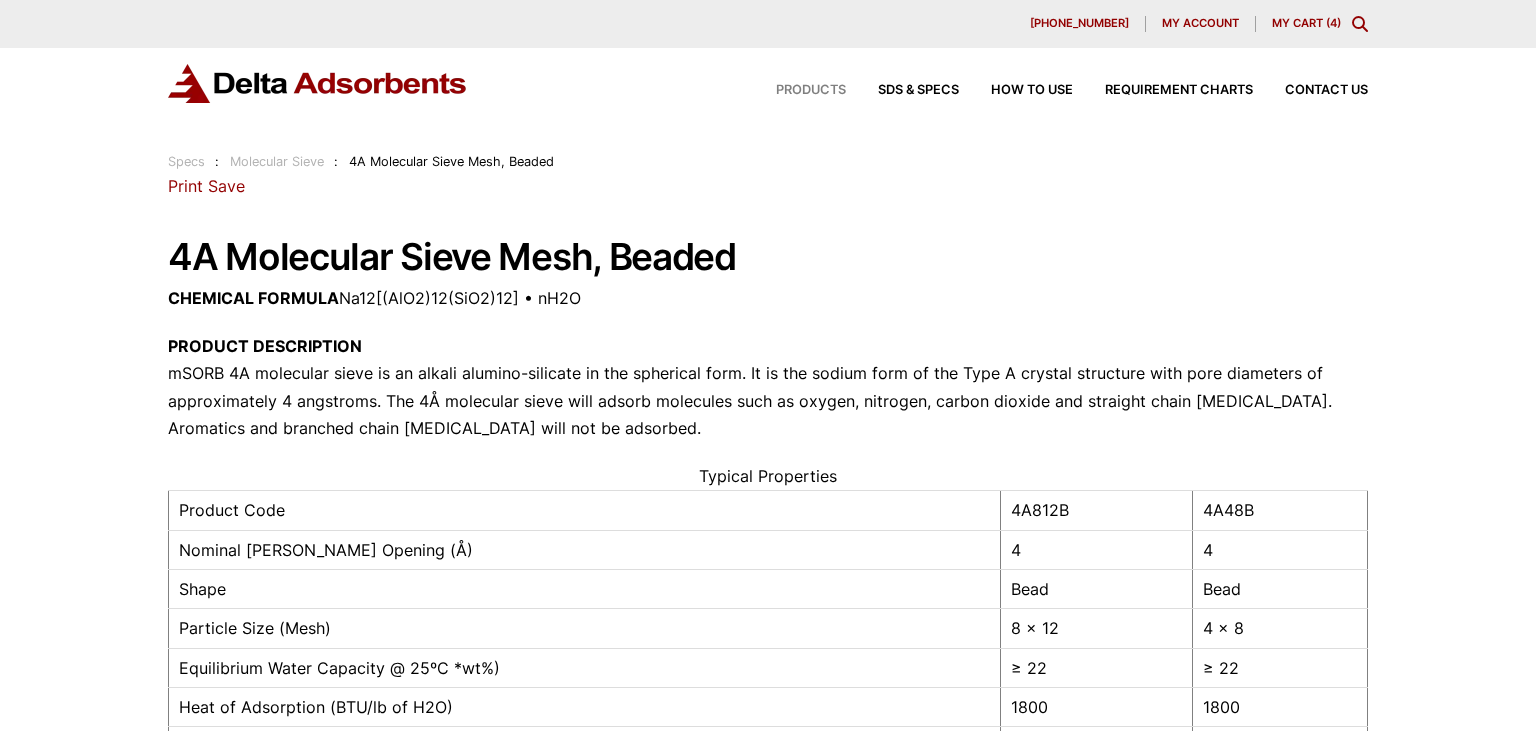 click on "Products" at bounding box center (795, 90) 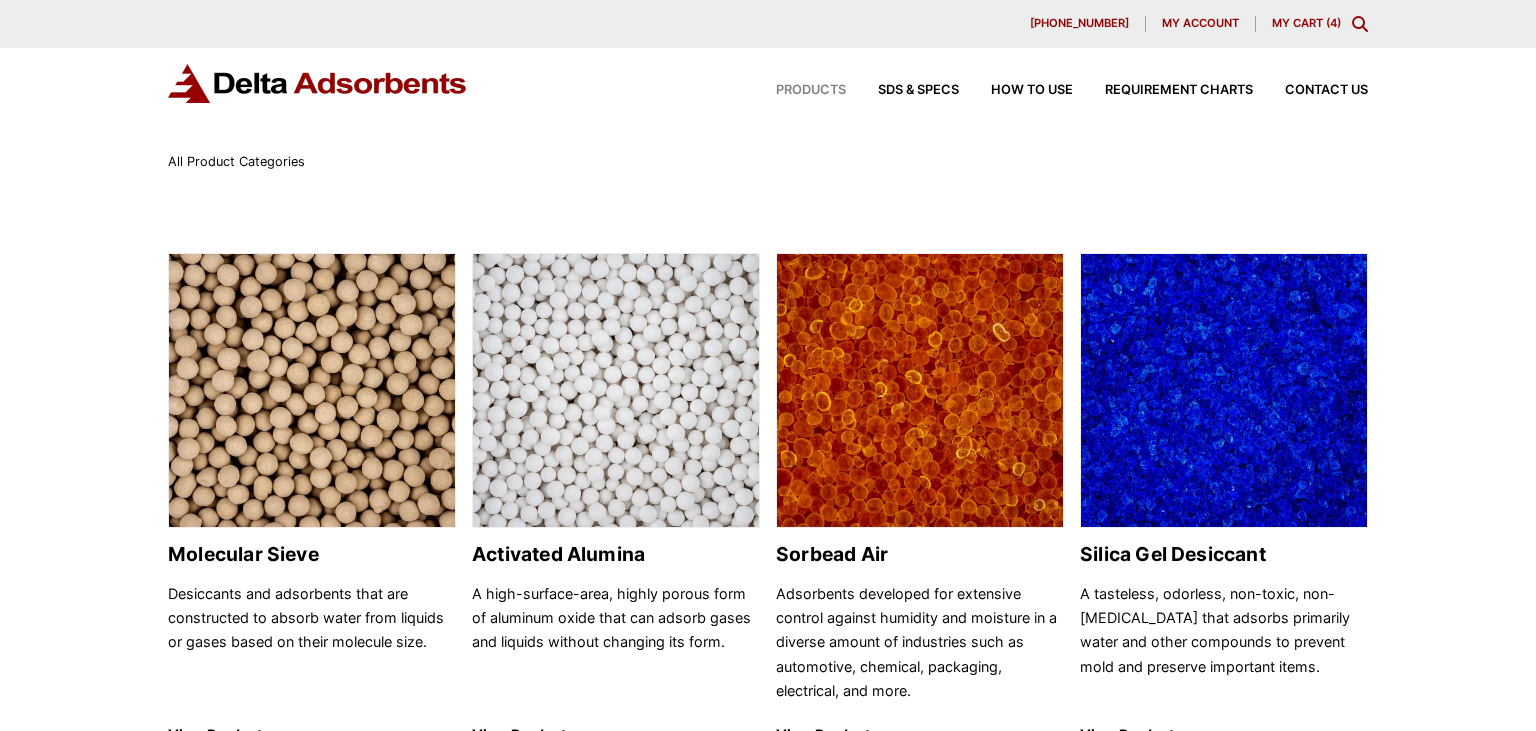 scroll, scrollTop: 0, scrollLeft: 0, axis: both 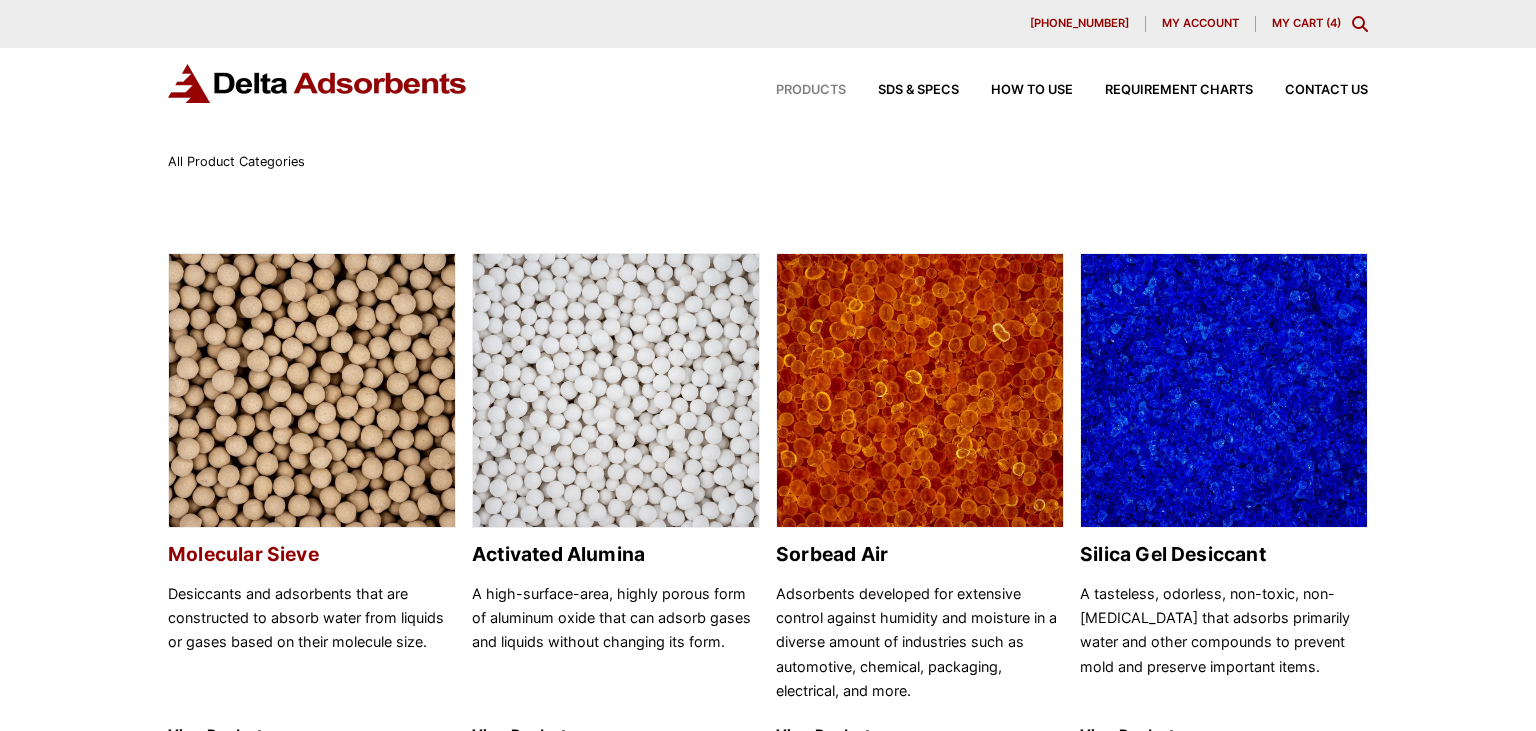 click at bounding box center [312, 391] 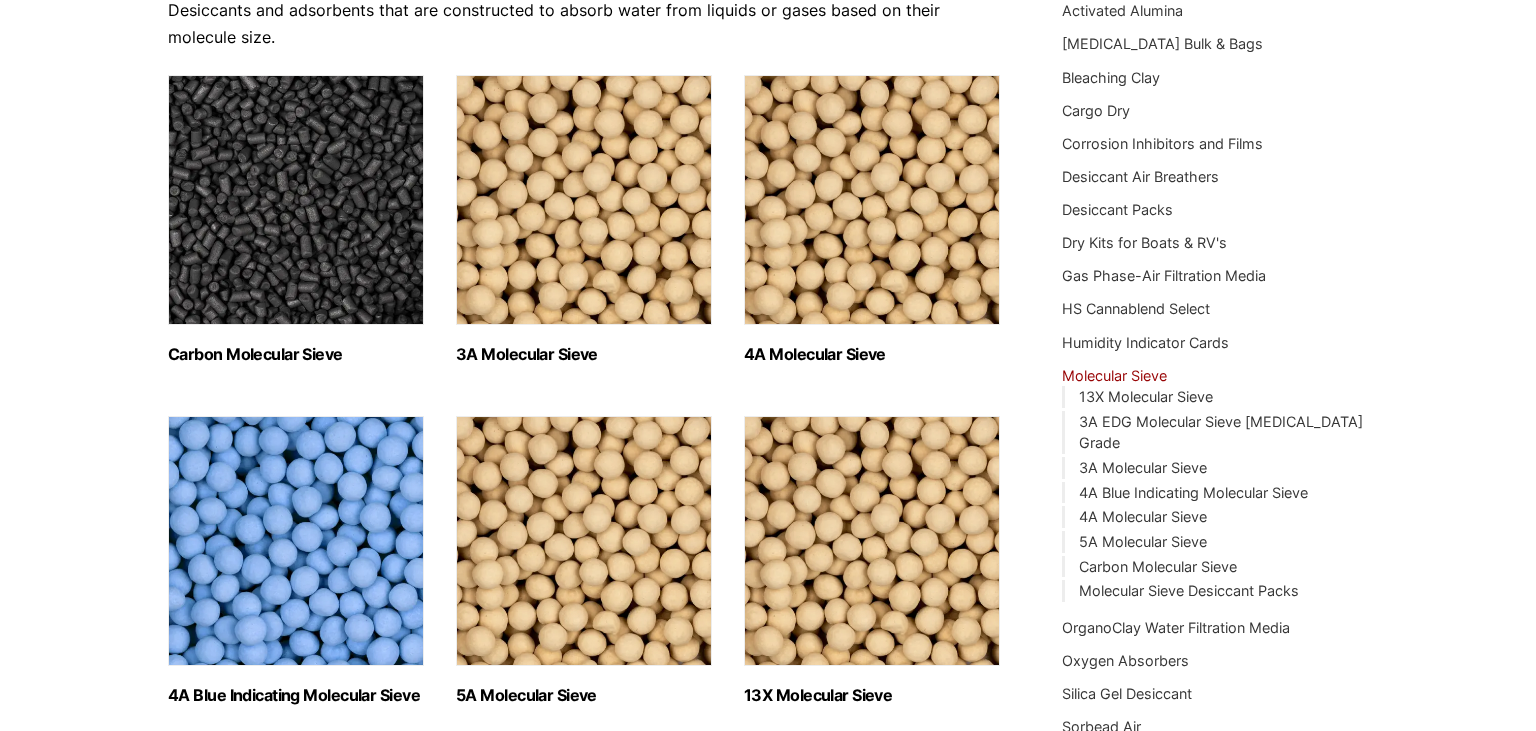 scroll, scrollTop: 262, scrollLeft: 0, axis: vertical 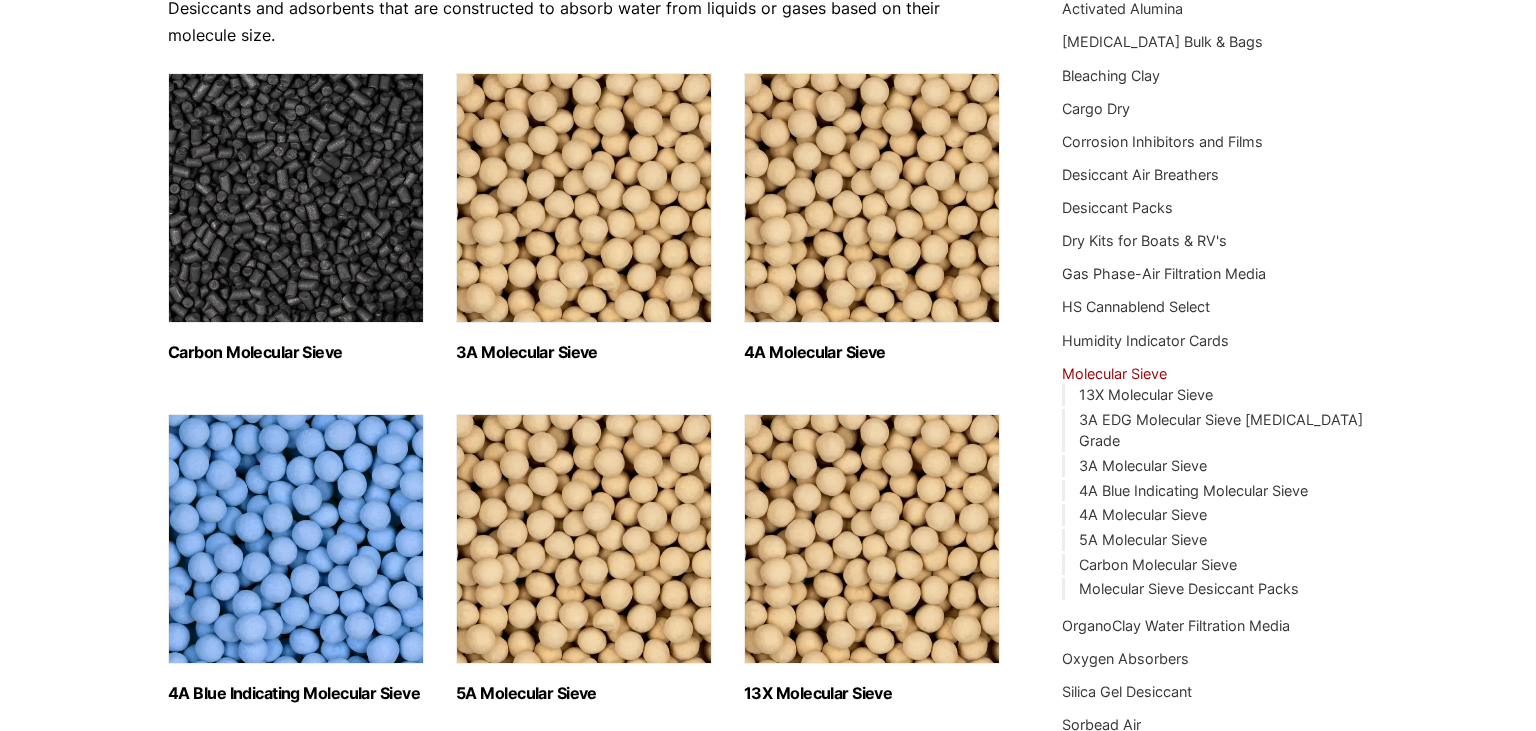 click at bounding box center [872, 198] 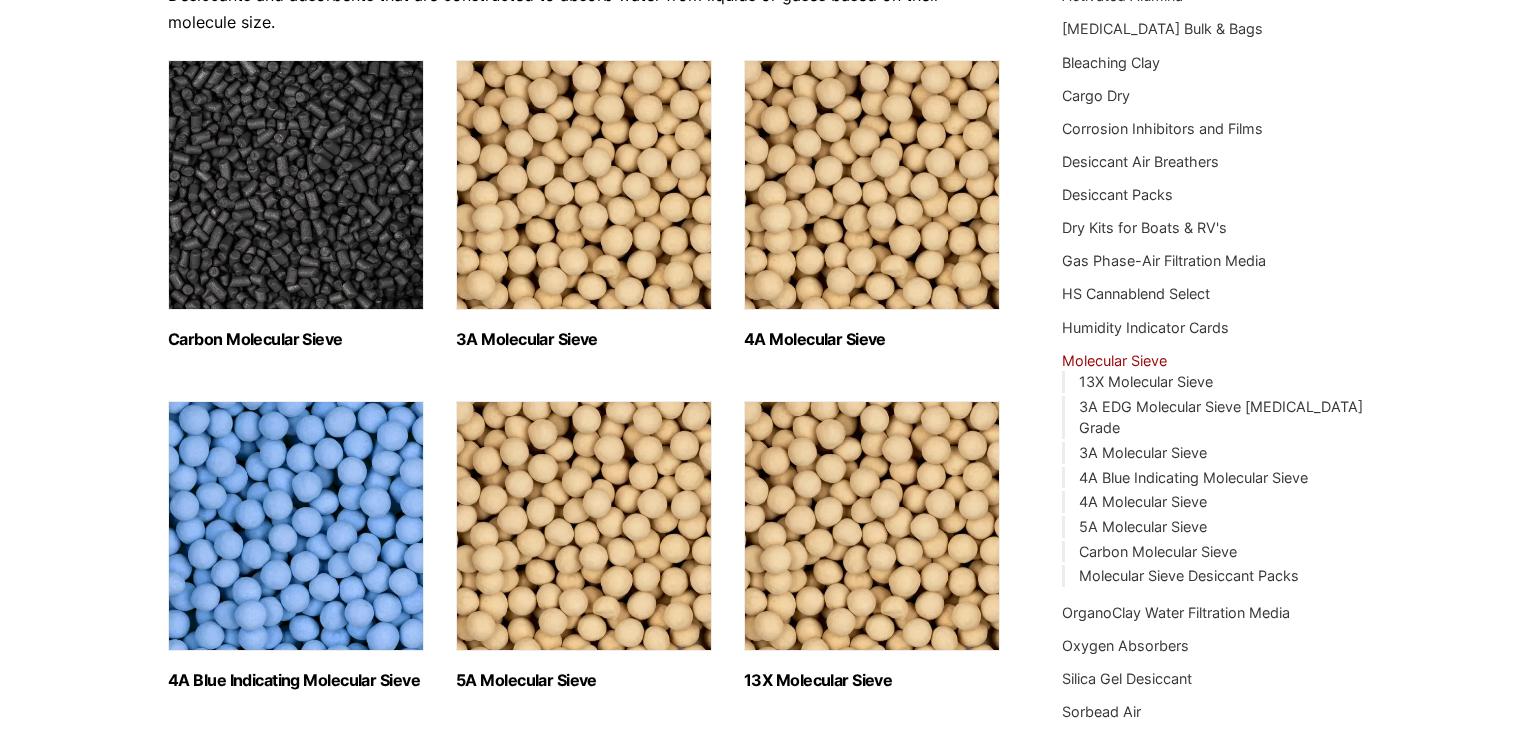 scroll, scrollTop: 277, scrollLeft: 0, axis: vertical 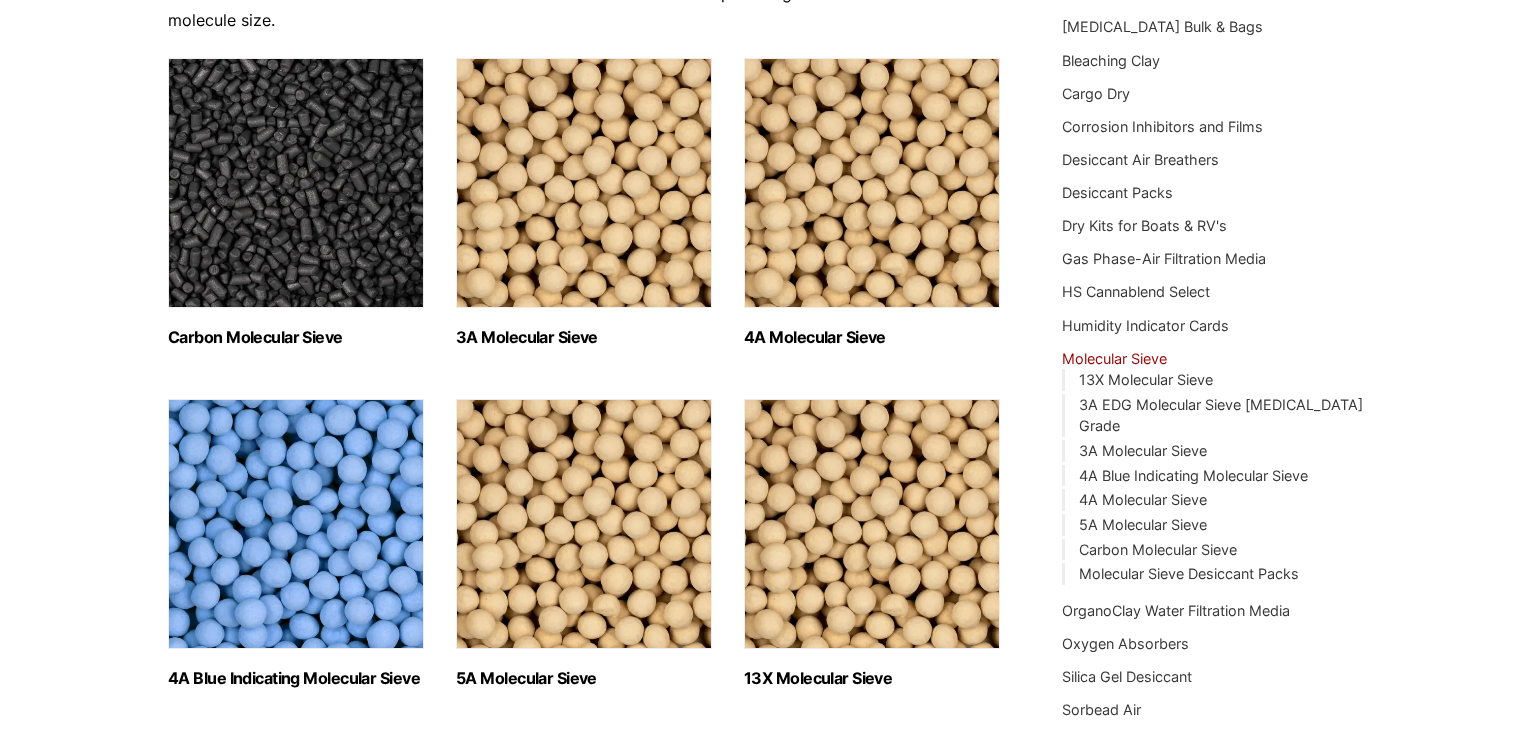 click on "13X Molecular Sieve  (2)" at bounding box center (872, 543) 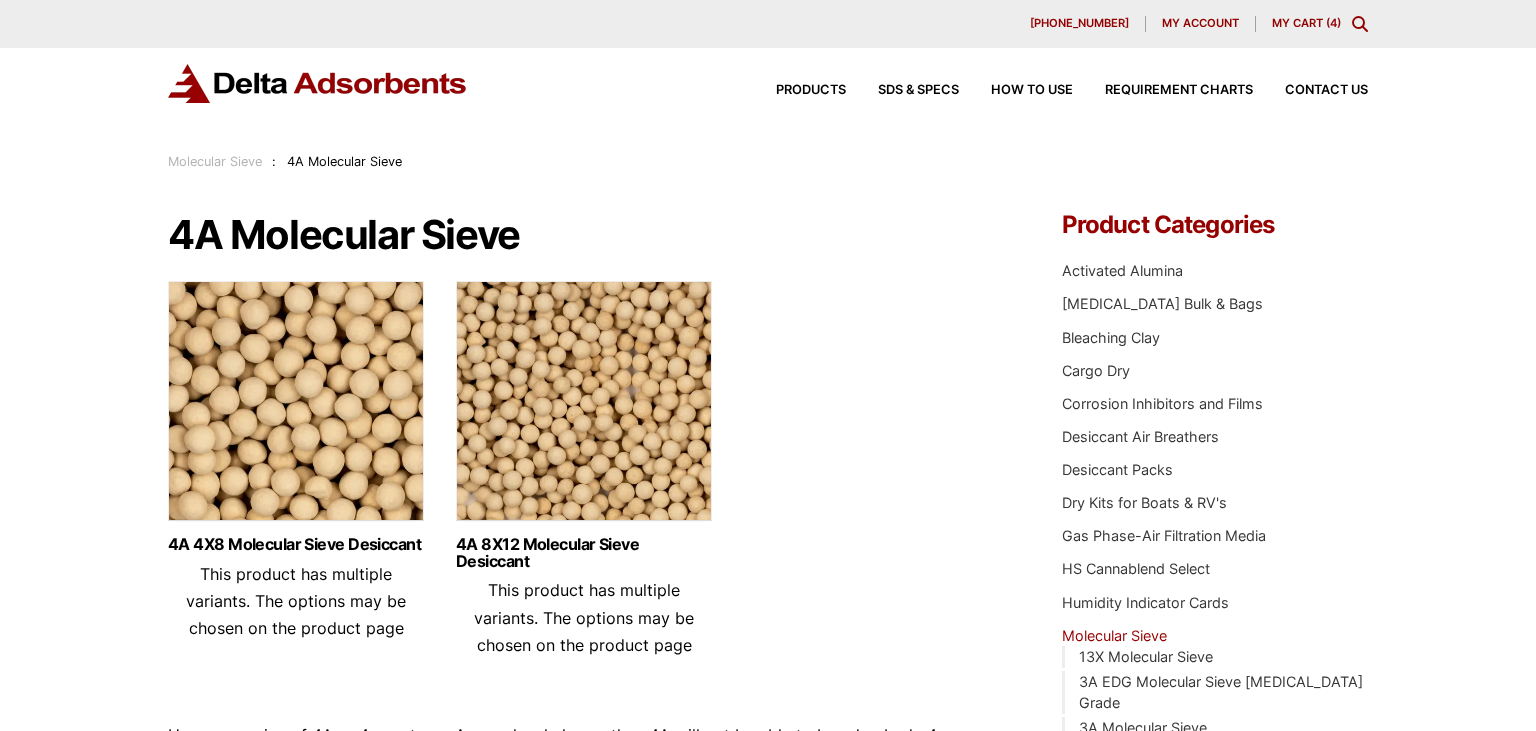scroll, scrollTop: 172, scrollLeft: 0, axis: vertical 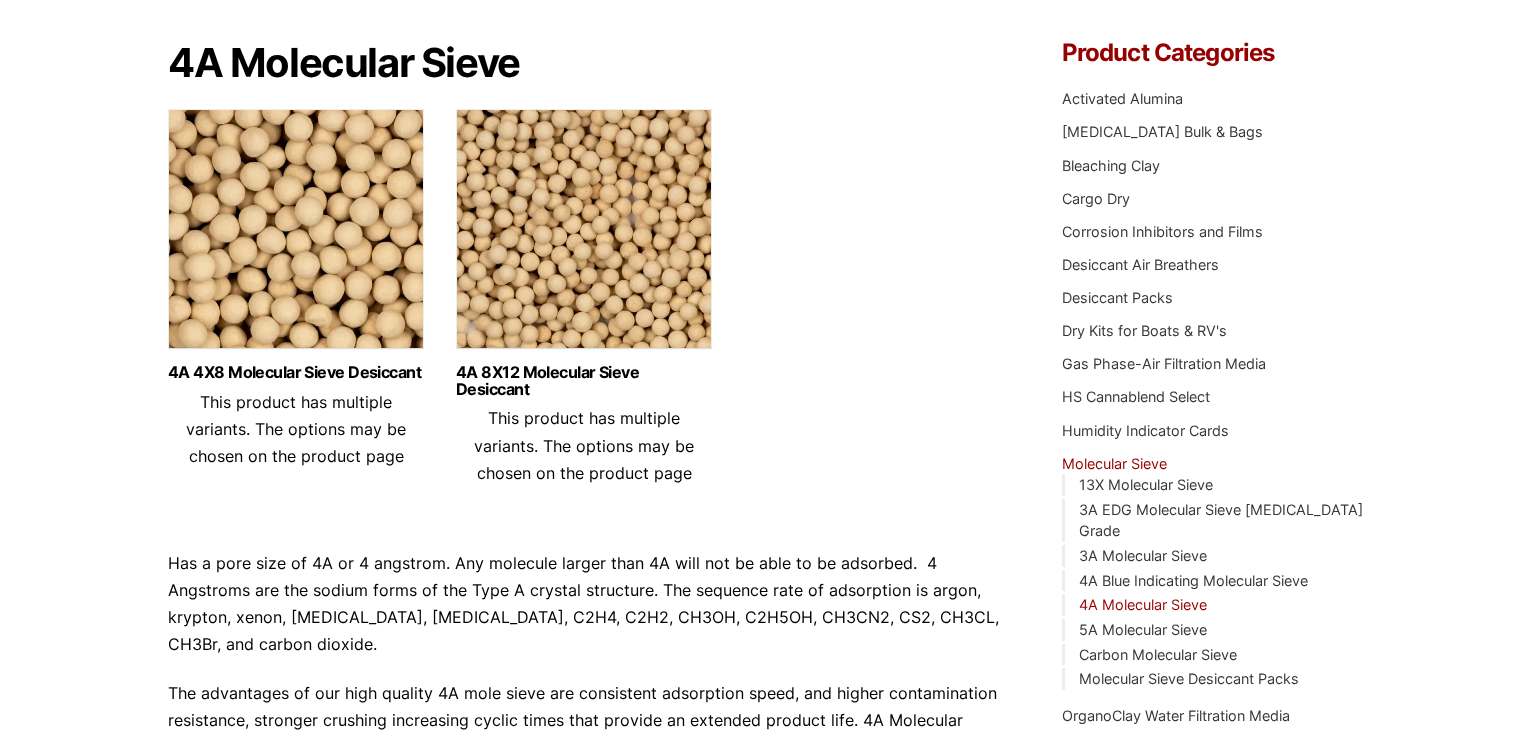 click at bounding box center [584, 234] 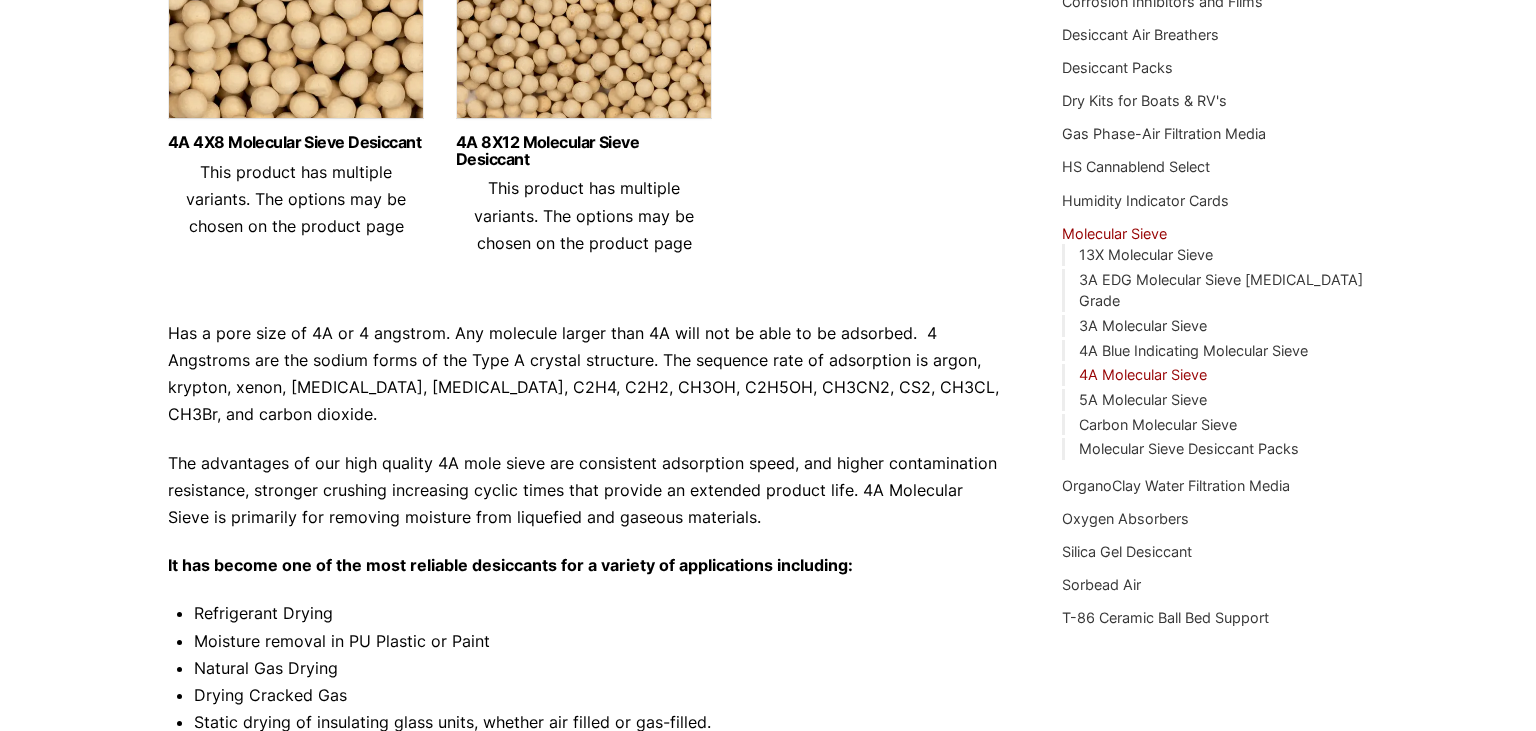 scroll, scrollTop: 403, scrollLeft: 0, axis: vertical 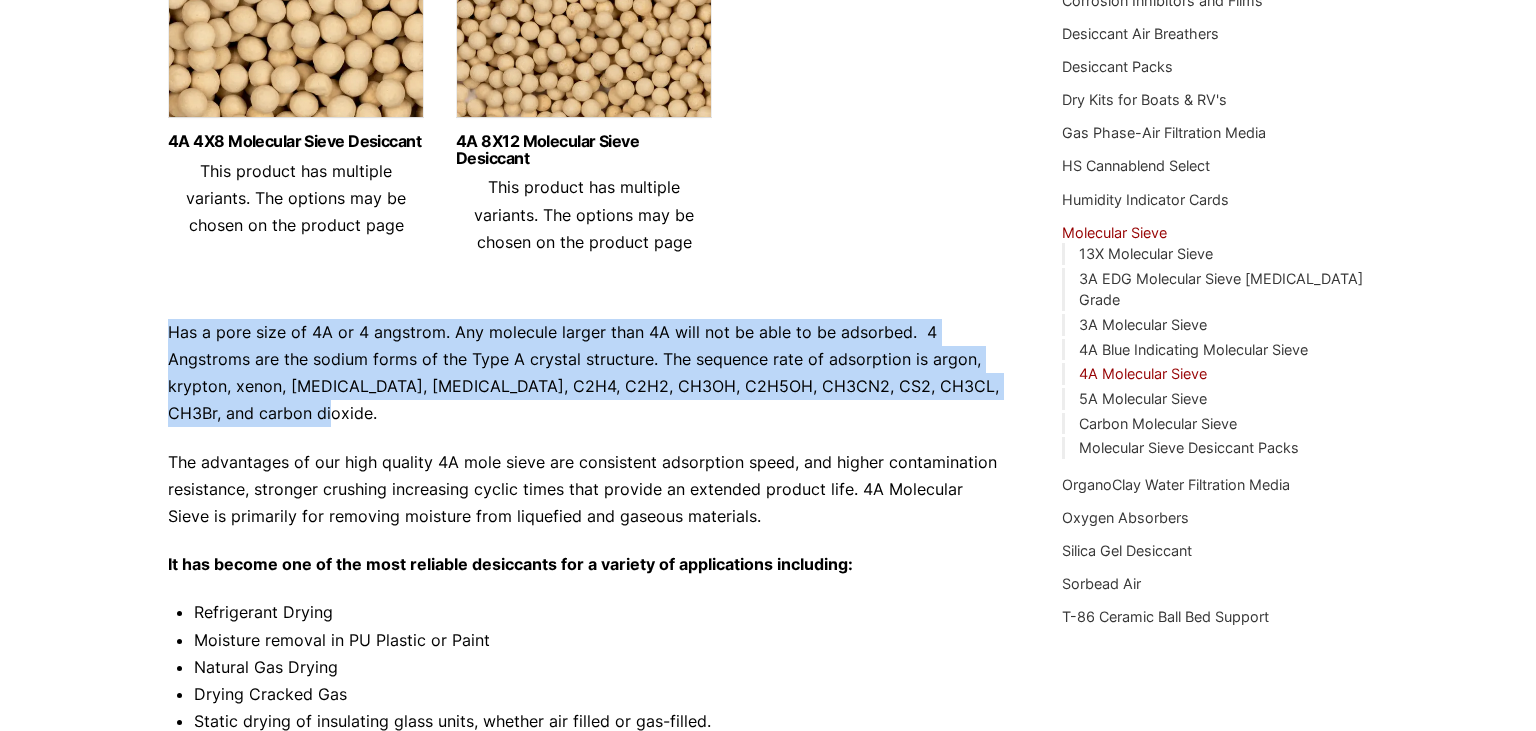 drag, startPoint x: 170, startPoint y: 317, endPoint x: 350, endPoint y: 435, distance: 215.2301 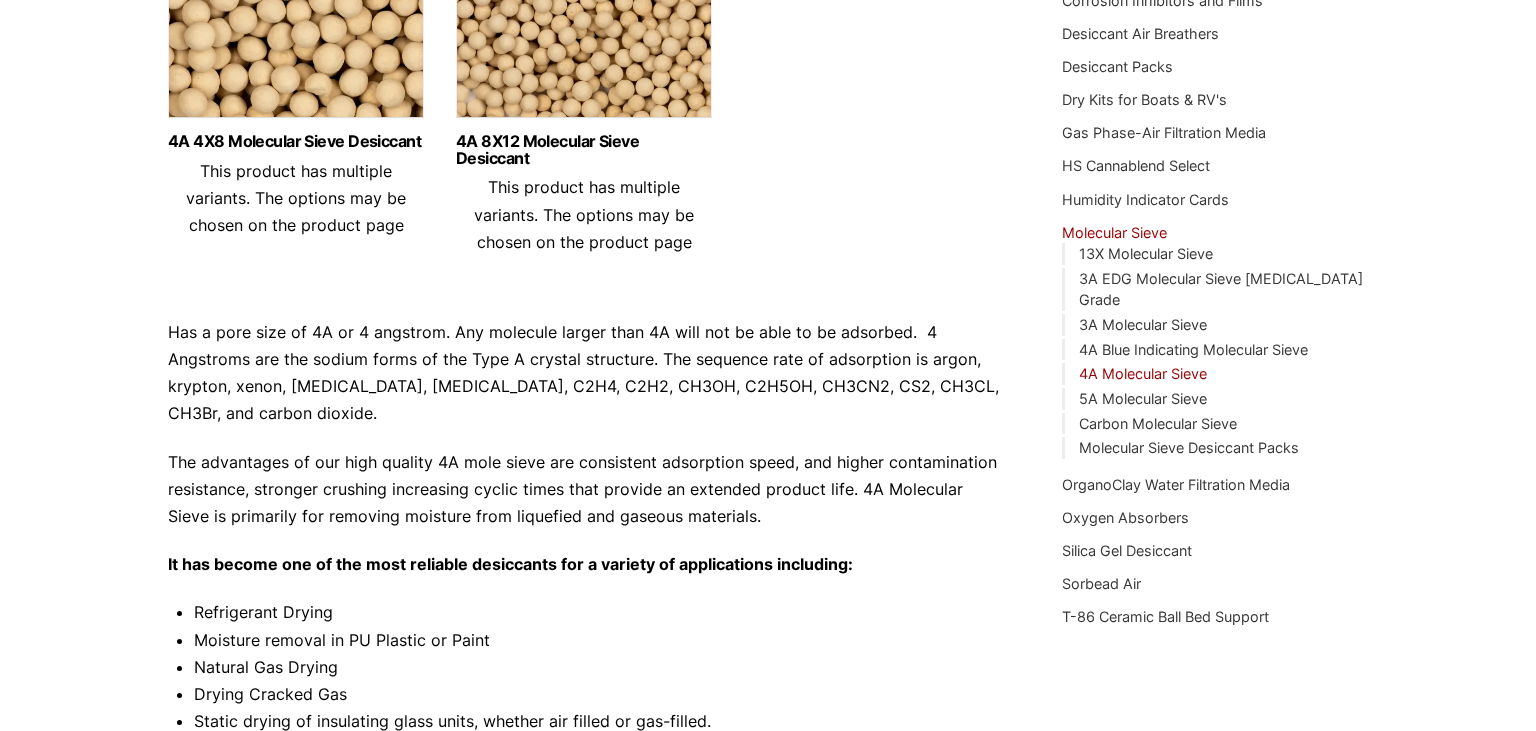 click on "Has a pore size of 4A or 4 angstrom. Any molecule larger than 4A will not be able to be adsorbed.  4 Angstroms are the sodium forms of the Type A crystal structure. The sequence rate of adsorption is argon, krypton, xenon, ammonia, carbon monoxide, C2H4, C2H2, CH3OH, C2H5OH, CH3CN2, CS2, CH3CL, CH3Br, and carbon dioxide.
The advantages of our high quality 4A mole sieve are consistent adsorption speed, and higher contamination resistance, stronger crushing increasing cyclic times that provide an extended product life. 4A Molecular Sieve is primarily for removing moisture from liquefied and gaseous materials.
It has become one of the most reliable desiccants for a variety of applications including:
Refrigerant Drying
Moisture removal in PU Plastic or Paint
Natural Gas Drying
Drying Cracked Gas
Static drying of insulating glass units, whether air filled or gas-filled.
Dehydration of highly polar compounds, such as methanol and ethanol.
Regeneration:
Storage:" at bounding box center [585, 667] 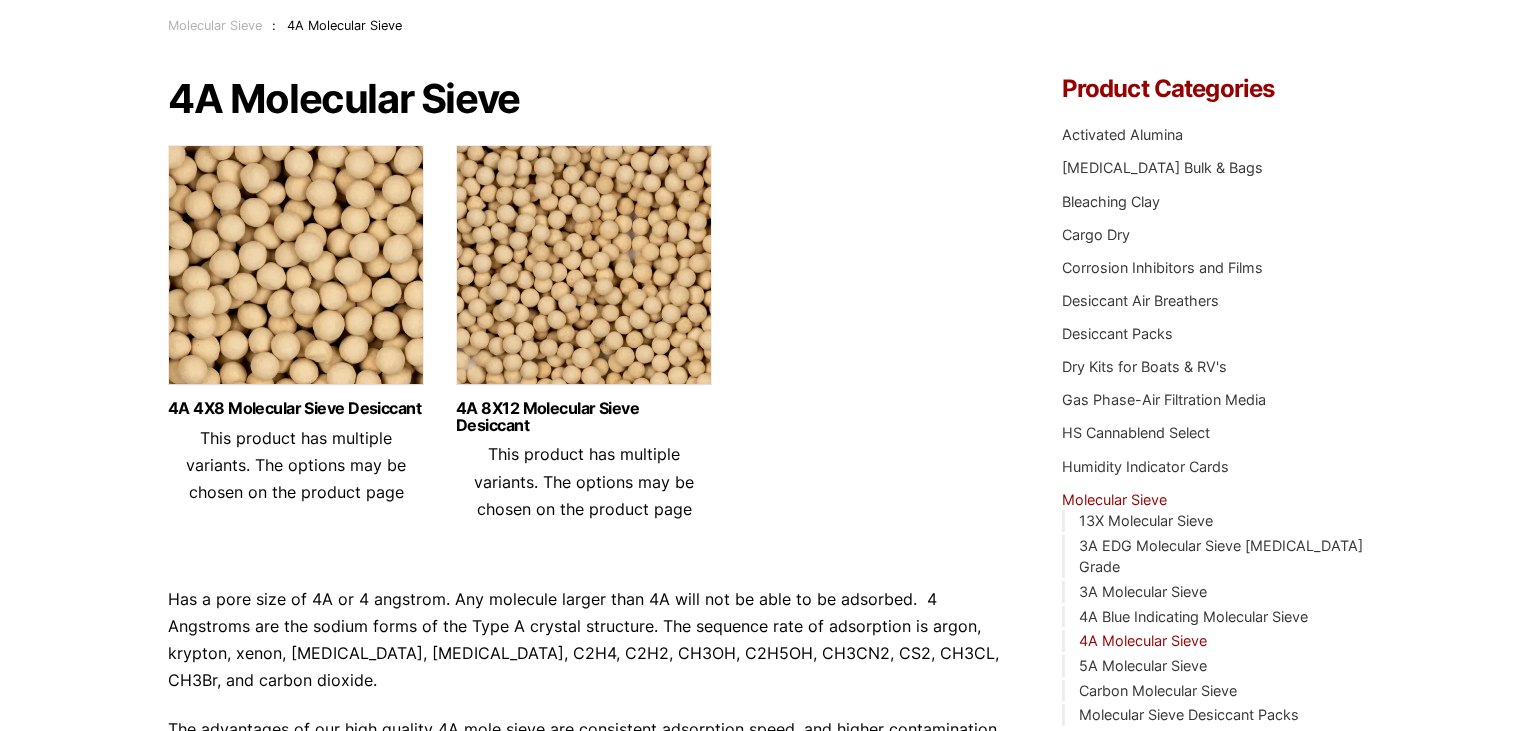 scroll, scrollTop: 0, scrollLeft: 0, axis: both 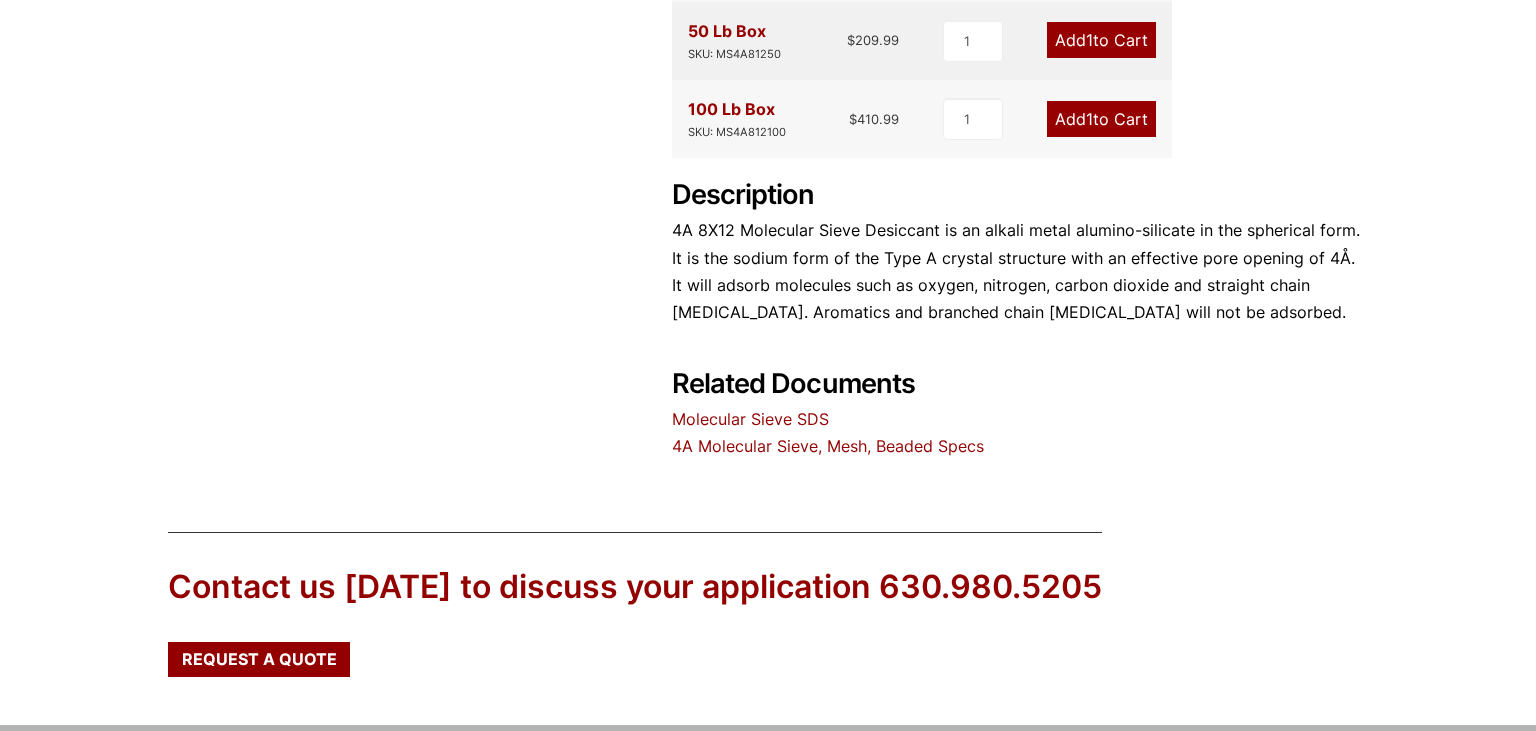 click on "4A Molecular Sieve, Mesh, Beaded Specs" at bounding box center (828, 446) 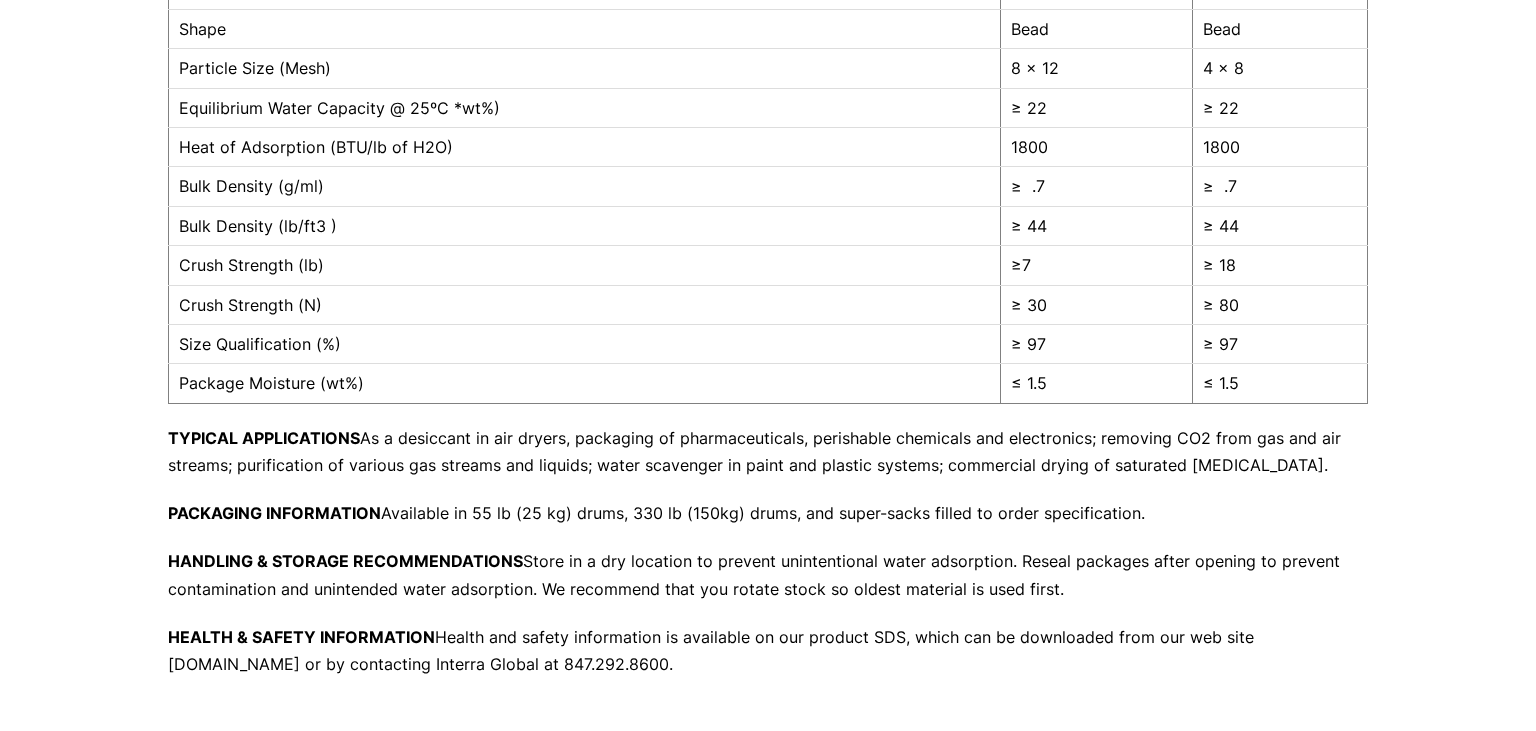 scroll, scrollTop: 561, scrollLeft: 0, axis: vertical 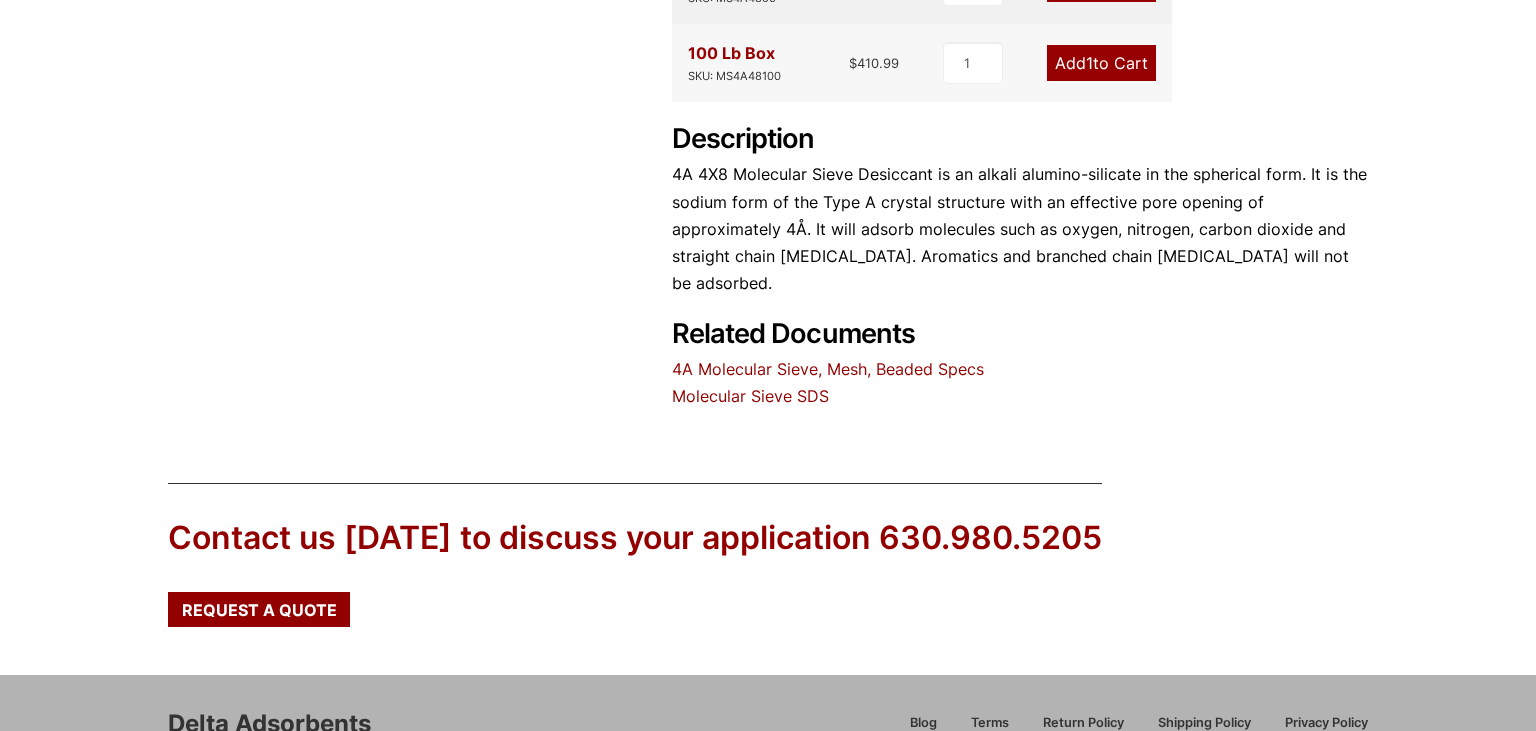 click on "Molecular Sieve SDS" at bounding box center [750, 396] 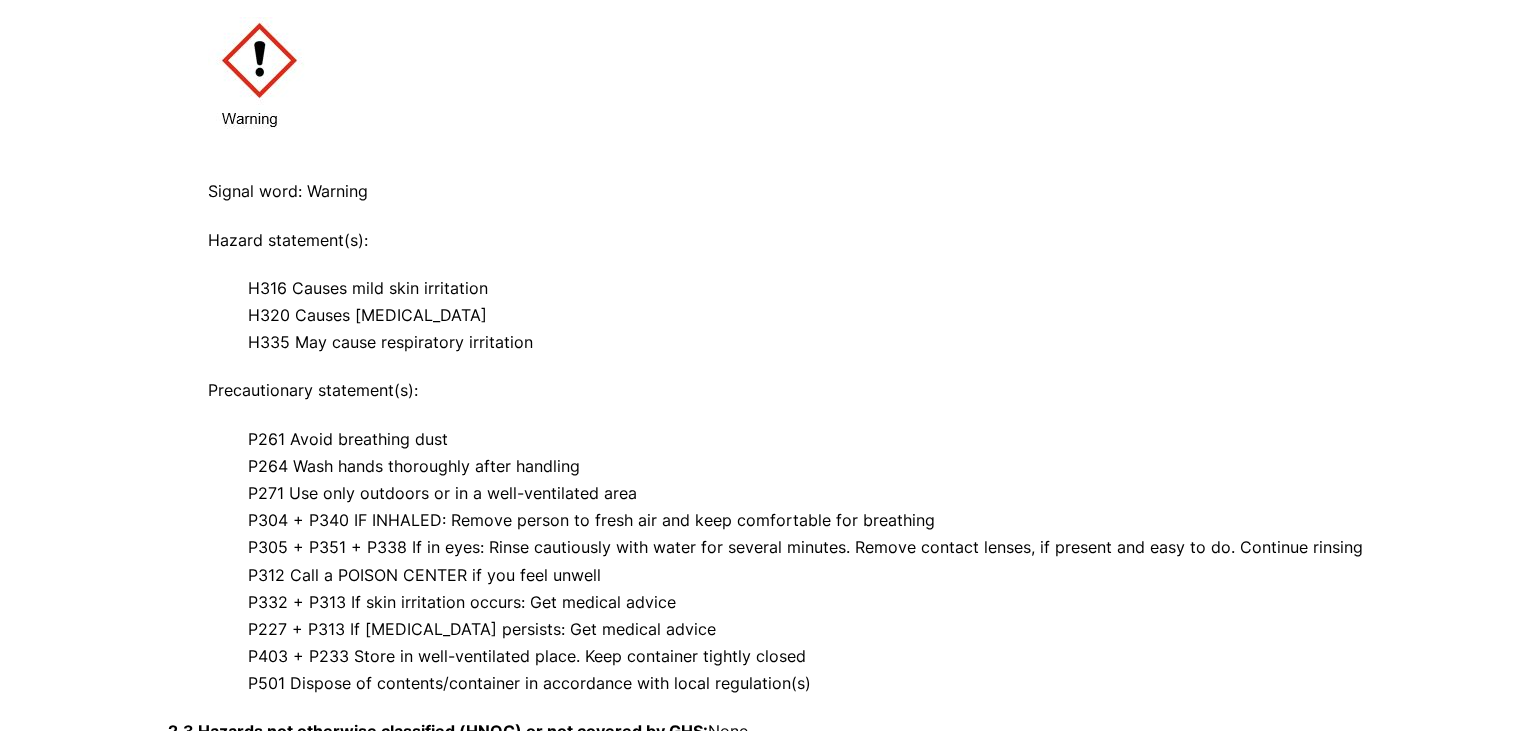 scroll, scrollTop: 0, scrollLeft: 0, axis: both 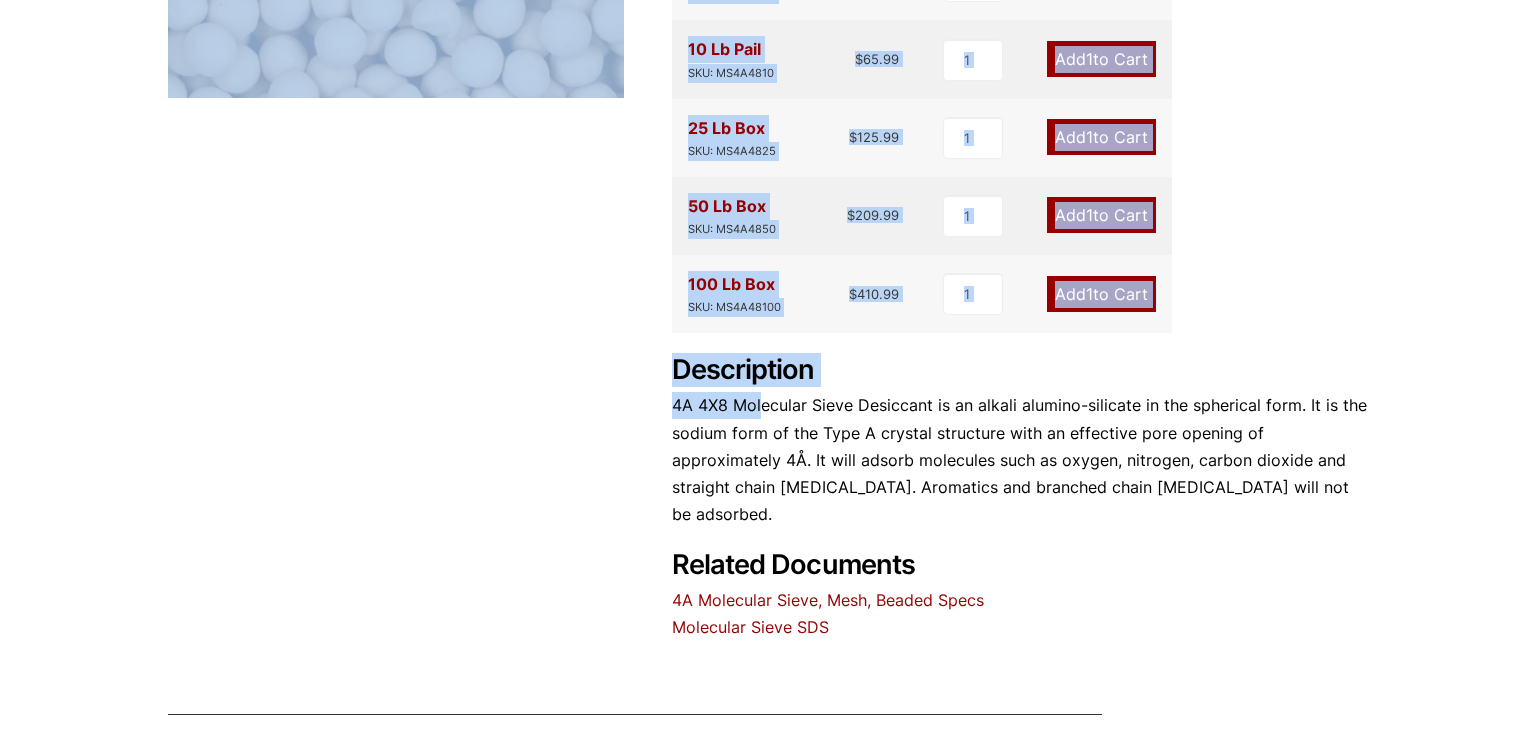 drag, startPoint x: 666, startPoint y: 405, endPoint x: 759, endPoint y: 409, distance: 93.08598 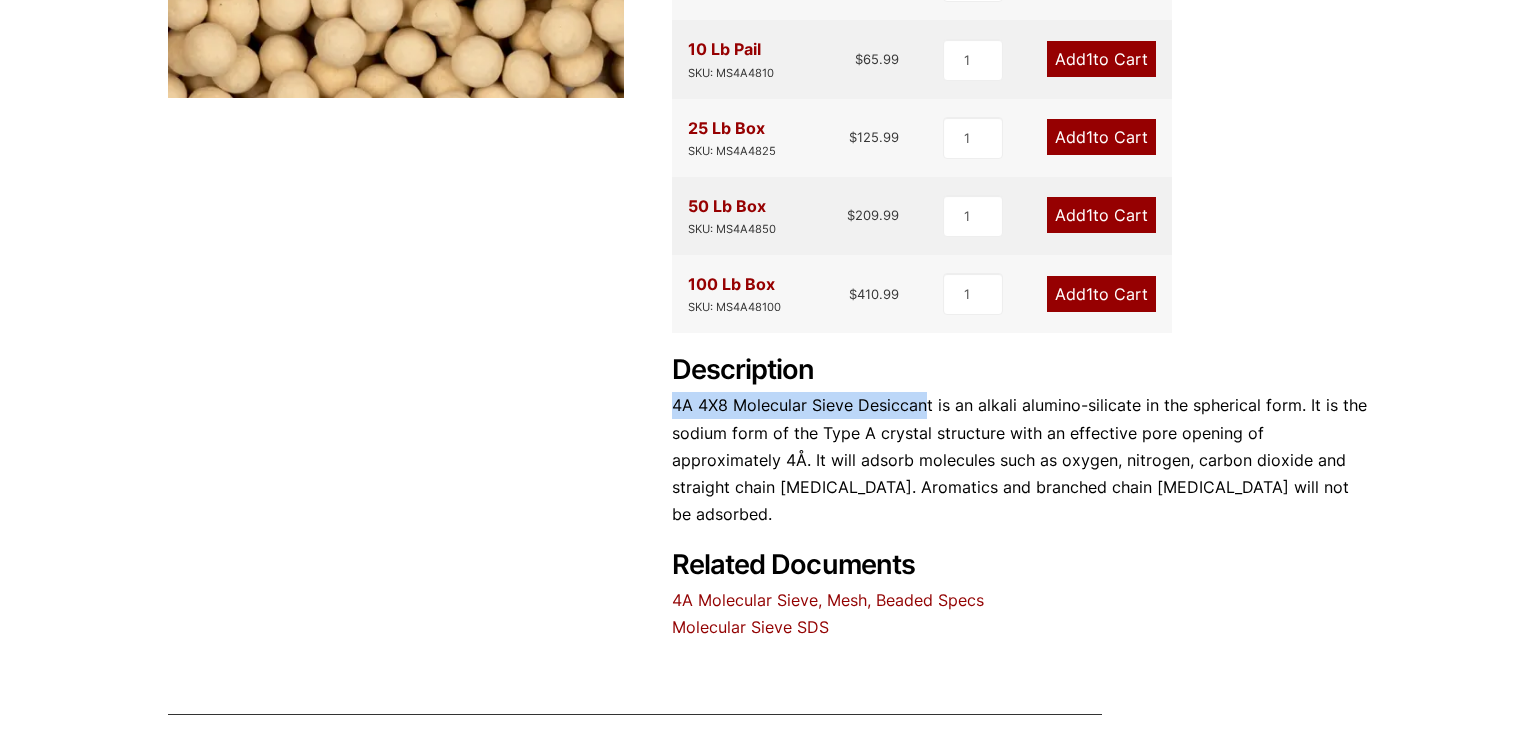 drag, startPoint x: 925, startPoint y: 410, endPoint x: 674, endPoint y: 409, distance: 251.002 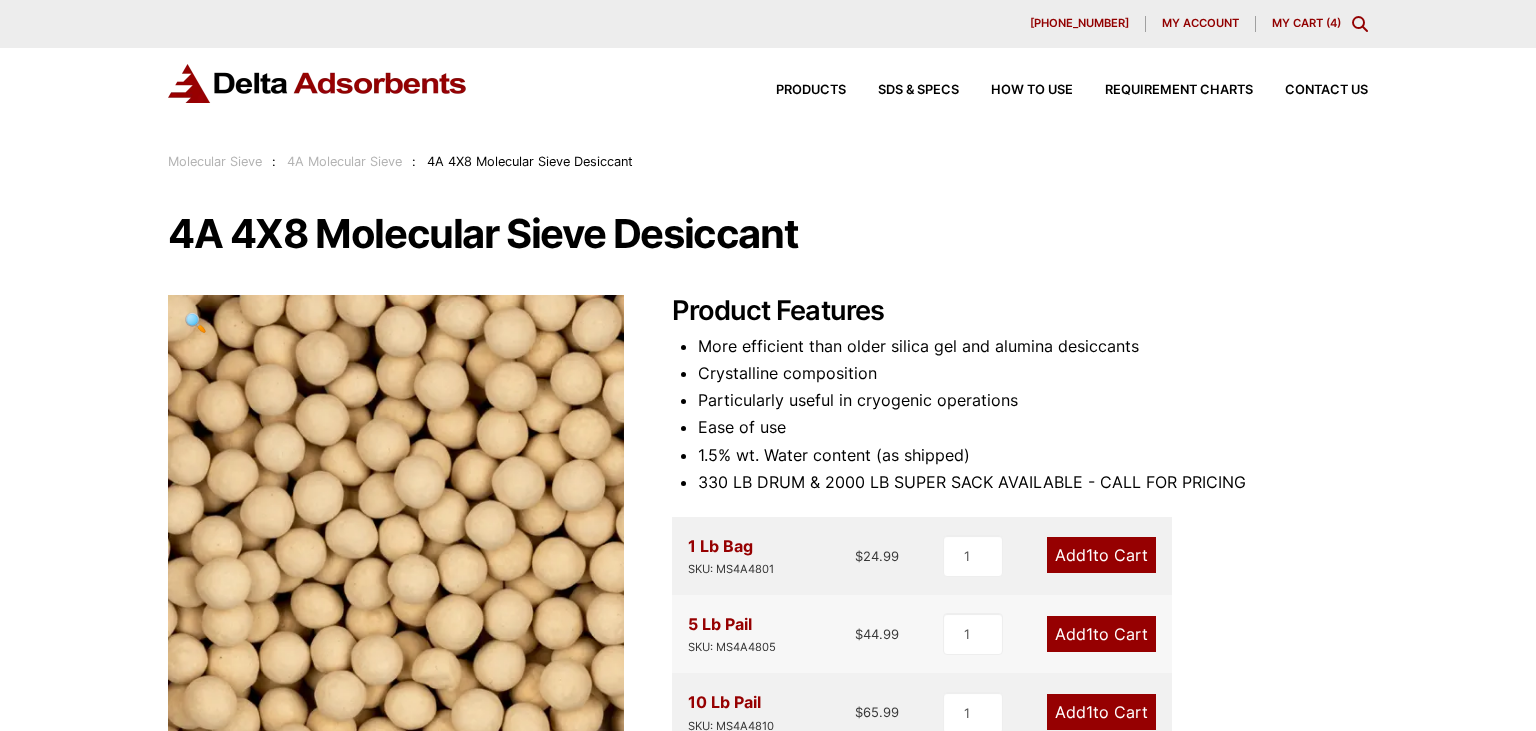 scroll, scrollTop: 0, scrollLeft: 0, axis: both 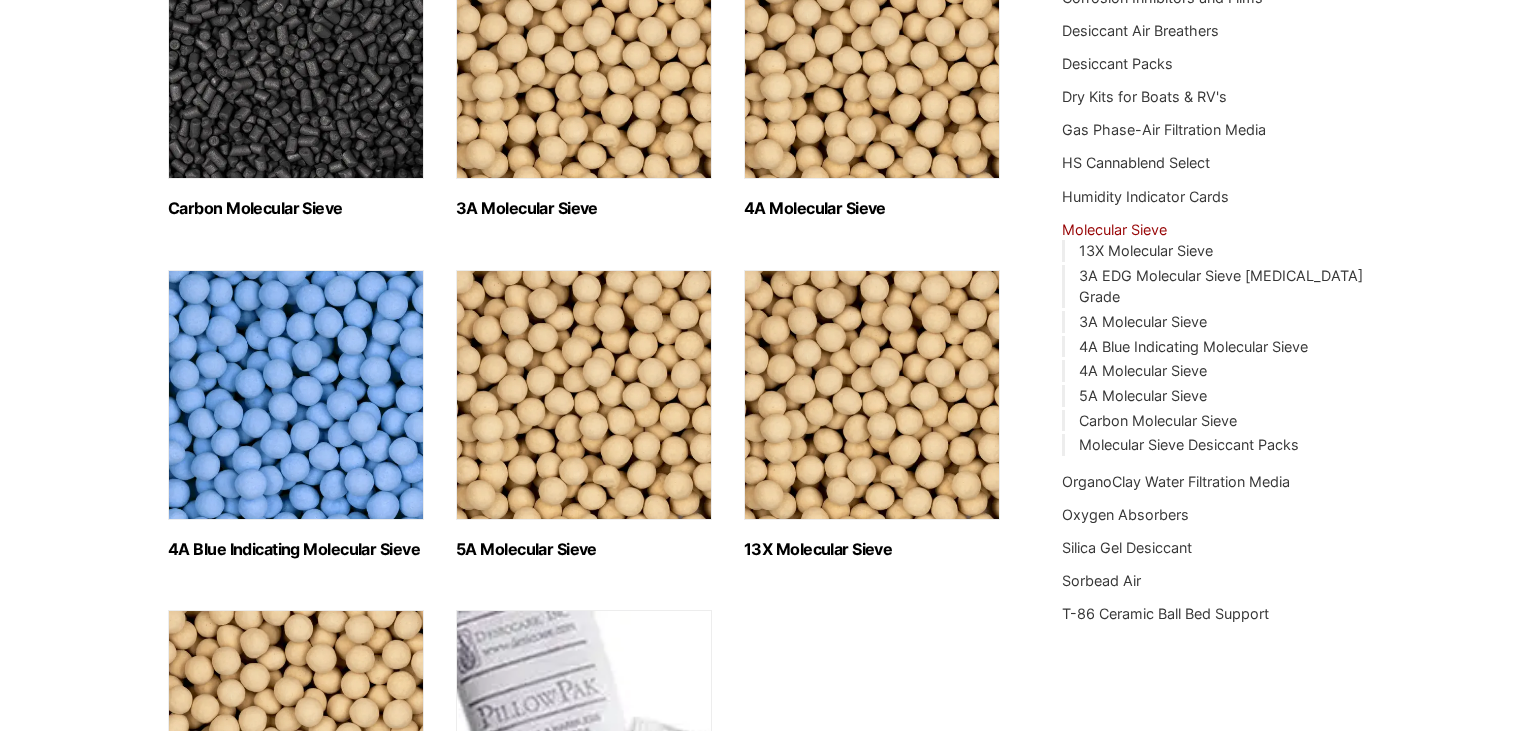 click at bounding box center [584, 395] 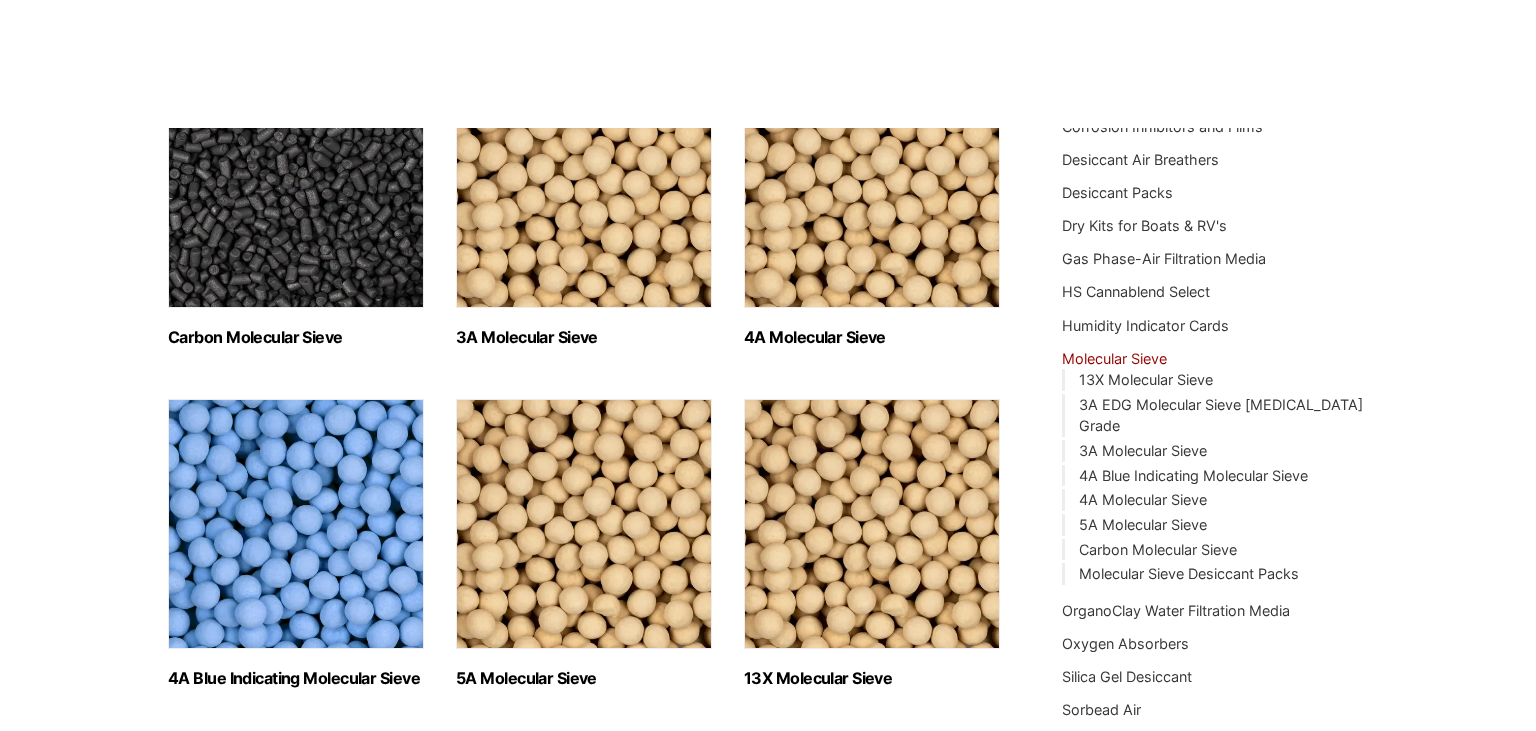 scroll, scrollTop: 277, scrollLeft: 0, axis: vertical 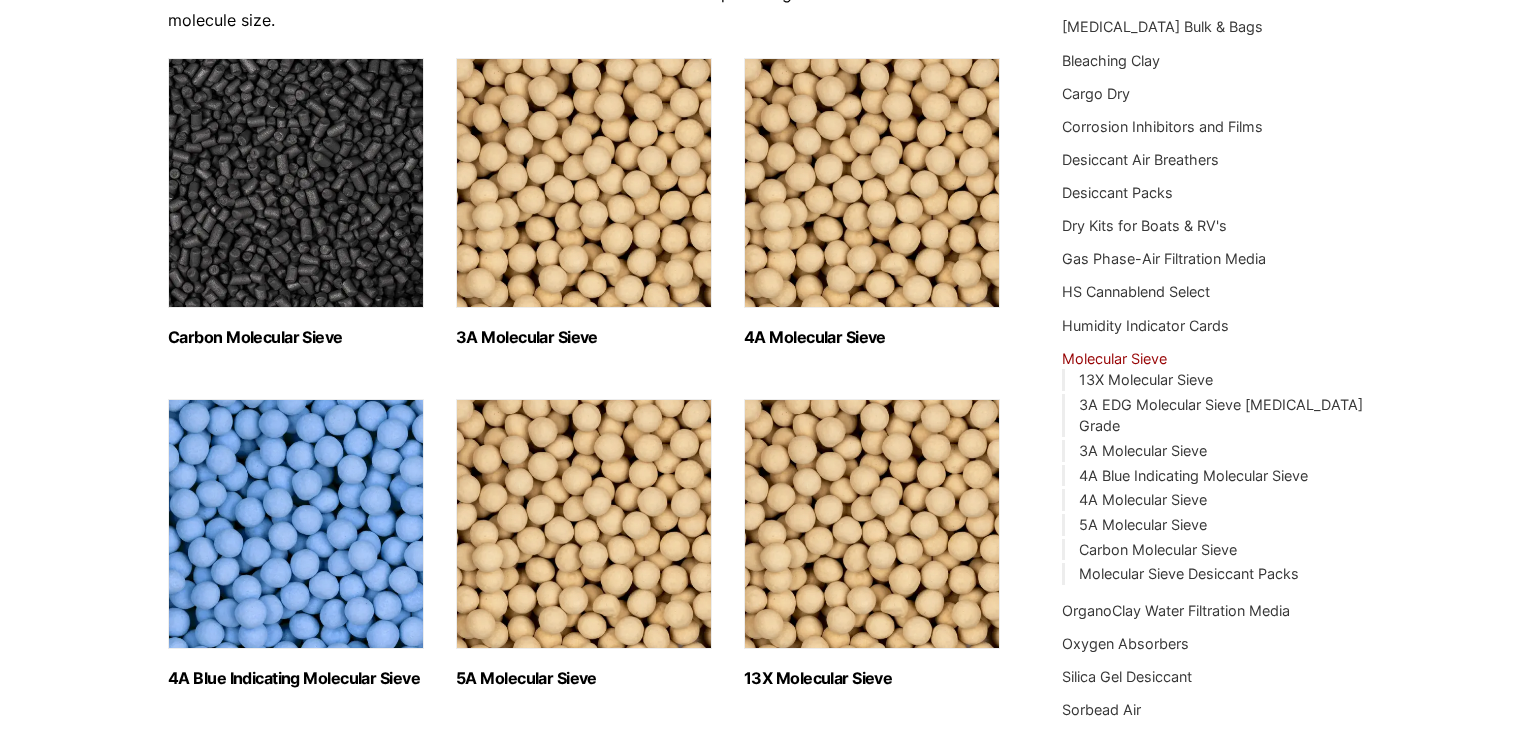 click at bounding box center (872, 524) 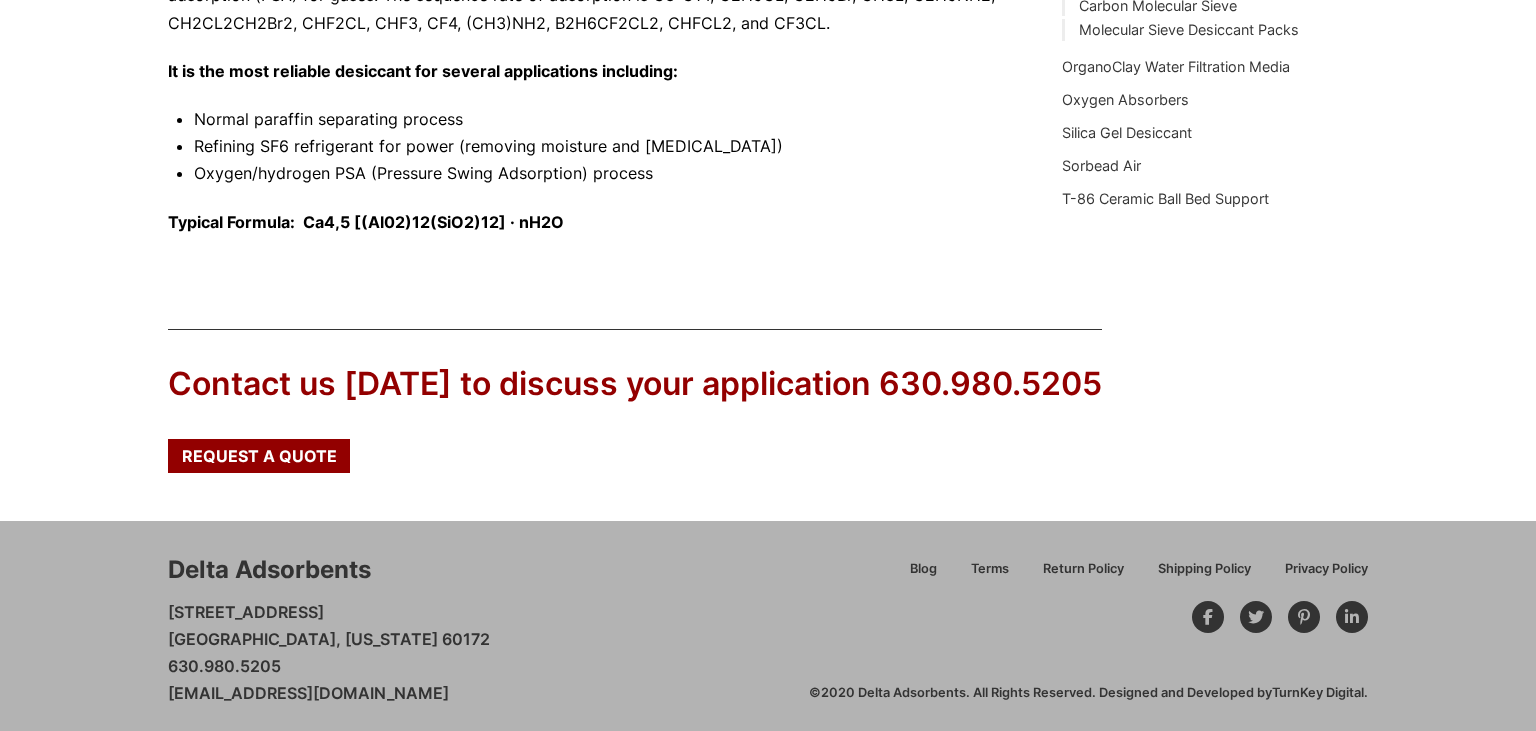 scroll, scrollTop: 820, scrollLeft: 0, axis: vertical 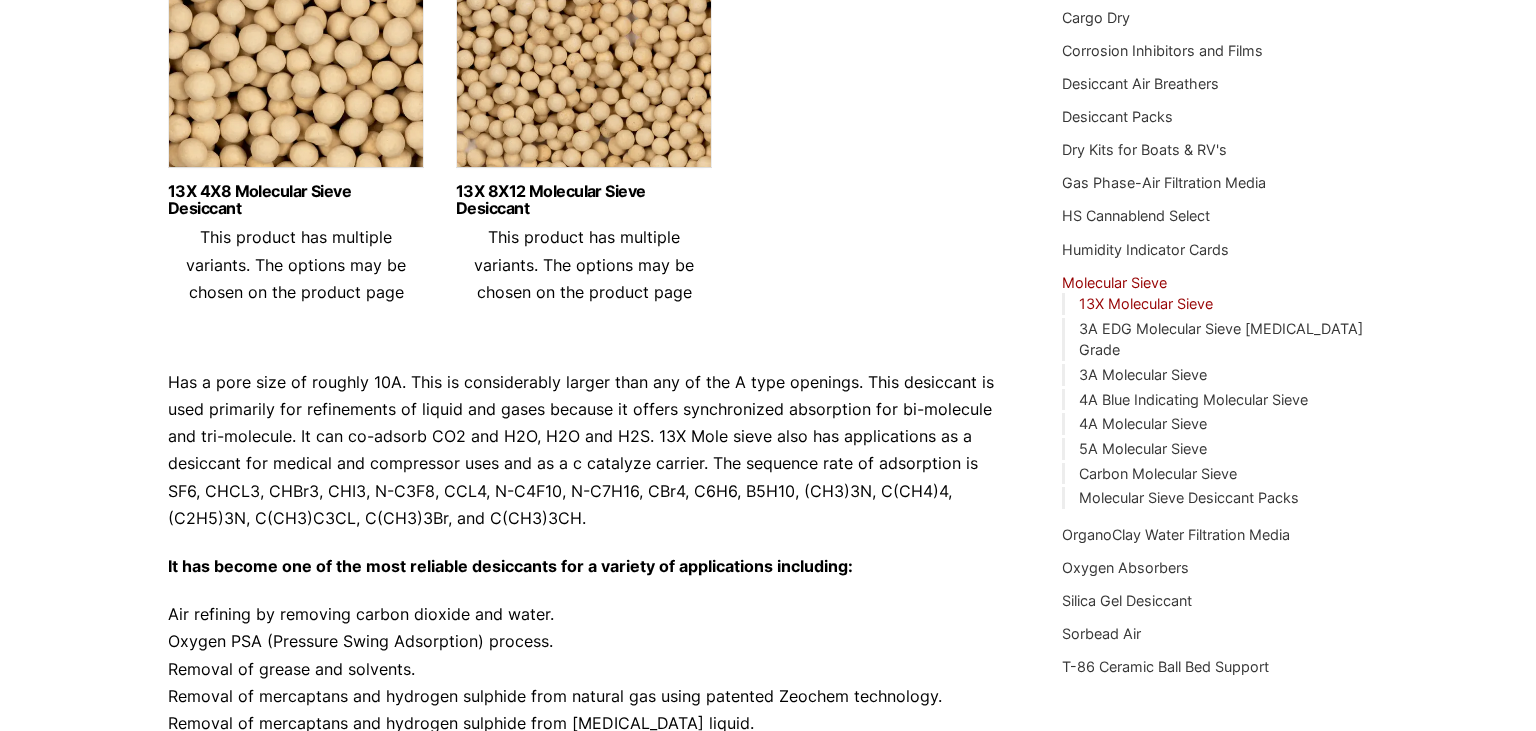 click at bounding box center [584, 53] 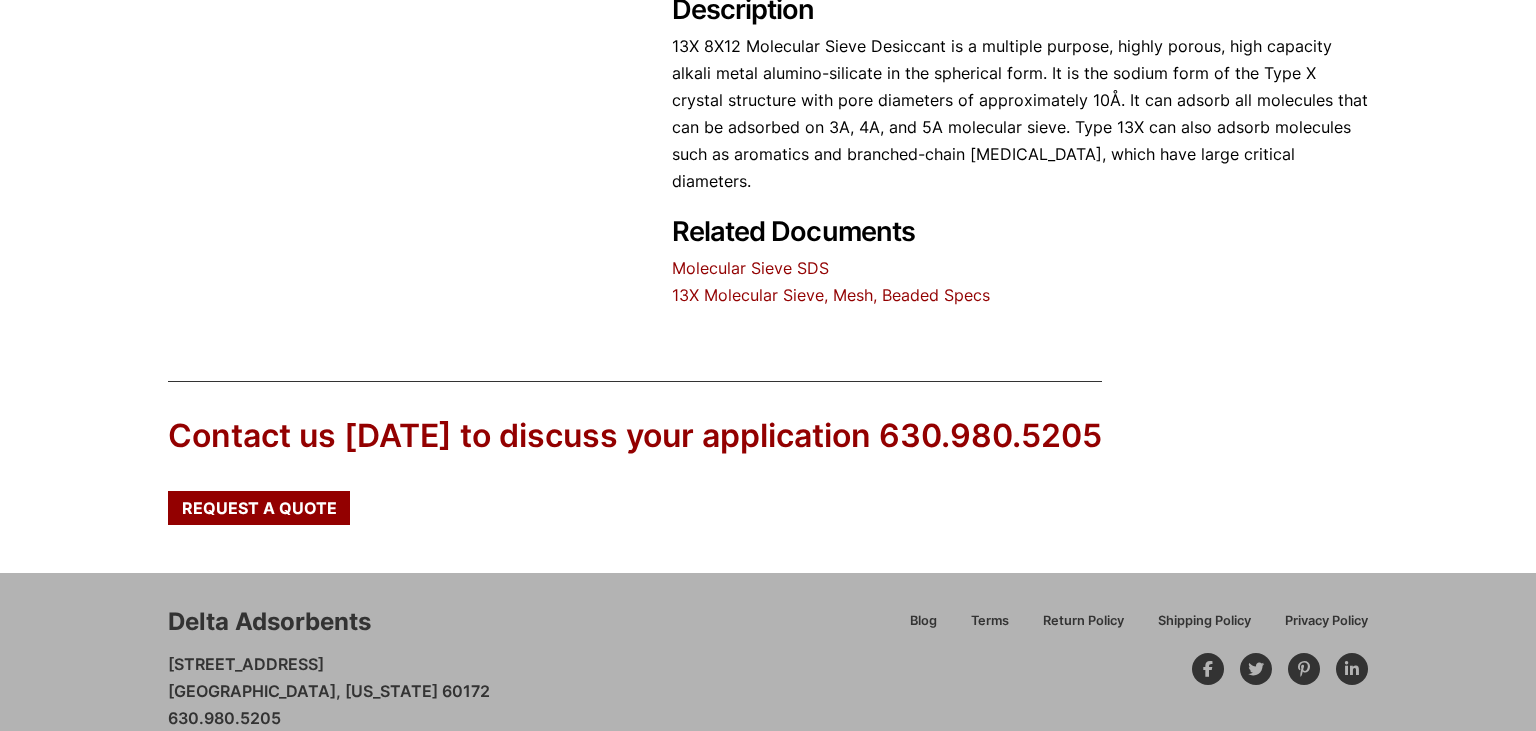 scroll, scrollTop: 860, scrollLeft: 0, axis: vertical 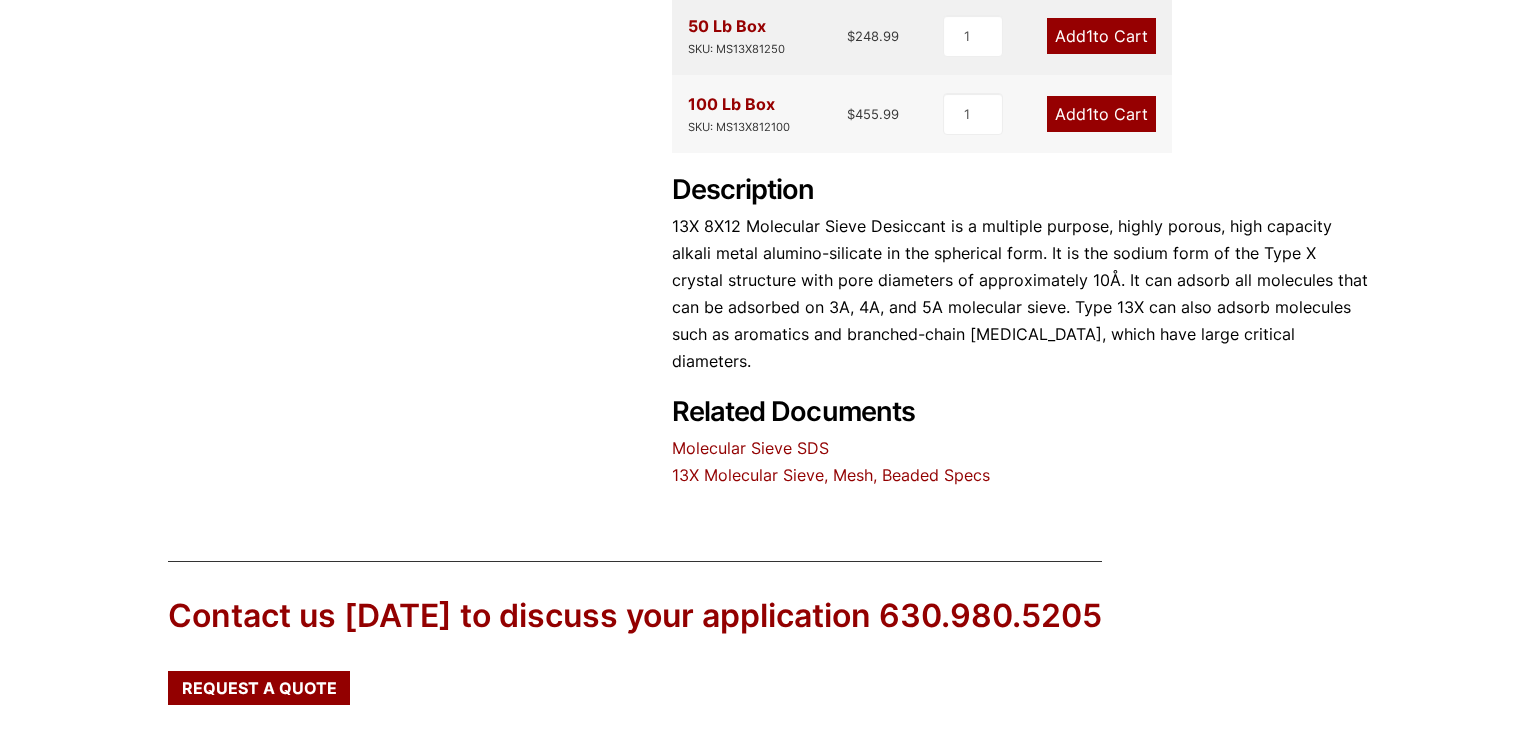 click on "13X Molecular Sieve, Mesh, Beaded Specs" at bounding box center (831, 475) 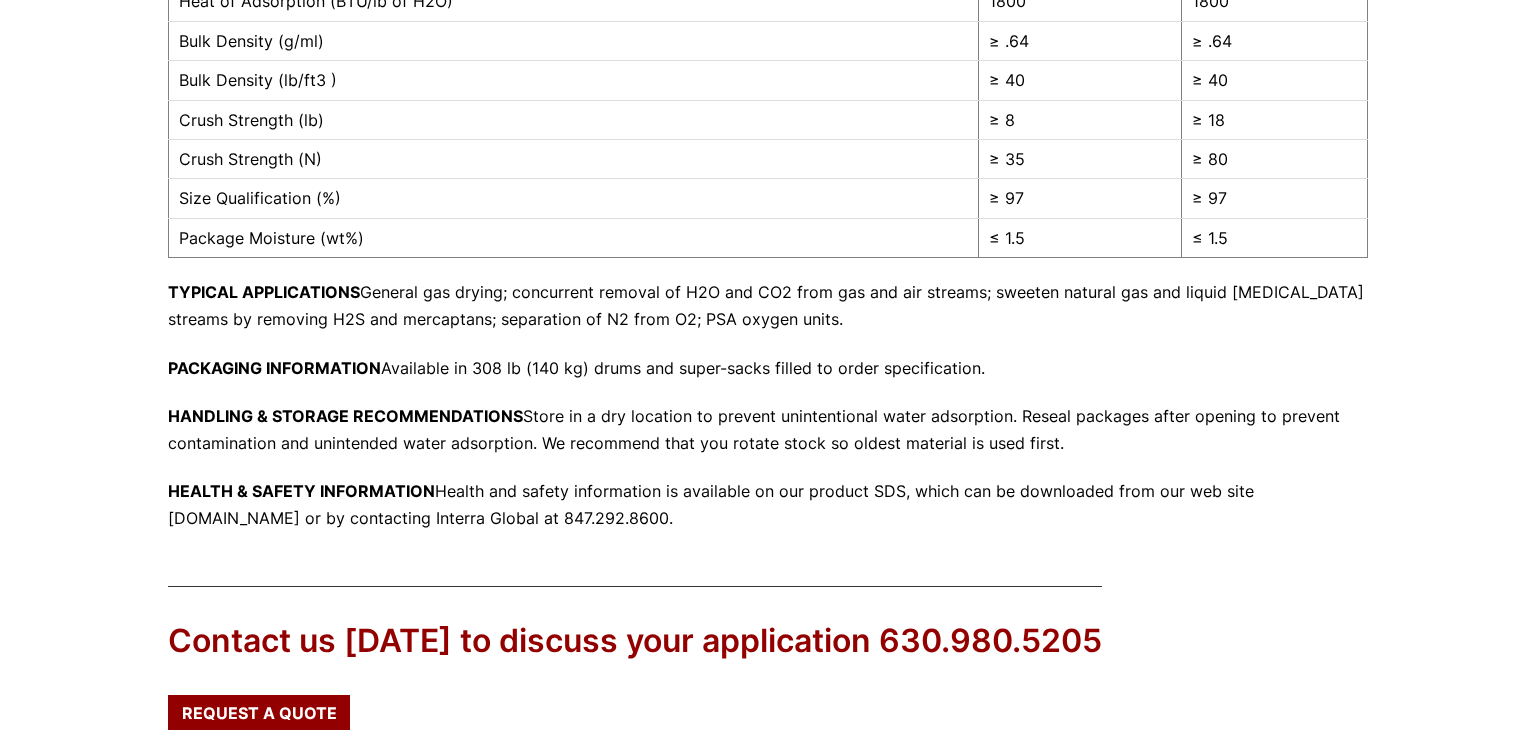 scroll, scrollTop: 1007, scrollLeft: 0, axis: vertical 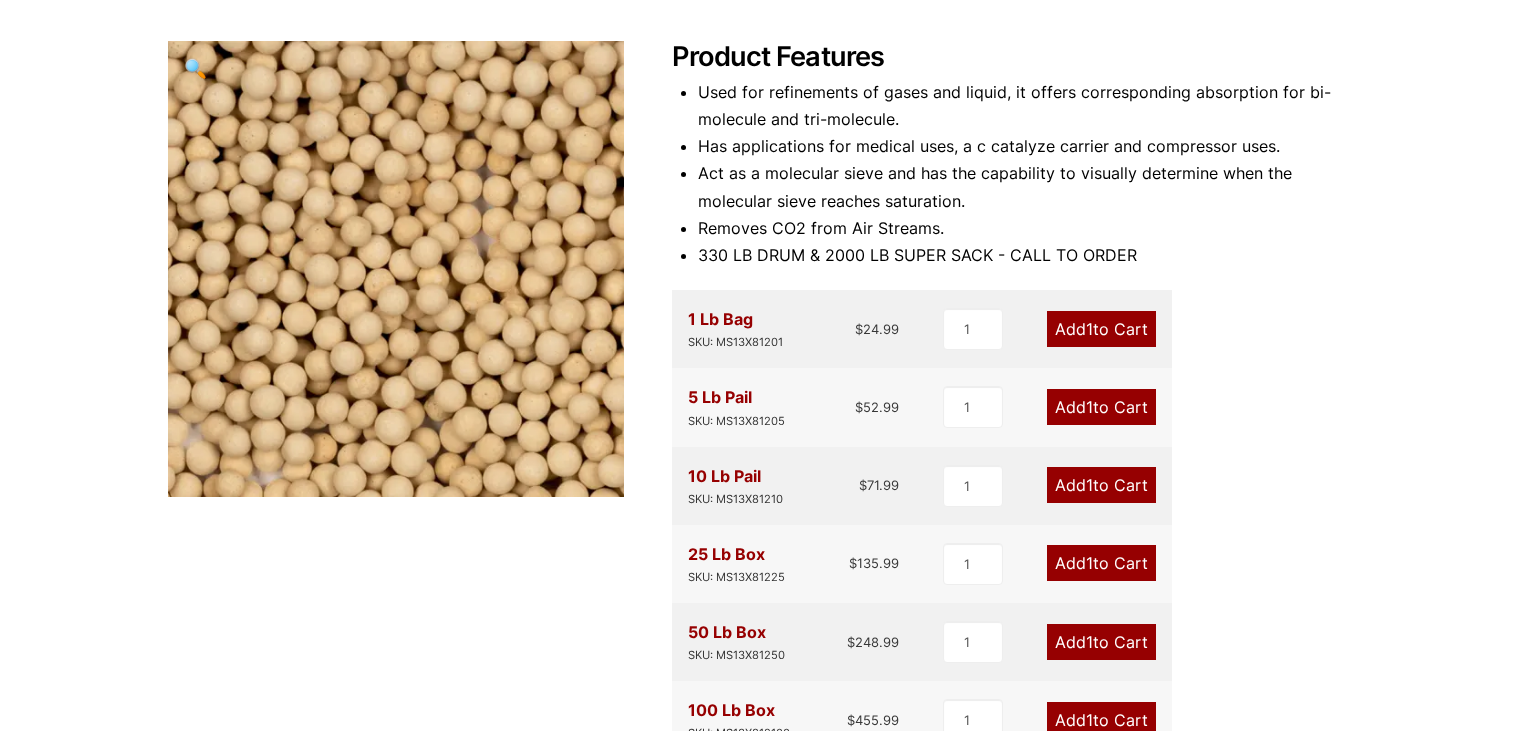 click on "1" at bounding box center [1089, 407] 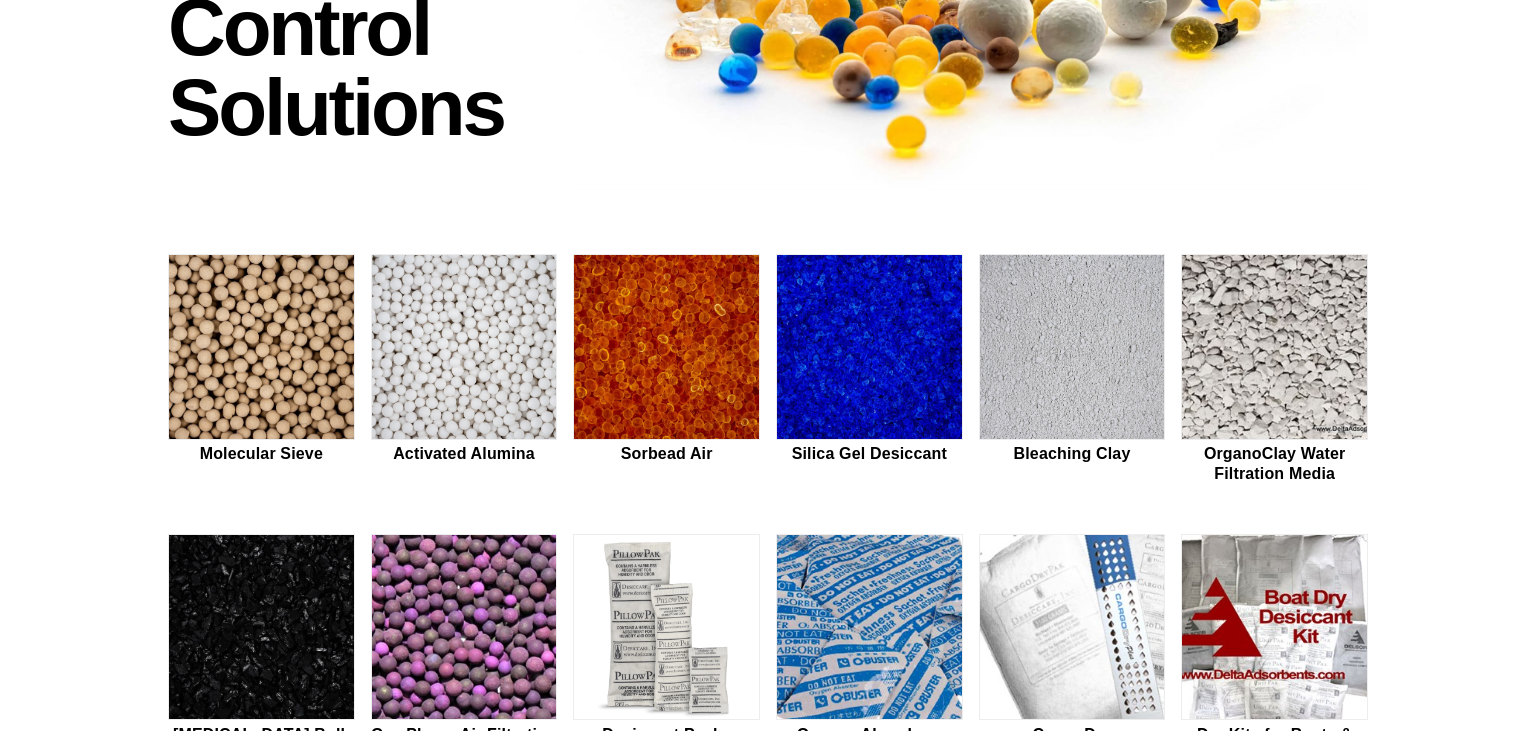 scroll, scrollTop: 365, scrollLeft: 0, axis: vertical 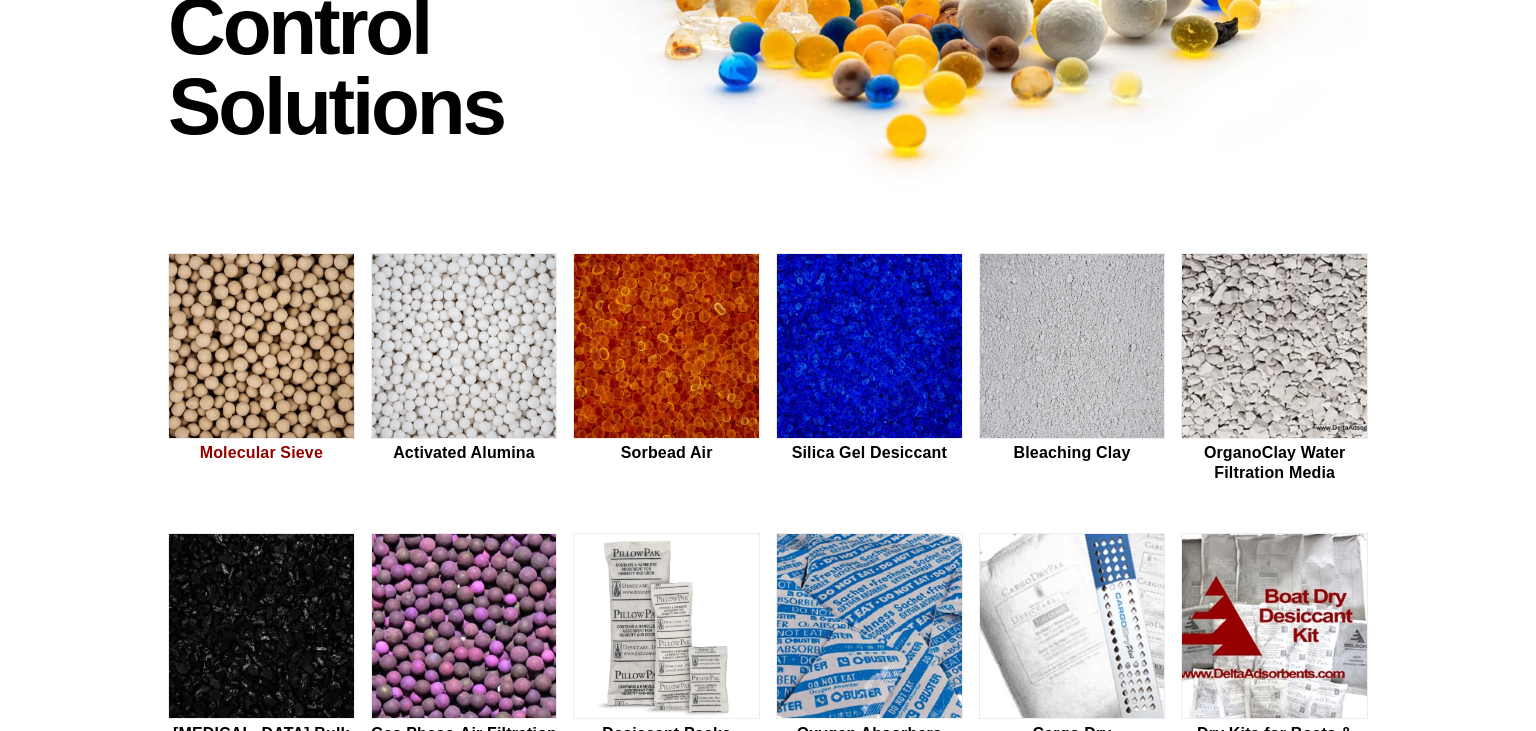 click at bounding box center (261, 347) 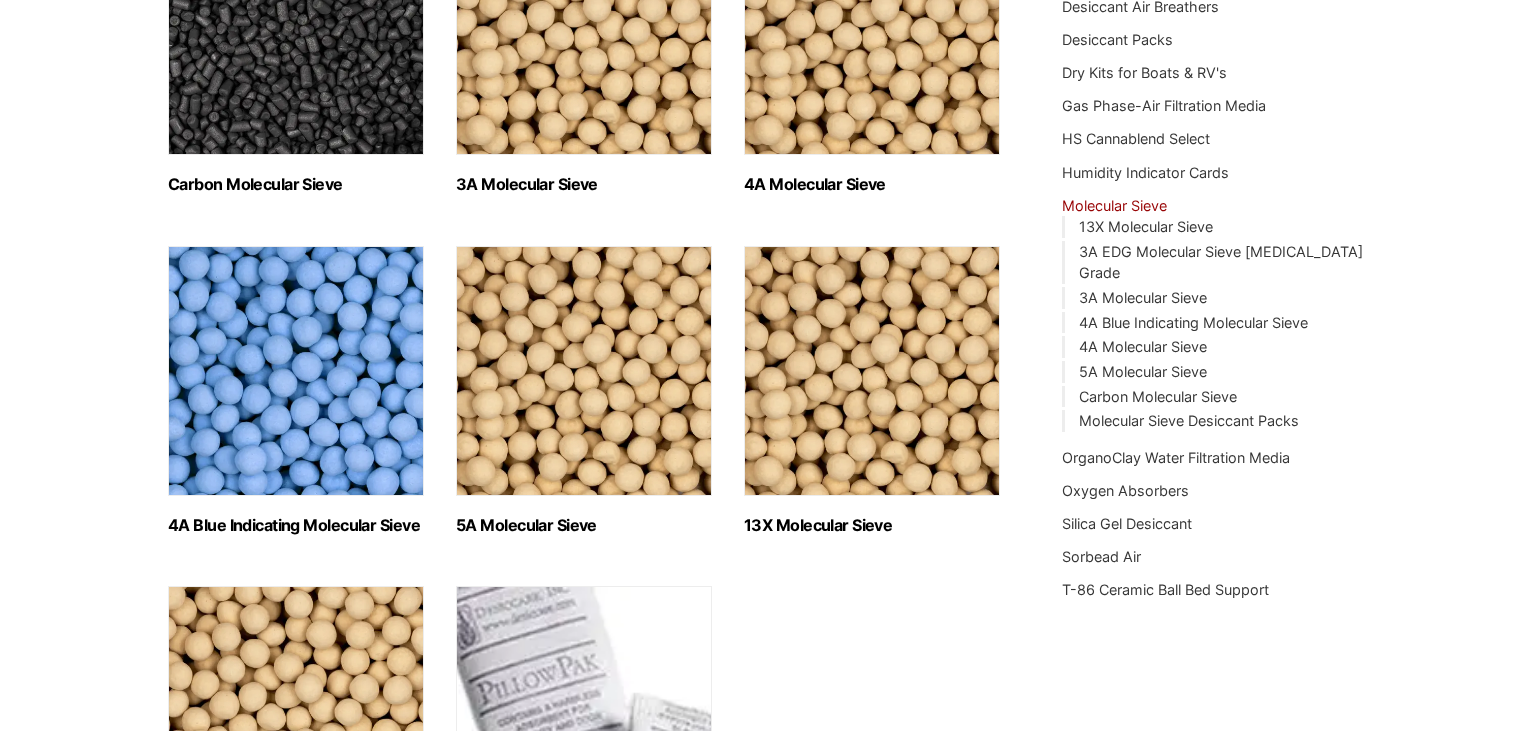 scroll, scrollTop: 432, scrollLeft: 0, axis: vertical 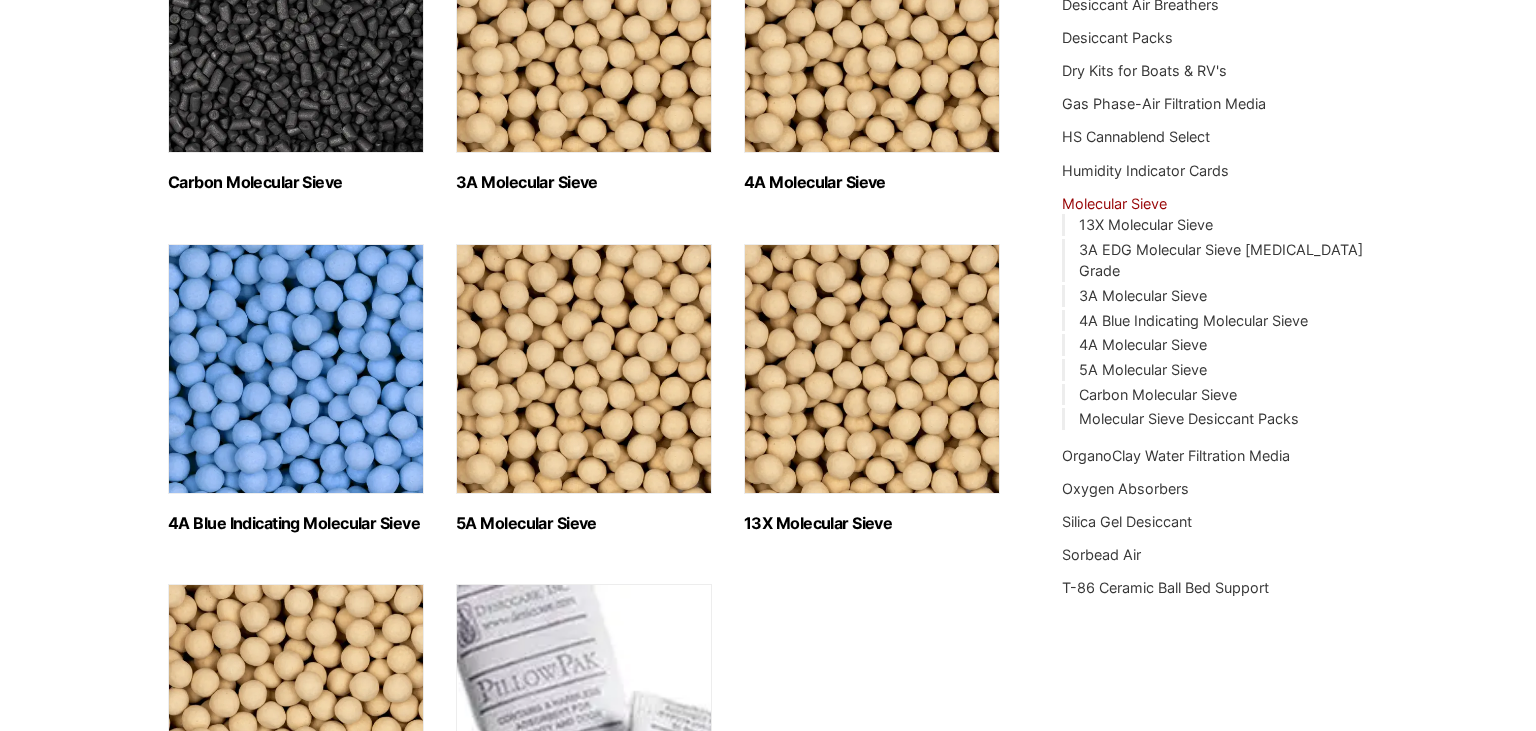 click at bounding box center (584, 369) 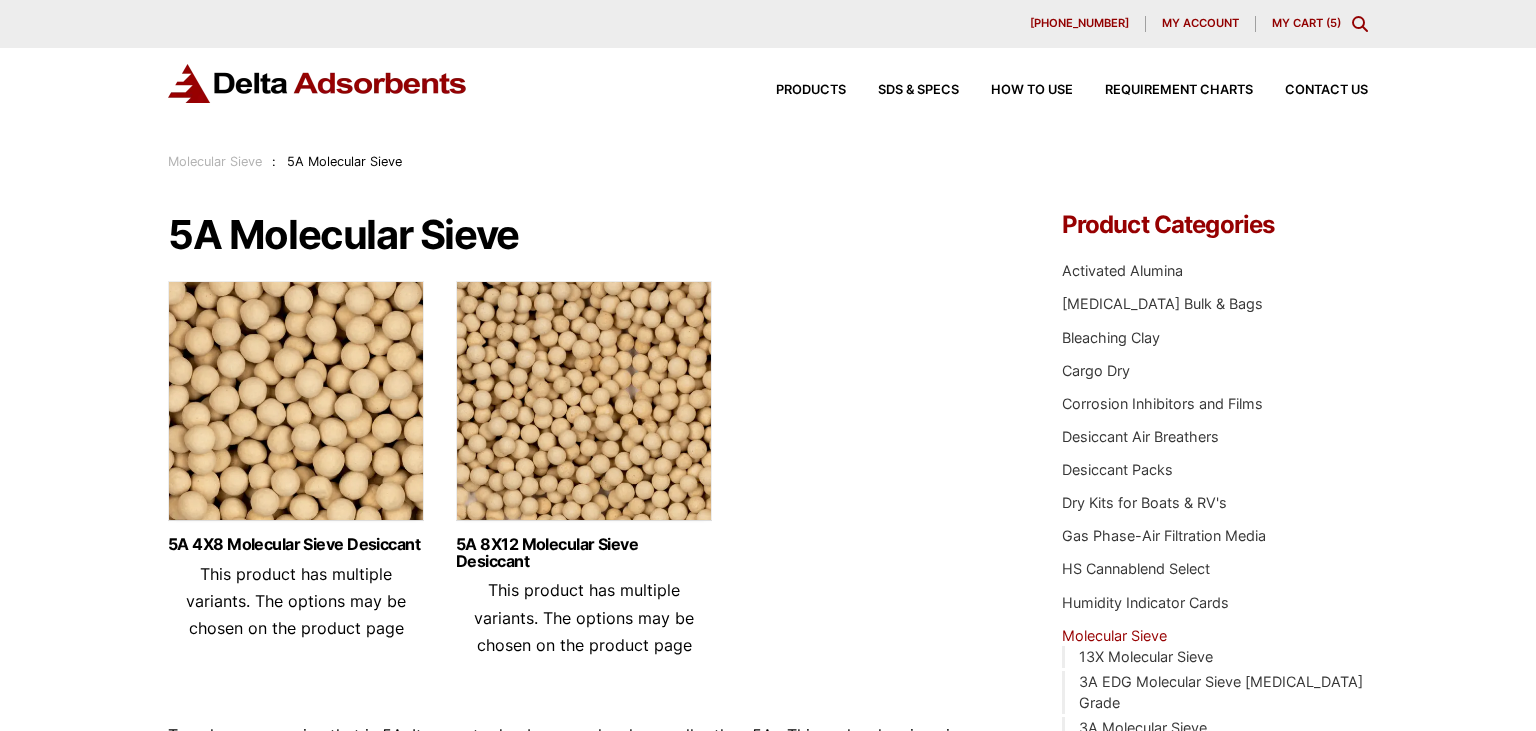 scroll, scrollTop: 0, scrollLeft: 0, axis: both 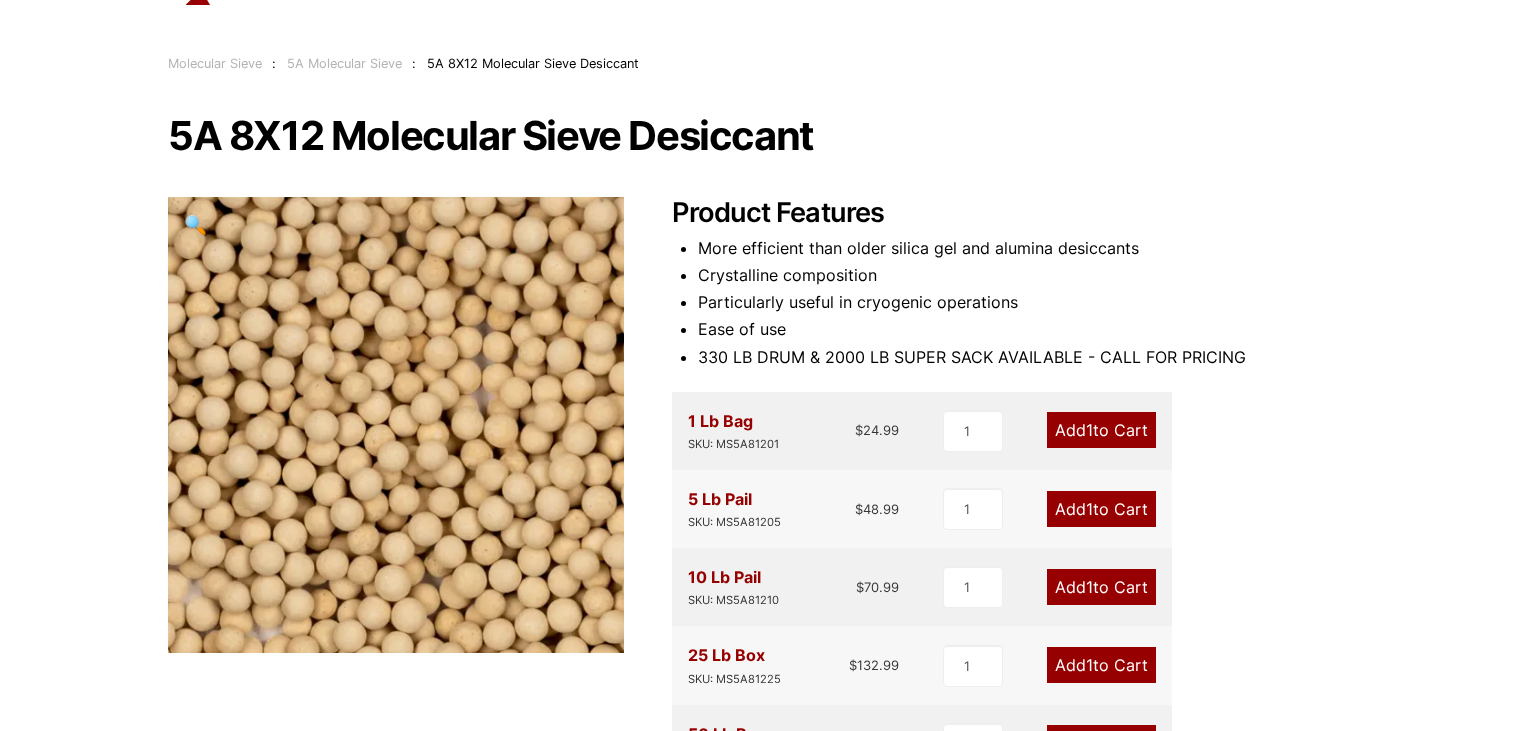 click on "Add  1  to Cart" at bounding box center (1101, 509) 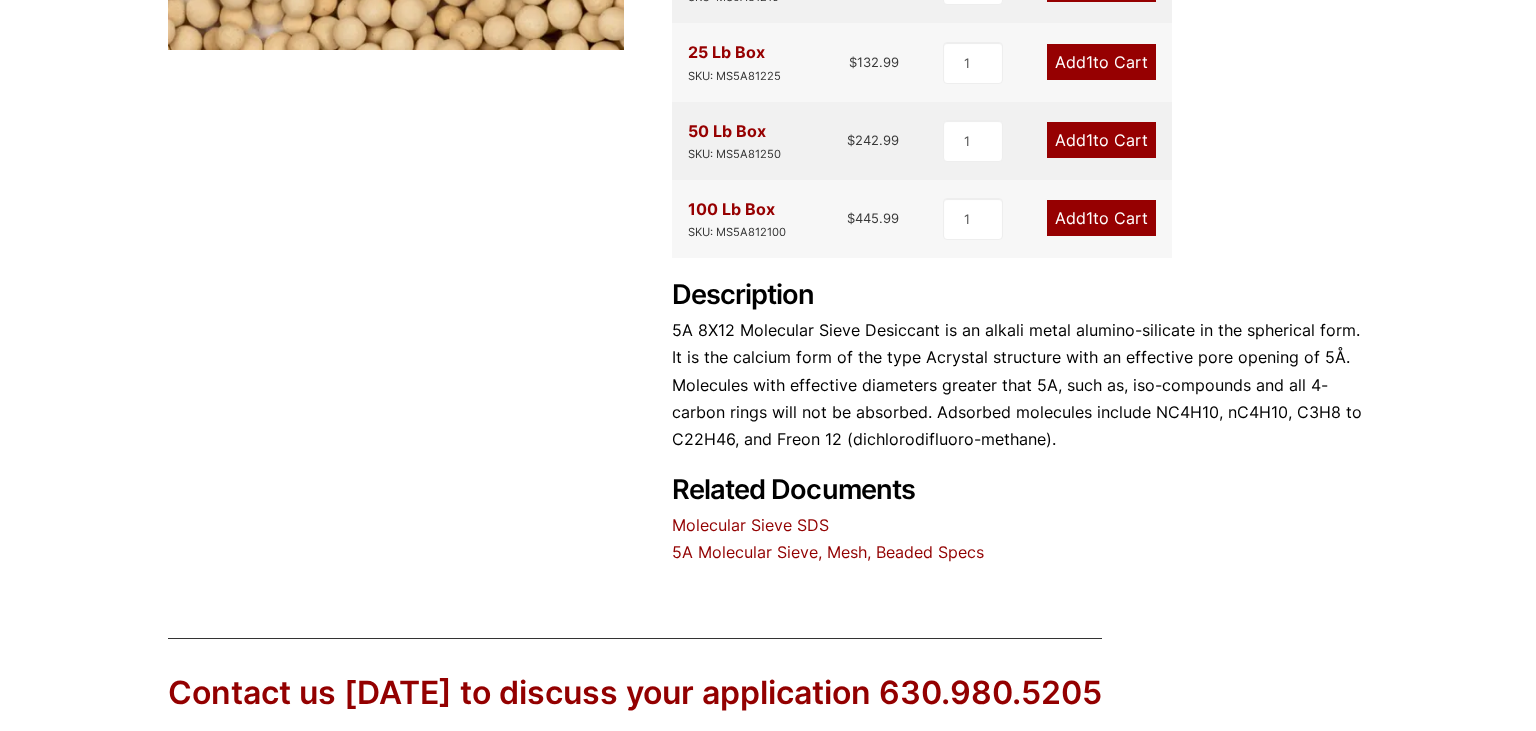scroll, scrollTop: 740, scrollLeft: 0, axis: vertical 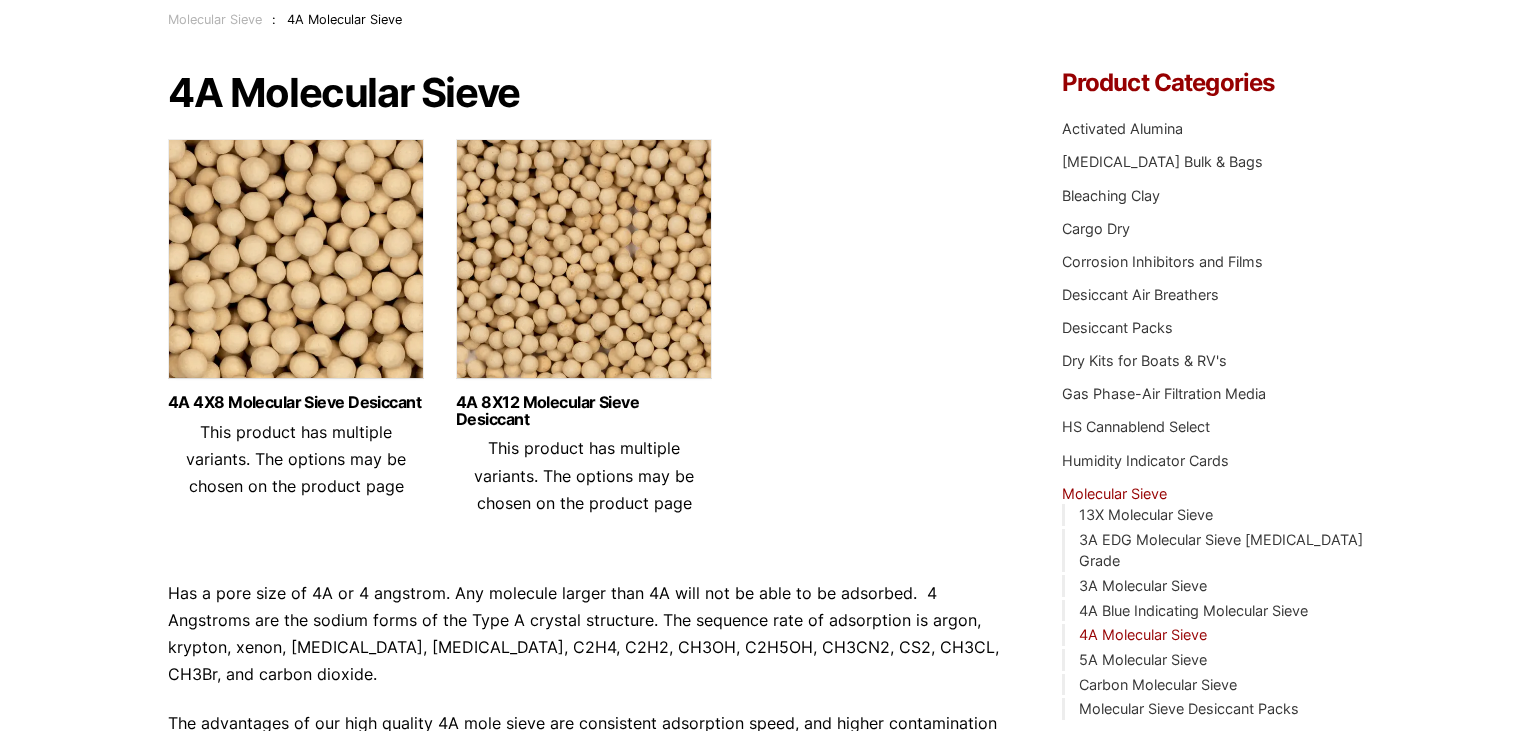 click at bounding box center [584, 264] 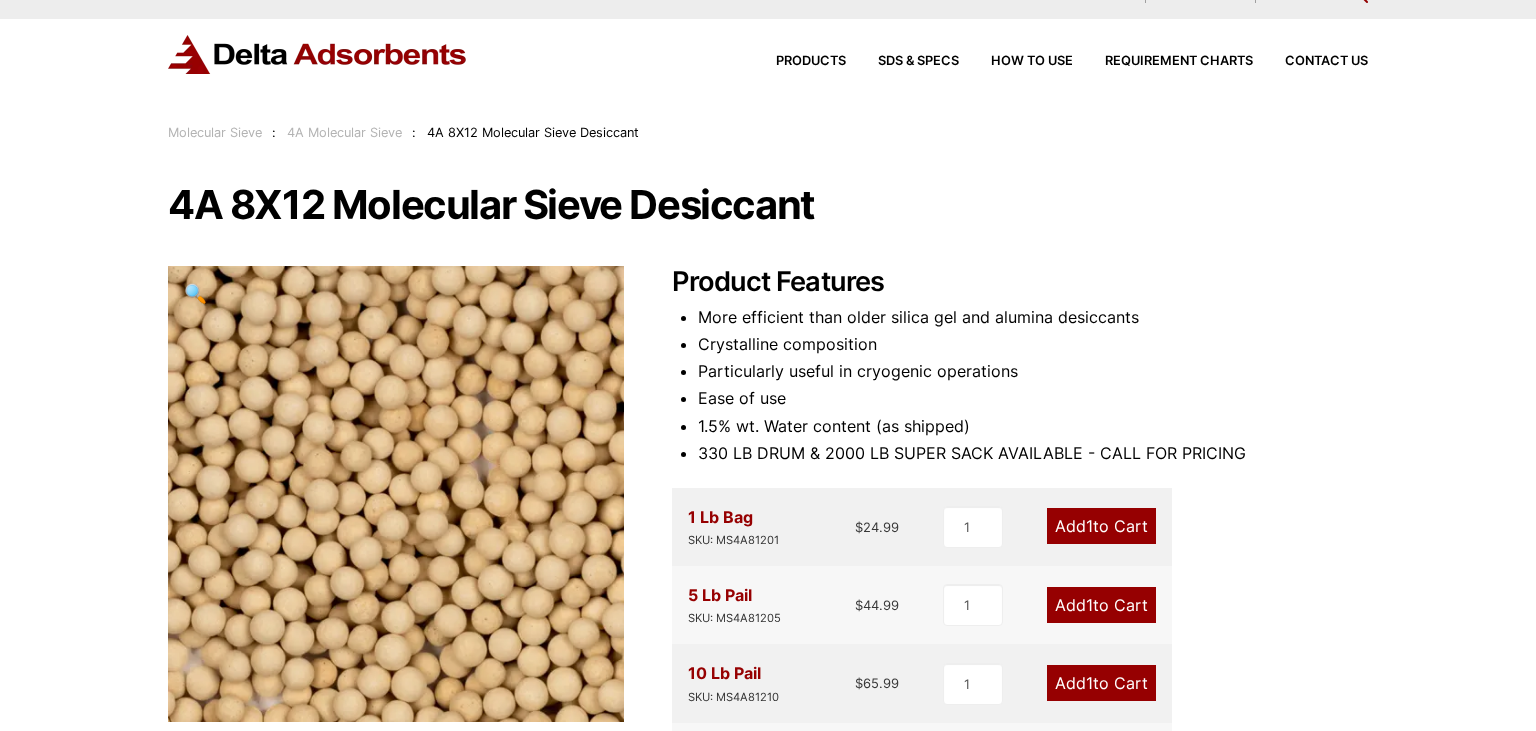 scroll, scrollTop: 0, scrollLeft: 0, axis: both 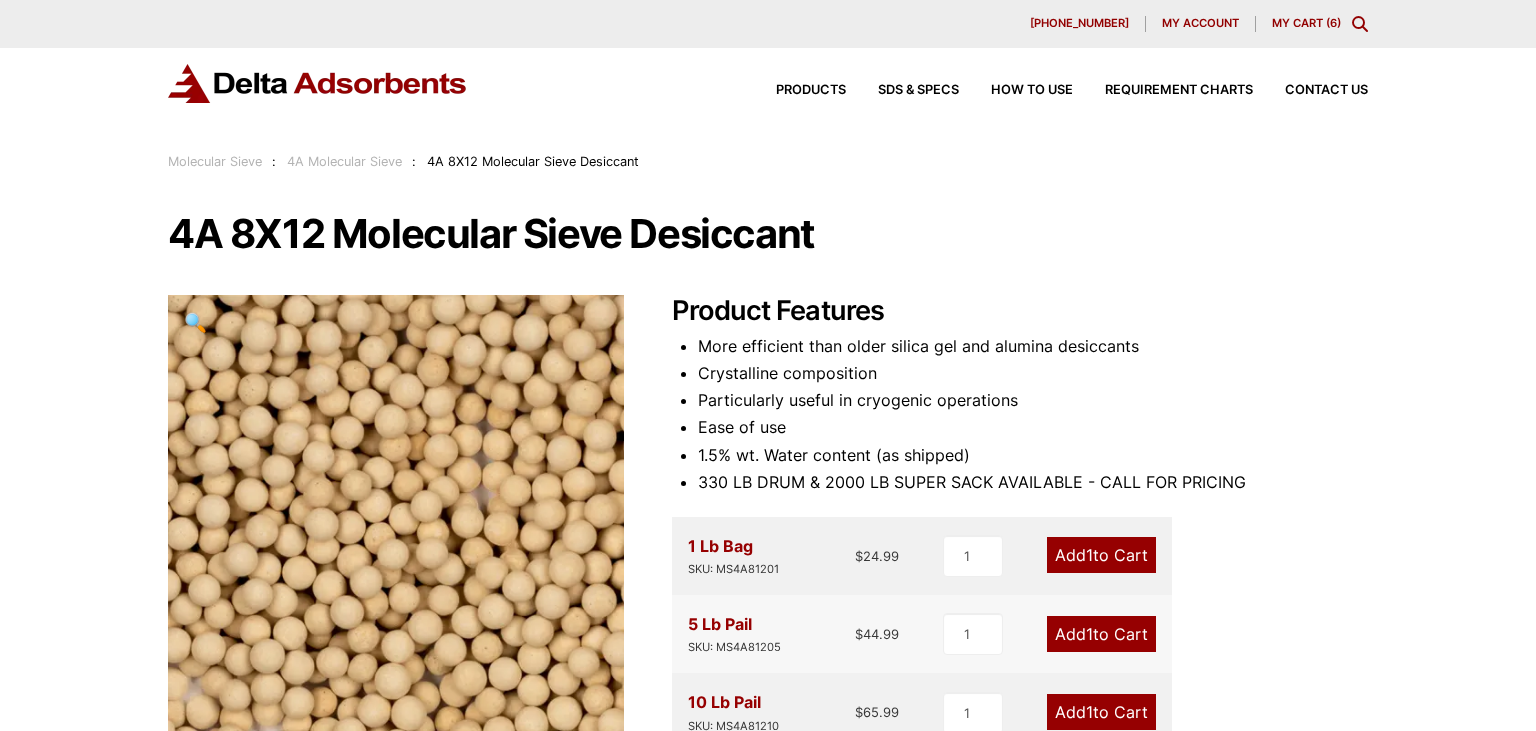 click on "Add  1  to Cart" at bounding box center [1101, 634] 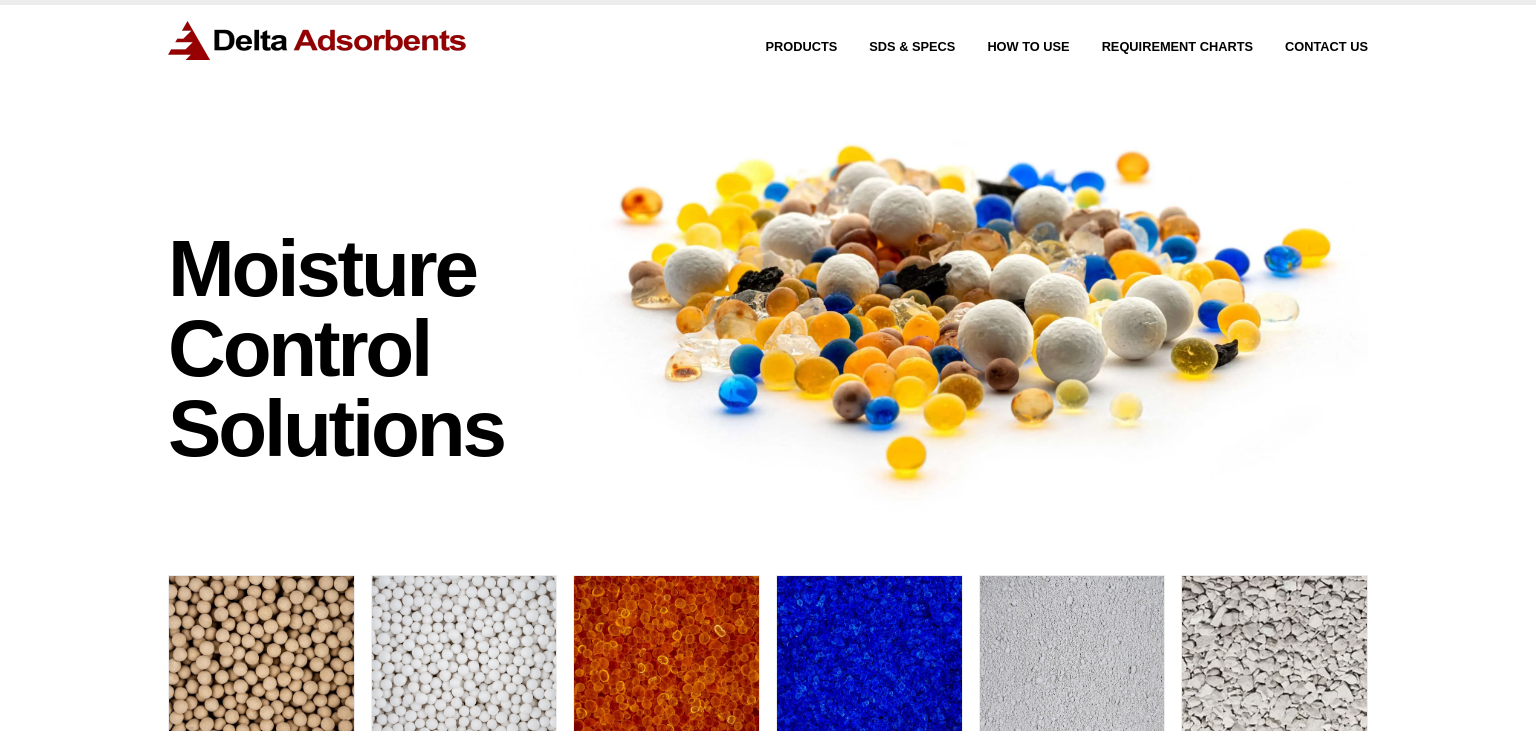 scroll, scrollTop: 0, scrollLeft: 0, axis: both 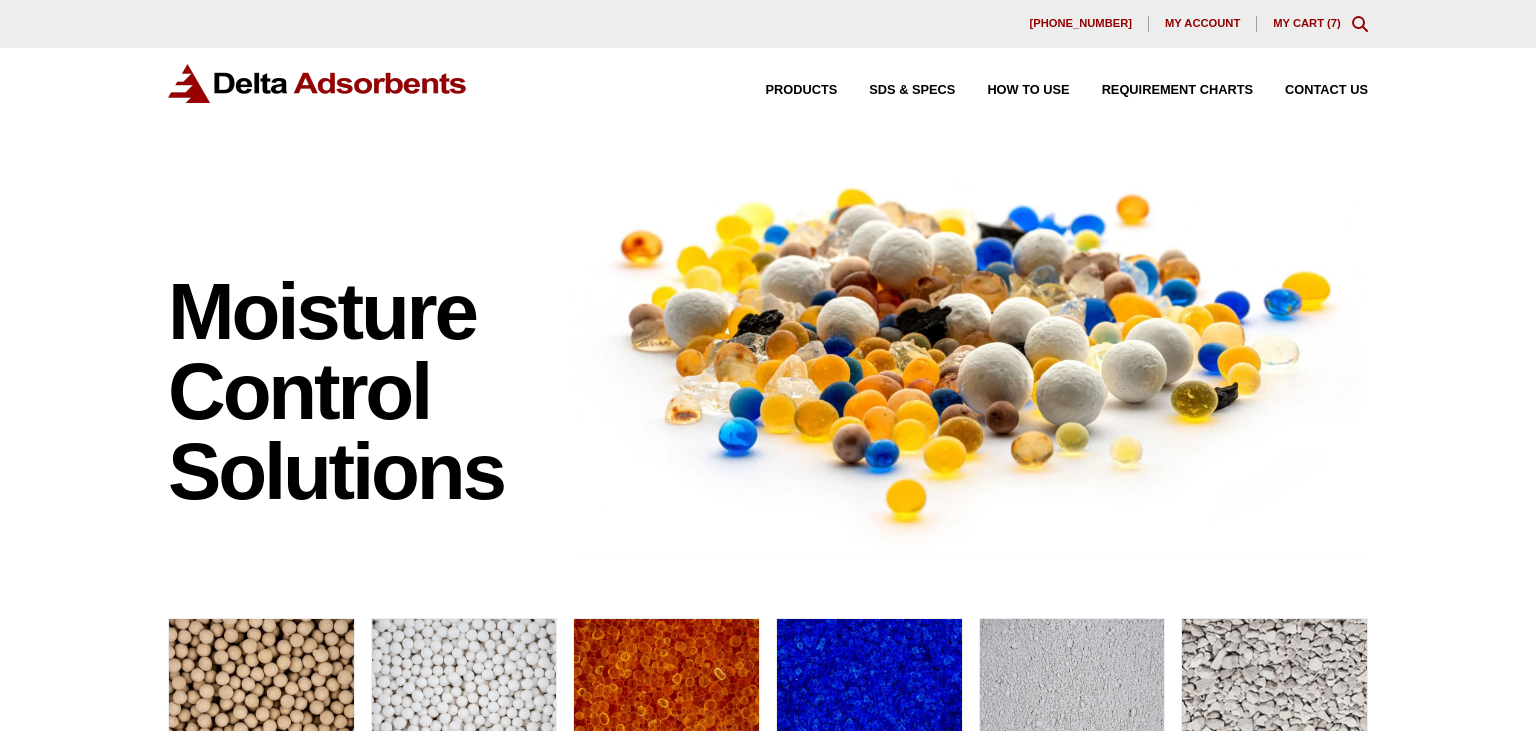 click on "My Cart ( 7 )" at bounding box center (1307, 23) 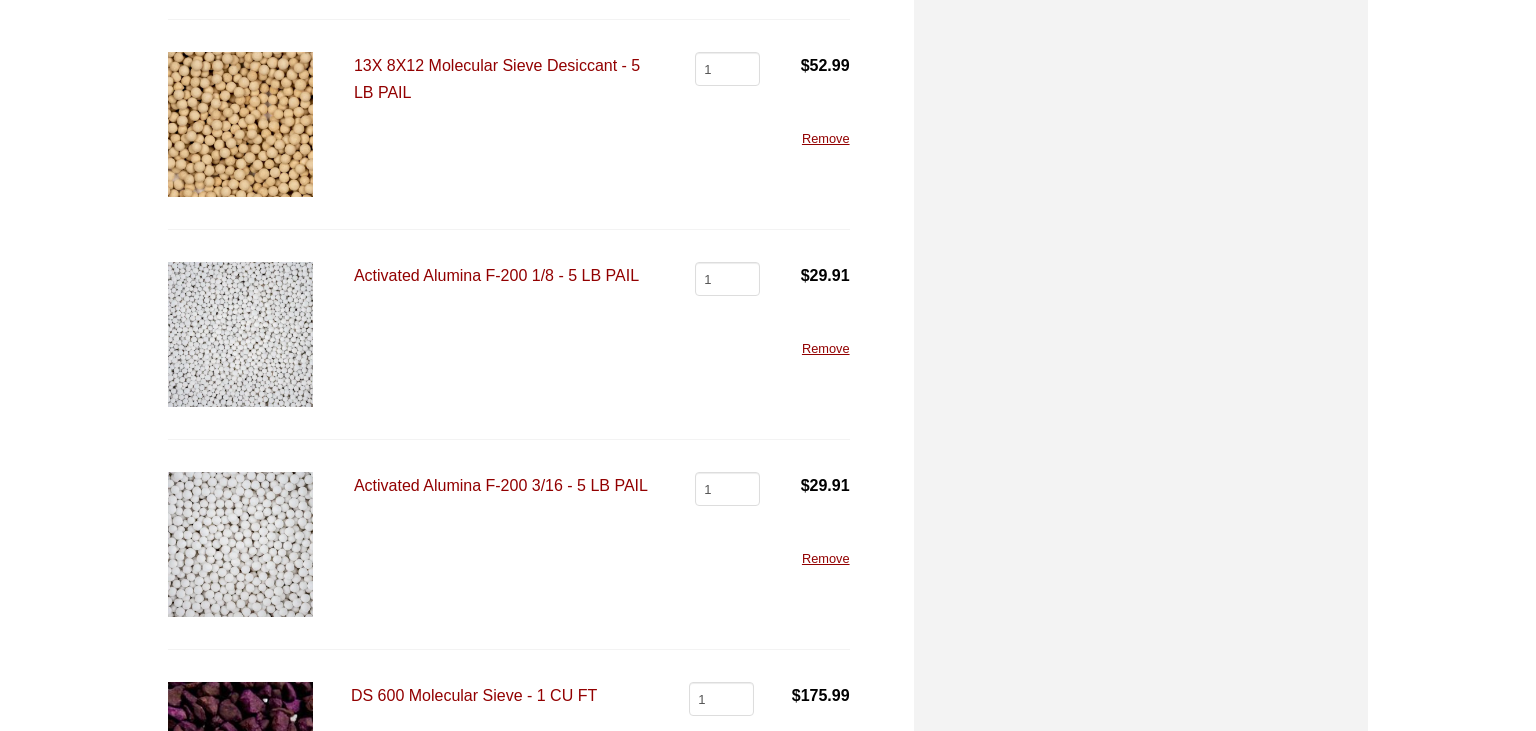 scroll, scrollTop: 983, scrollLeft: 0, axis: vertical 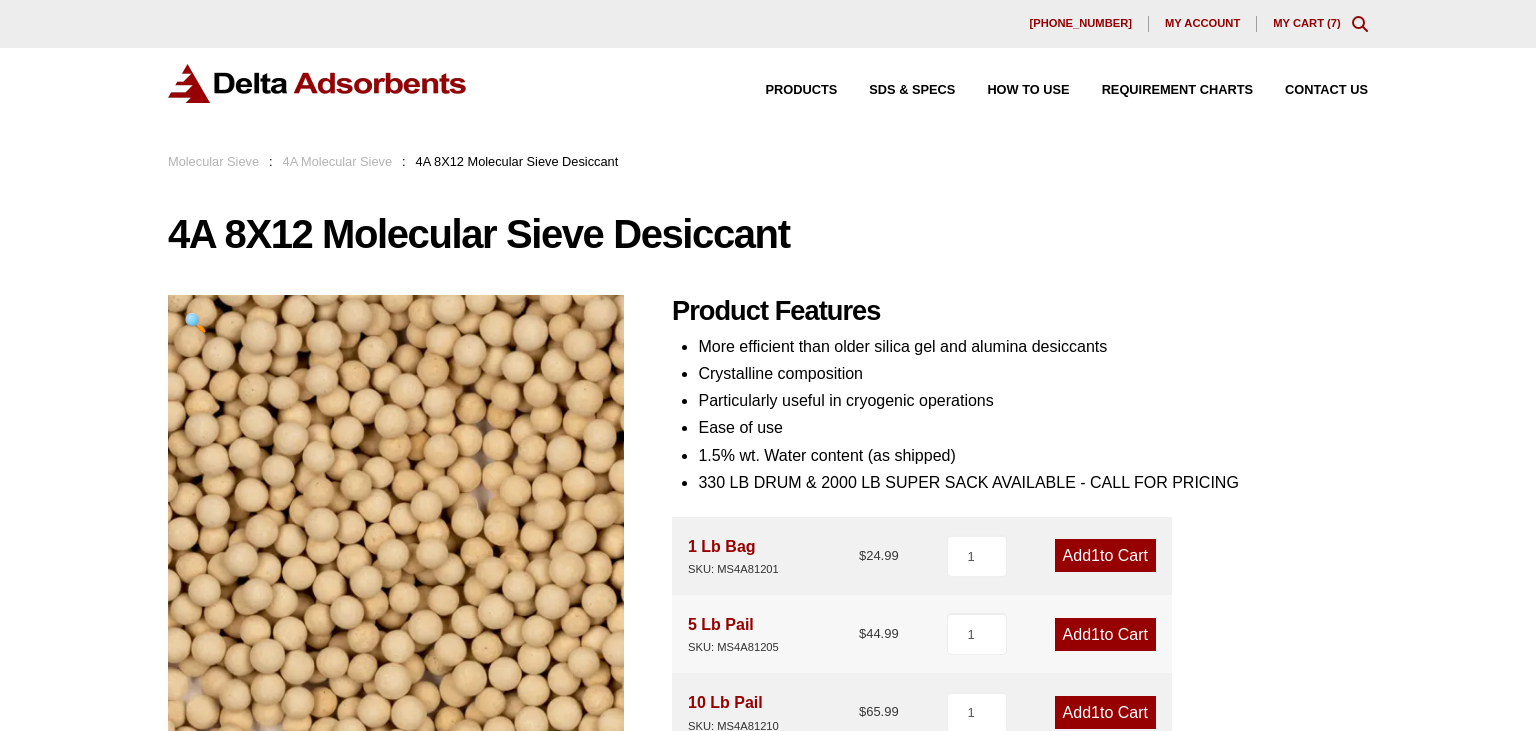 click on "My Cart ( 7 )" at bounding box center [1307, 23] 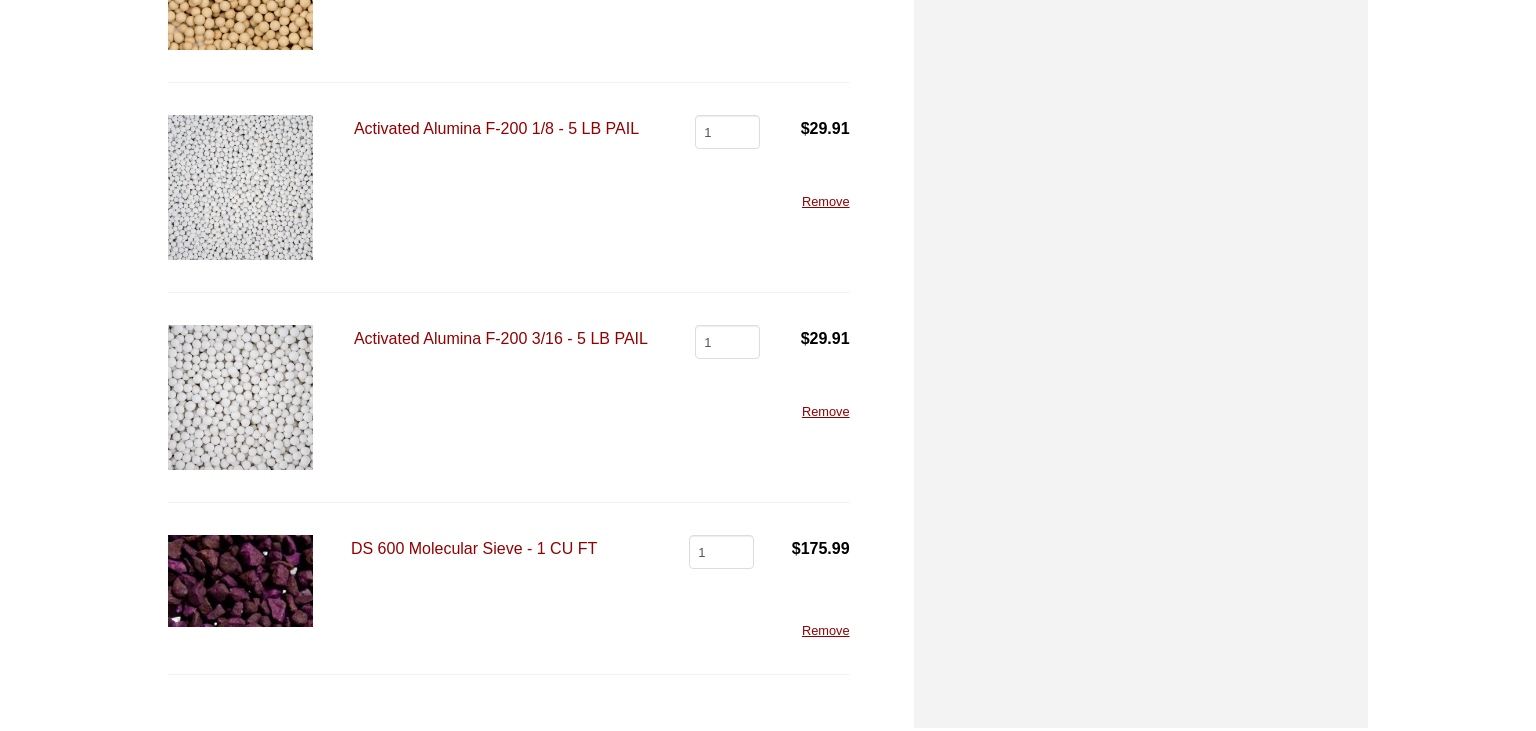 scroll, scrollTop: 0, scrollLeft: 0, axis: both 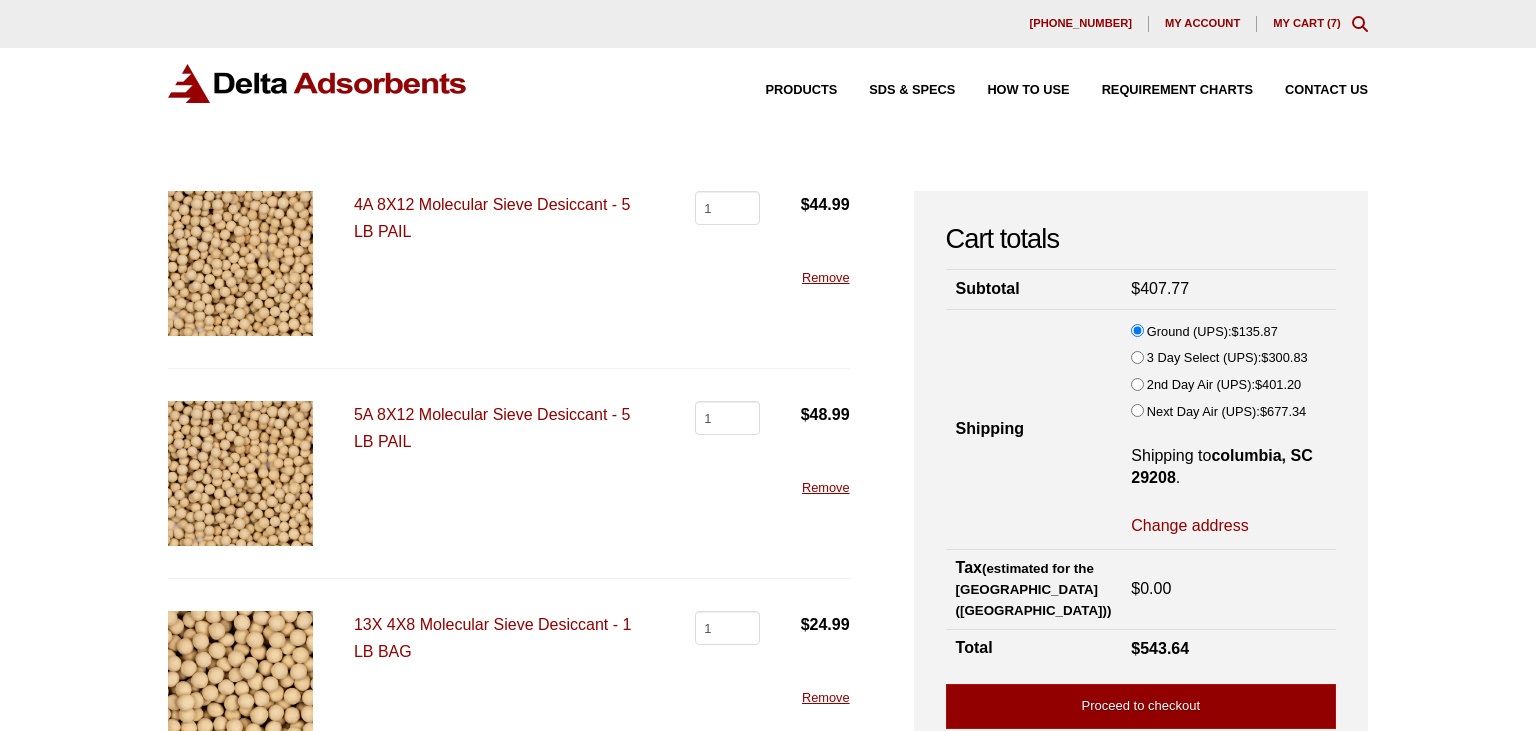 click on "4A 8X12 Molecular Sieve Desiccant - 5 LB PAIL" at bounding box center [492, 218] 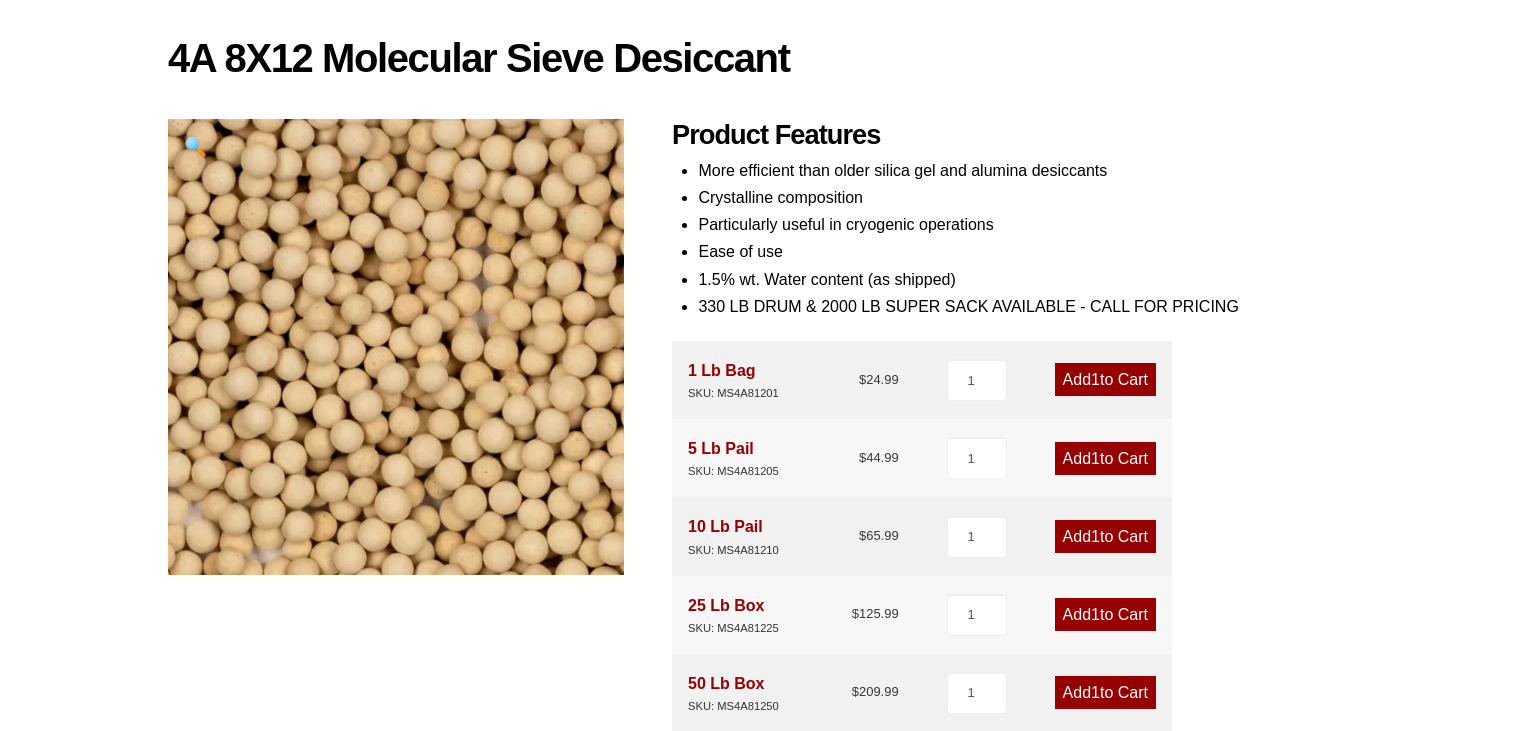 scroll, scrollTop: 175, scrollLeft: 0, axis: vertical 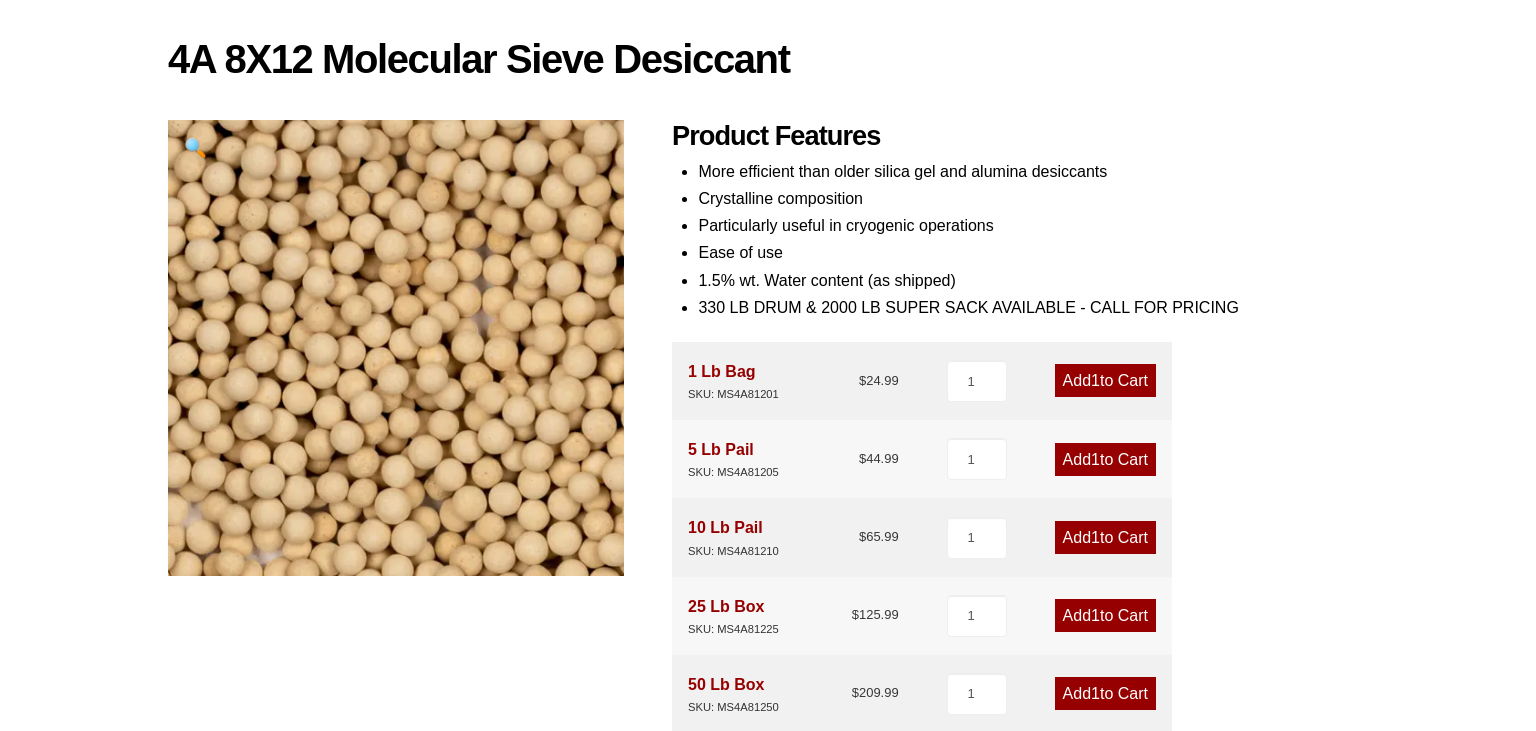 click on "🔍" at bounding box center (195, 147) 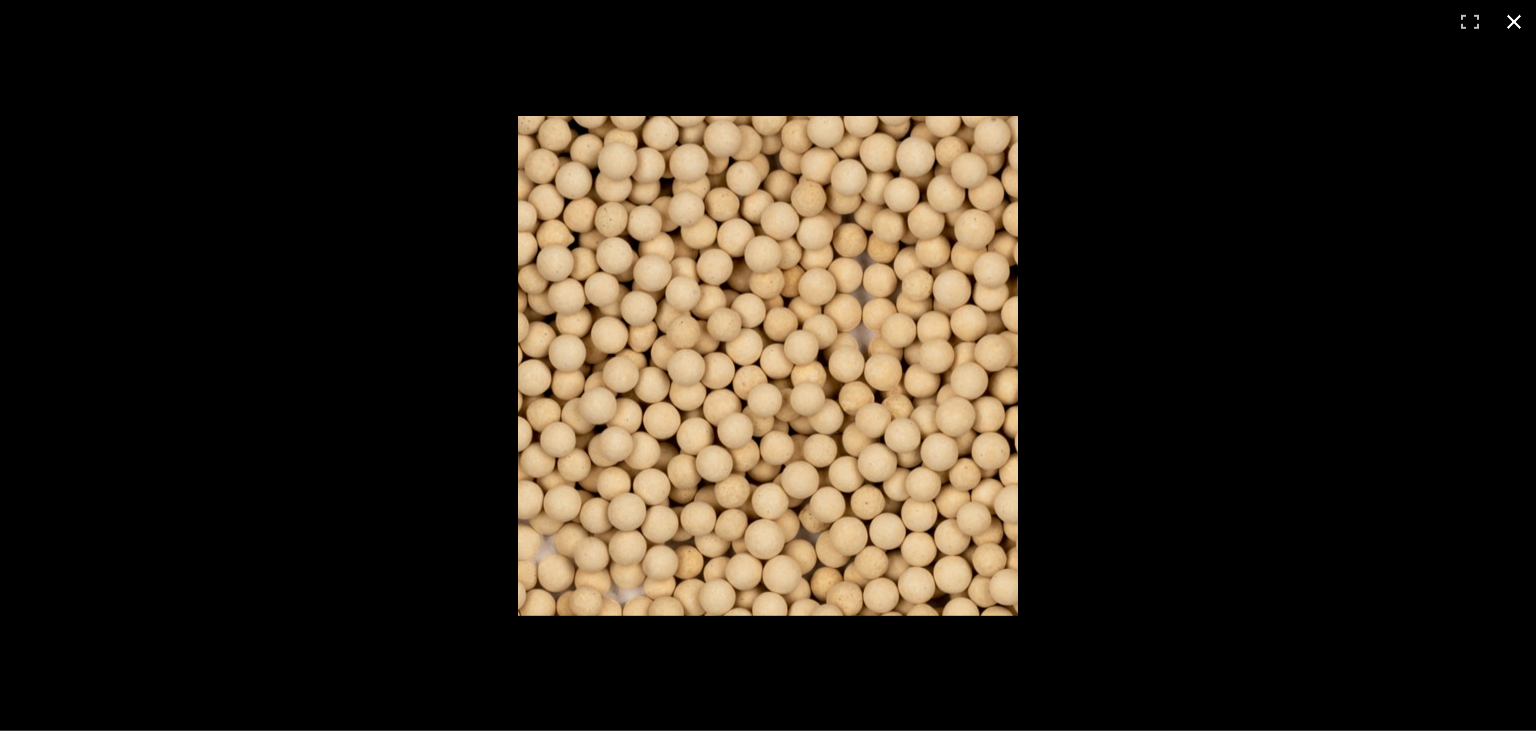 click at bounding box center (1514, 22) 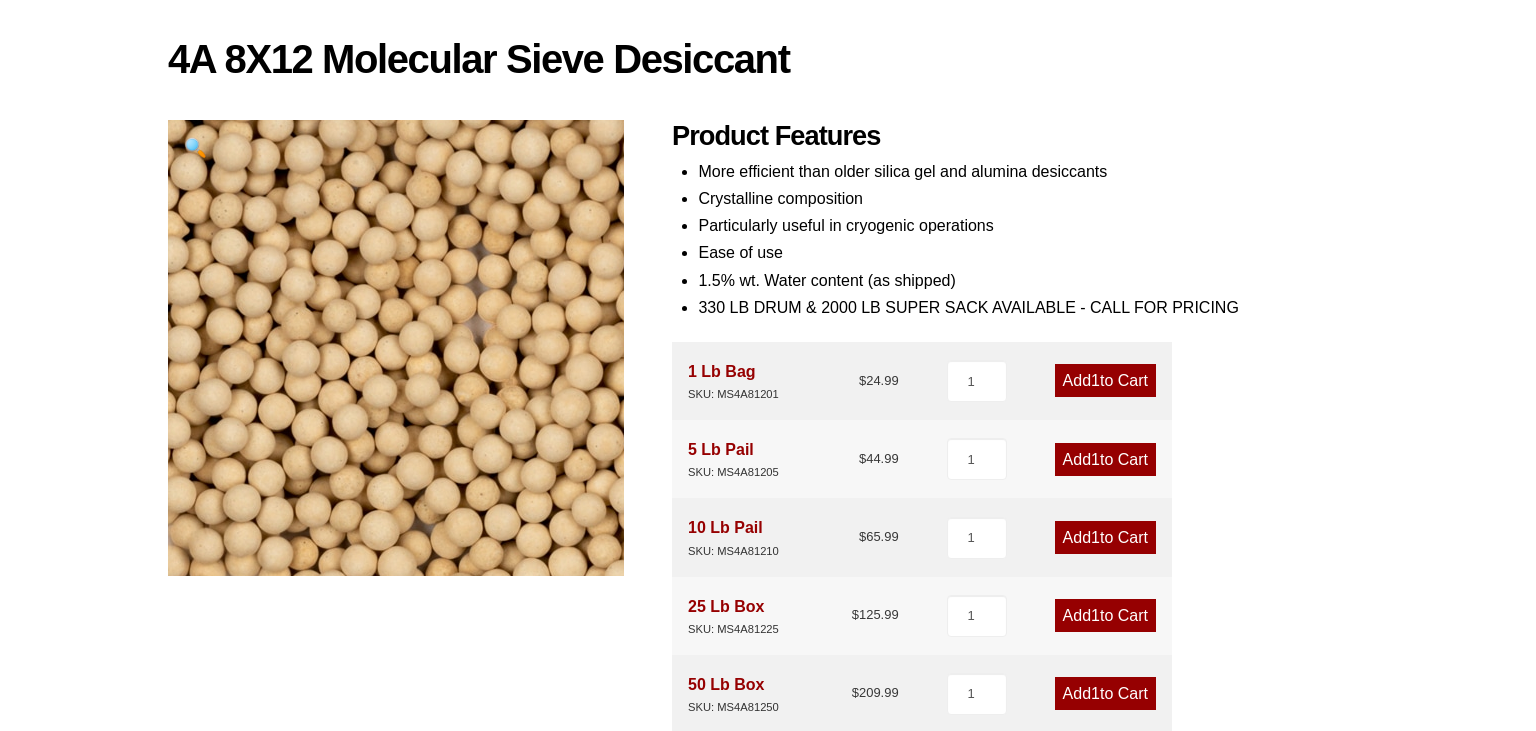 scroll, scrollTop: 0, scrollLeft: 0, axis: both 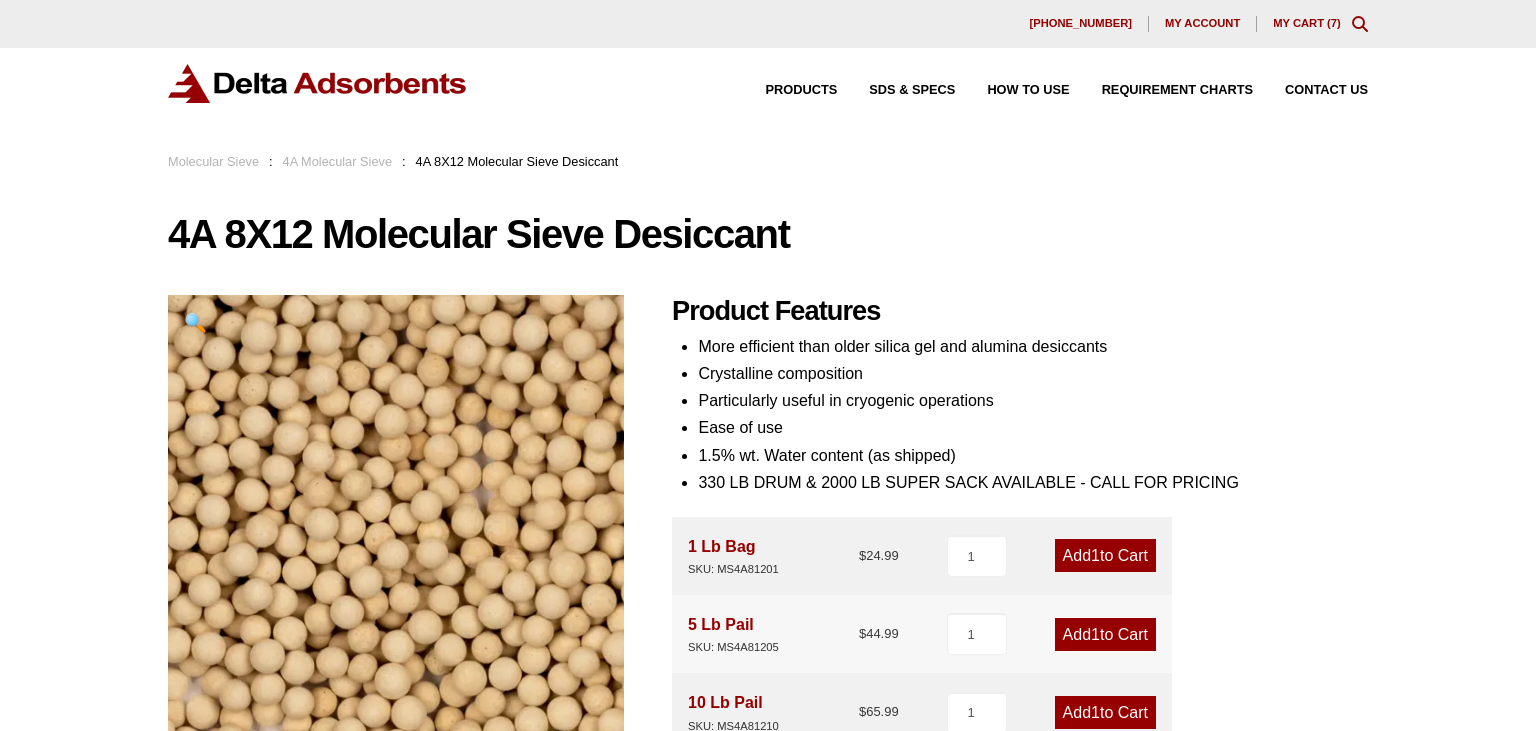 click on "Products SDS & SPECS How to Use Requirement Charts Contact Us" at bounding box center [1051, 90] 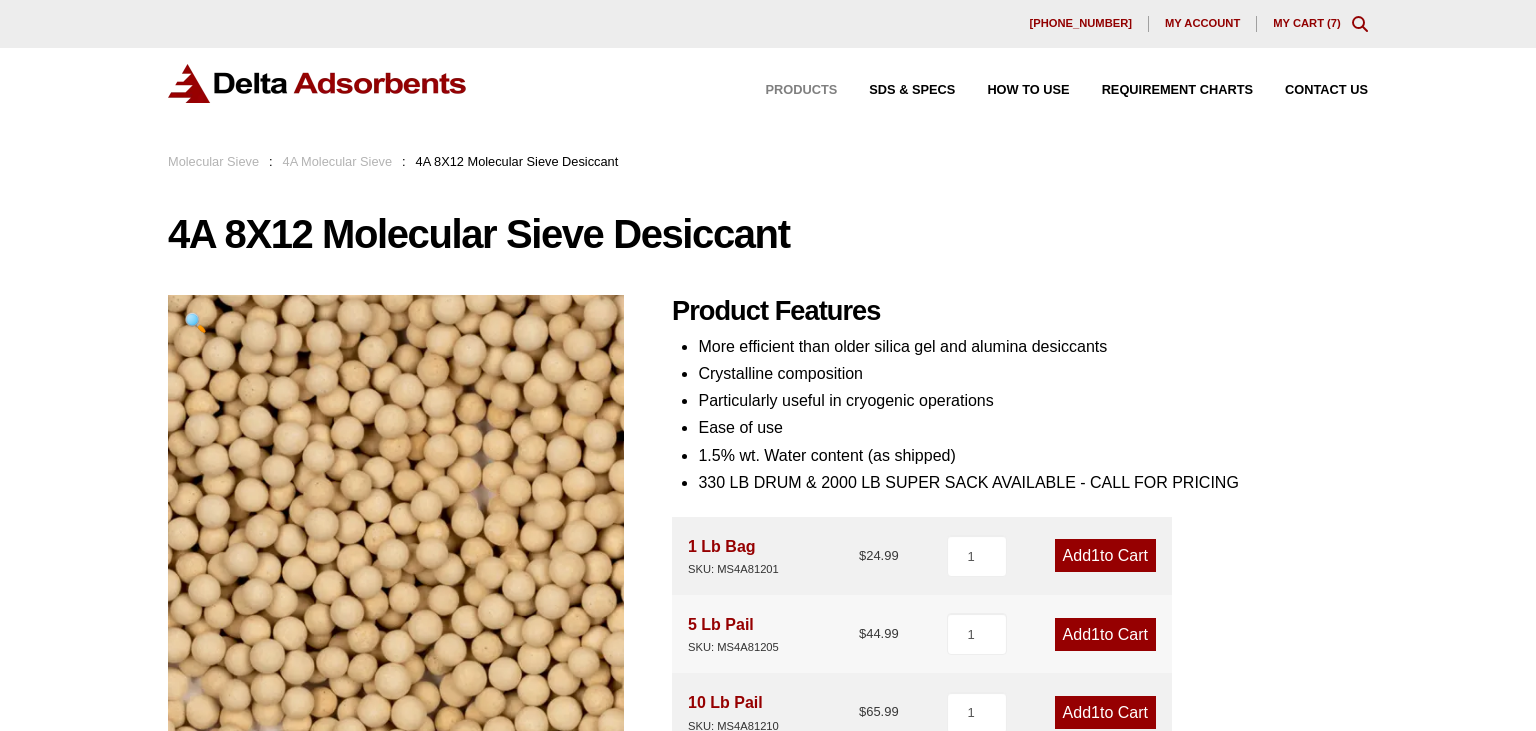 click on "Products" at bounding box center [802, 90] 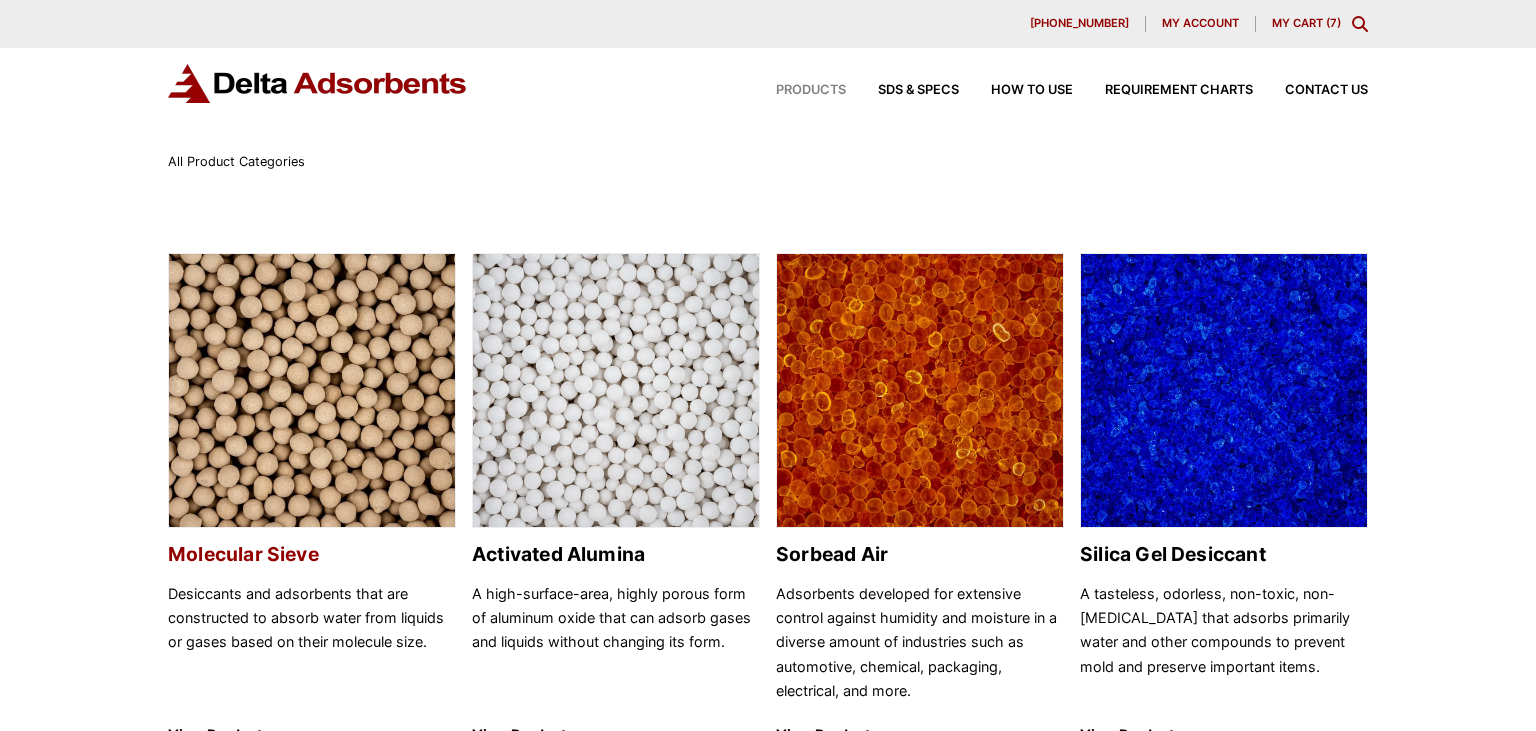 scroll, scrollTop: 0, scrollLeft: 0, axis: both 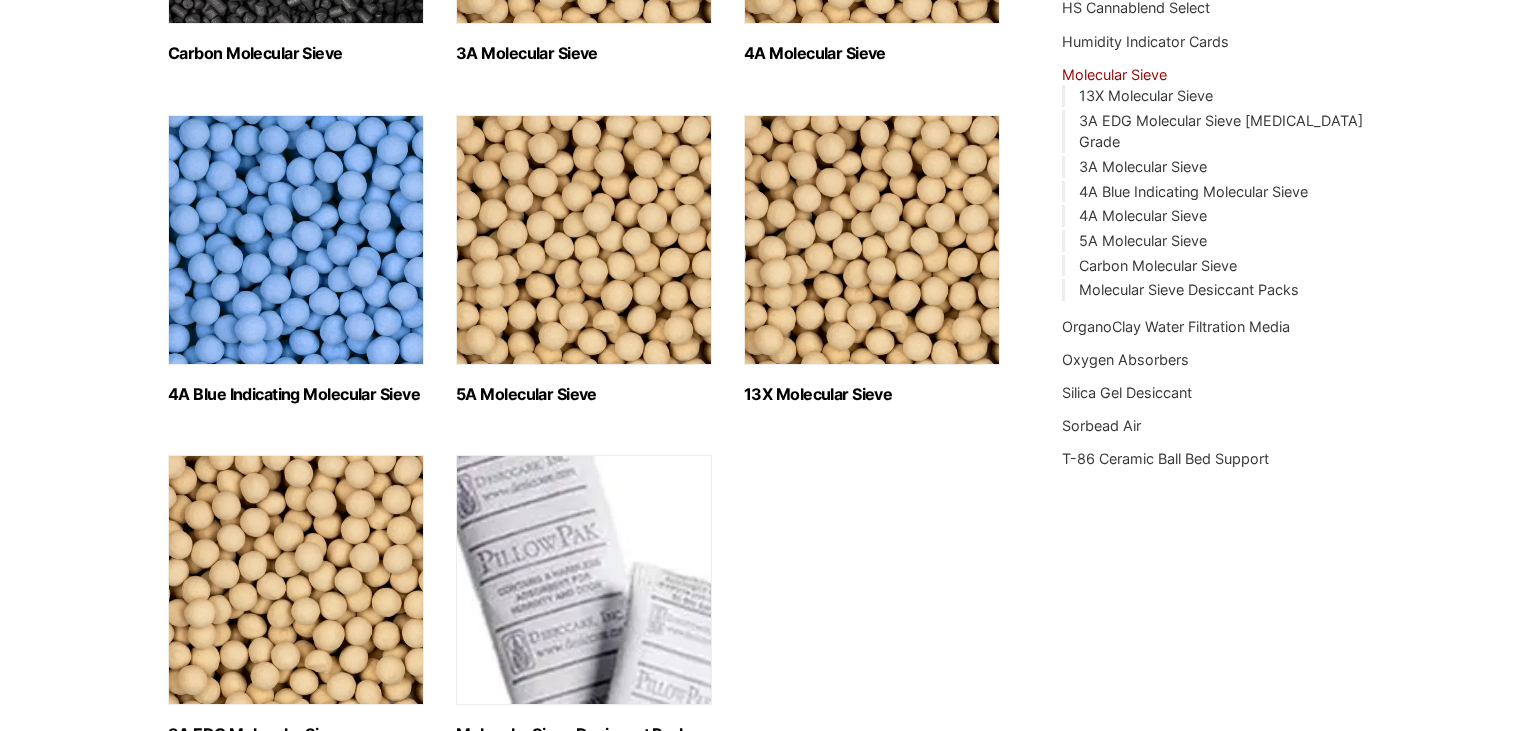click on "4A Molecular Sieve  (2)" at bounding box center (872, -82) 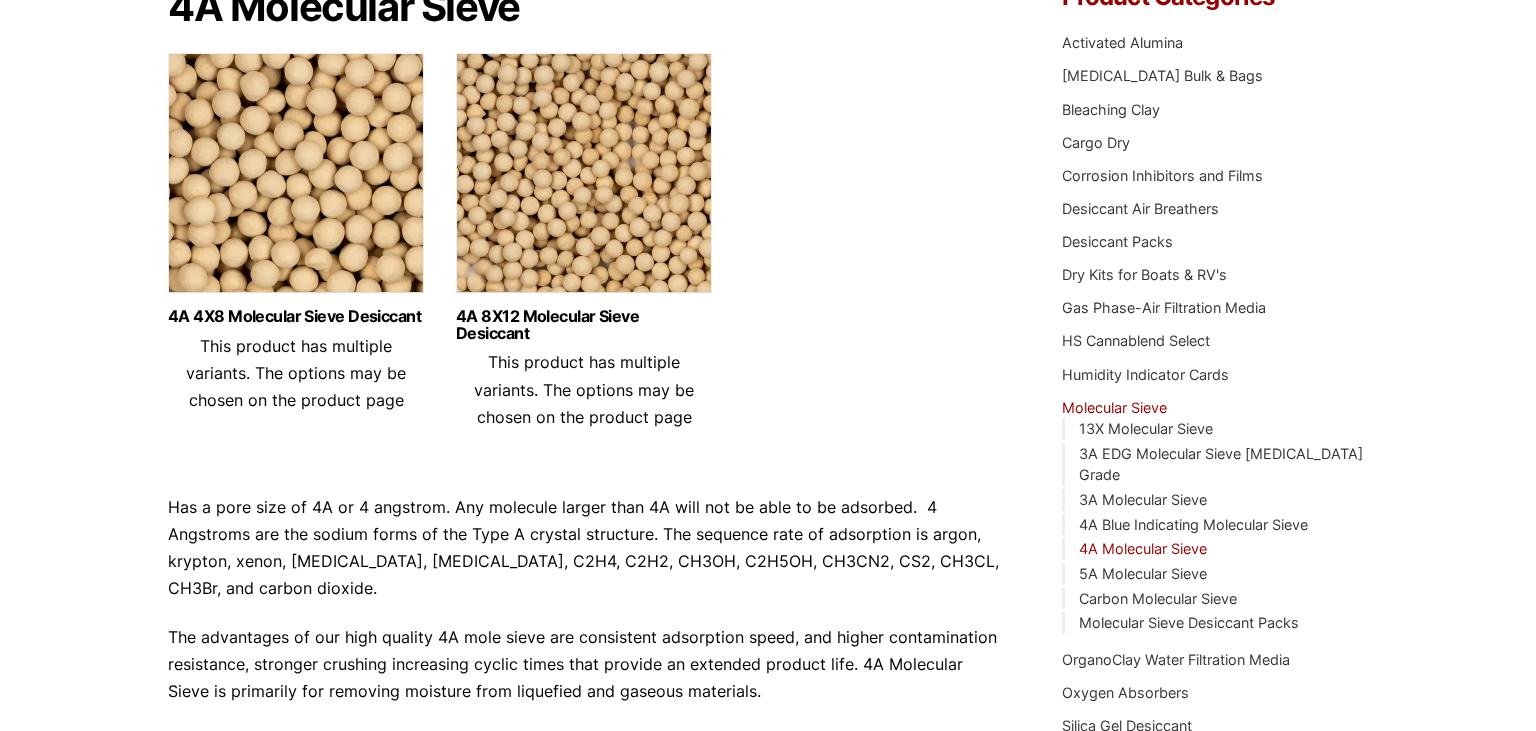 scroll, scrollTop: 0, scrollLeft: 0, axis: both 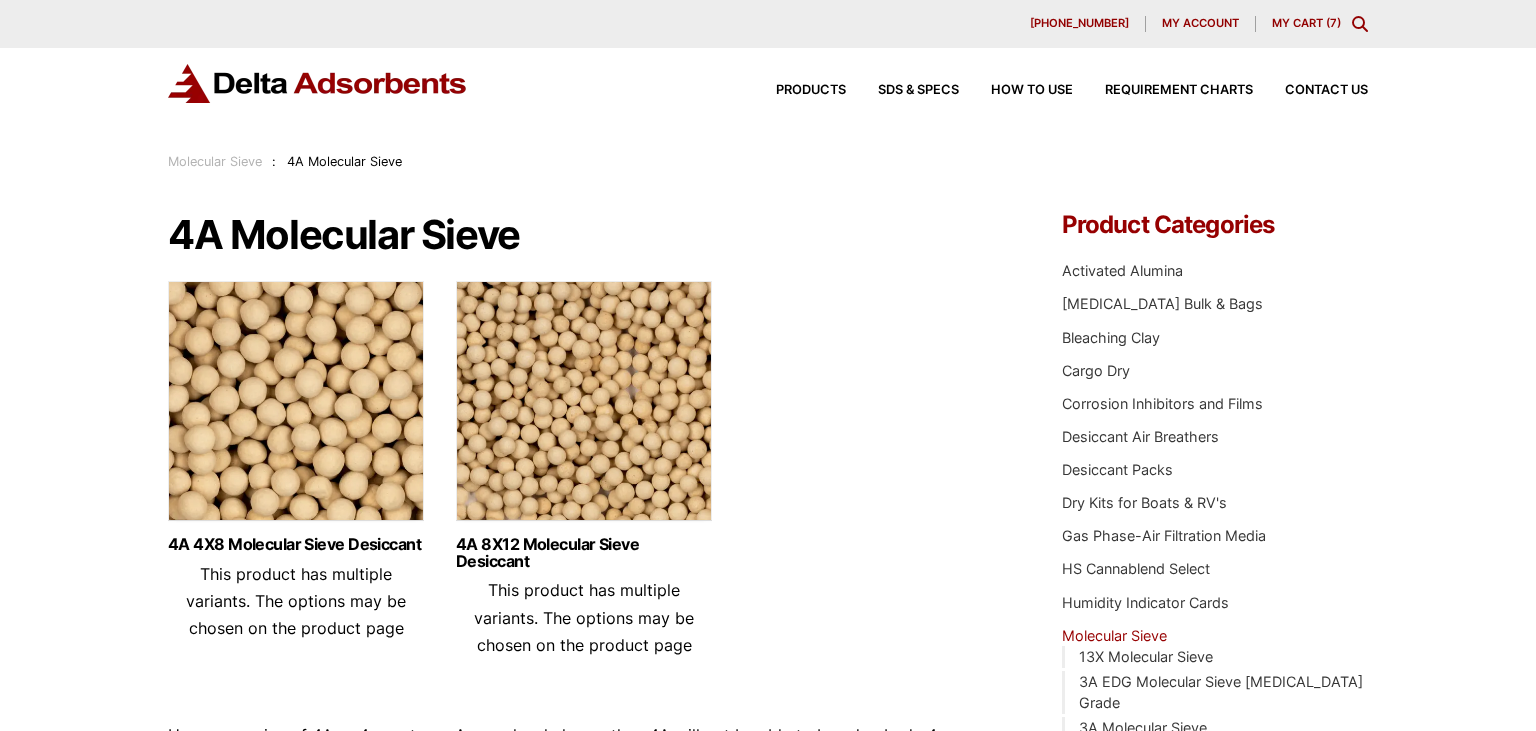 click on "My Cart ( 7 )" at bounding box center [1306, 23] 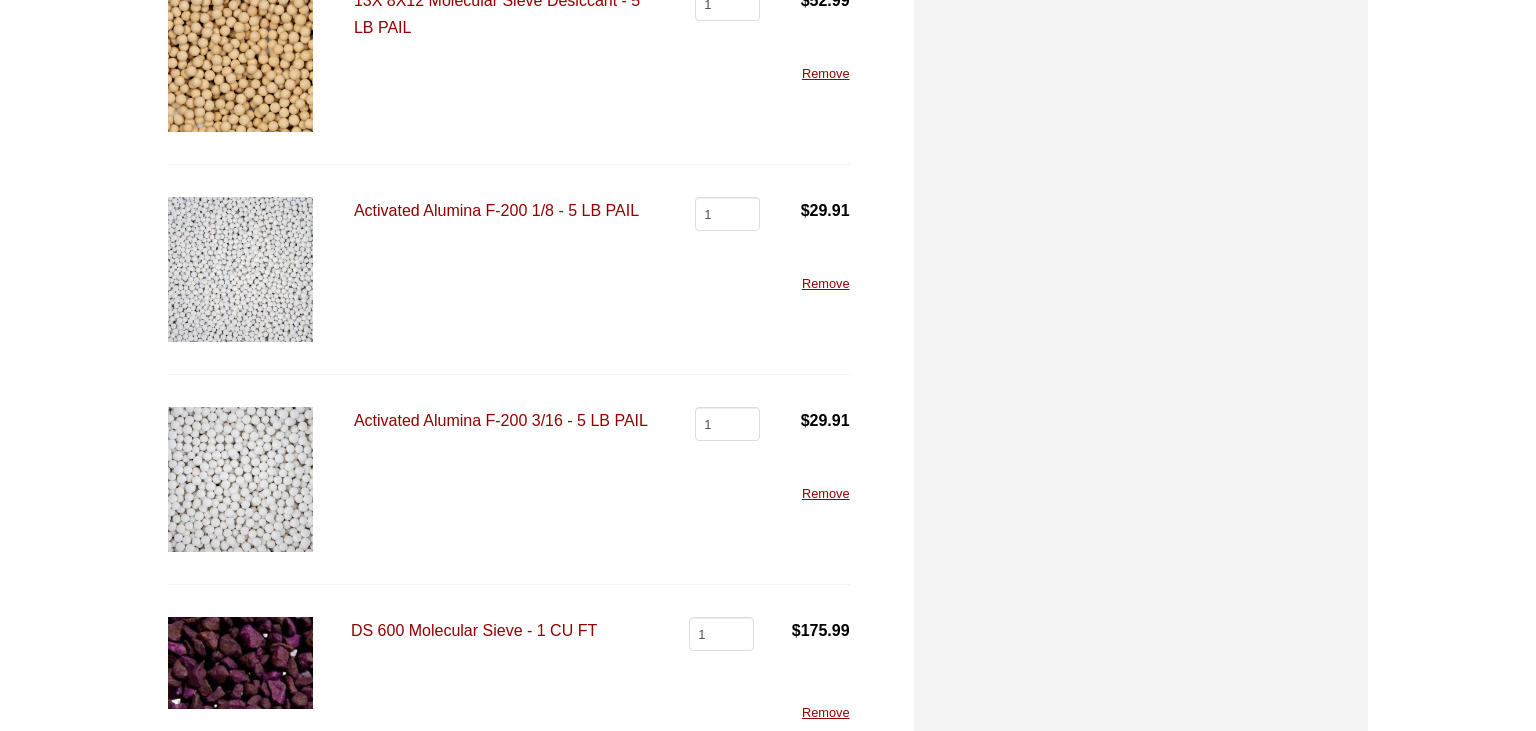 scroll, scrollTop: 835, scrollLeft: 0, axis: vertical 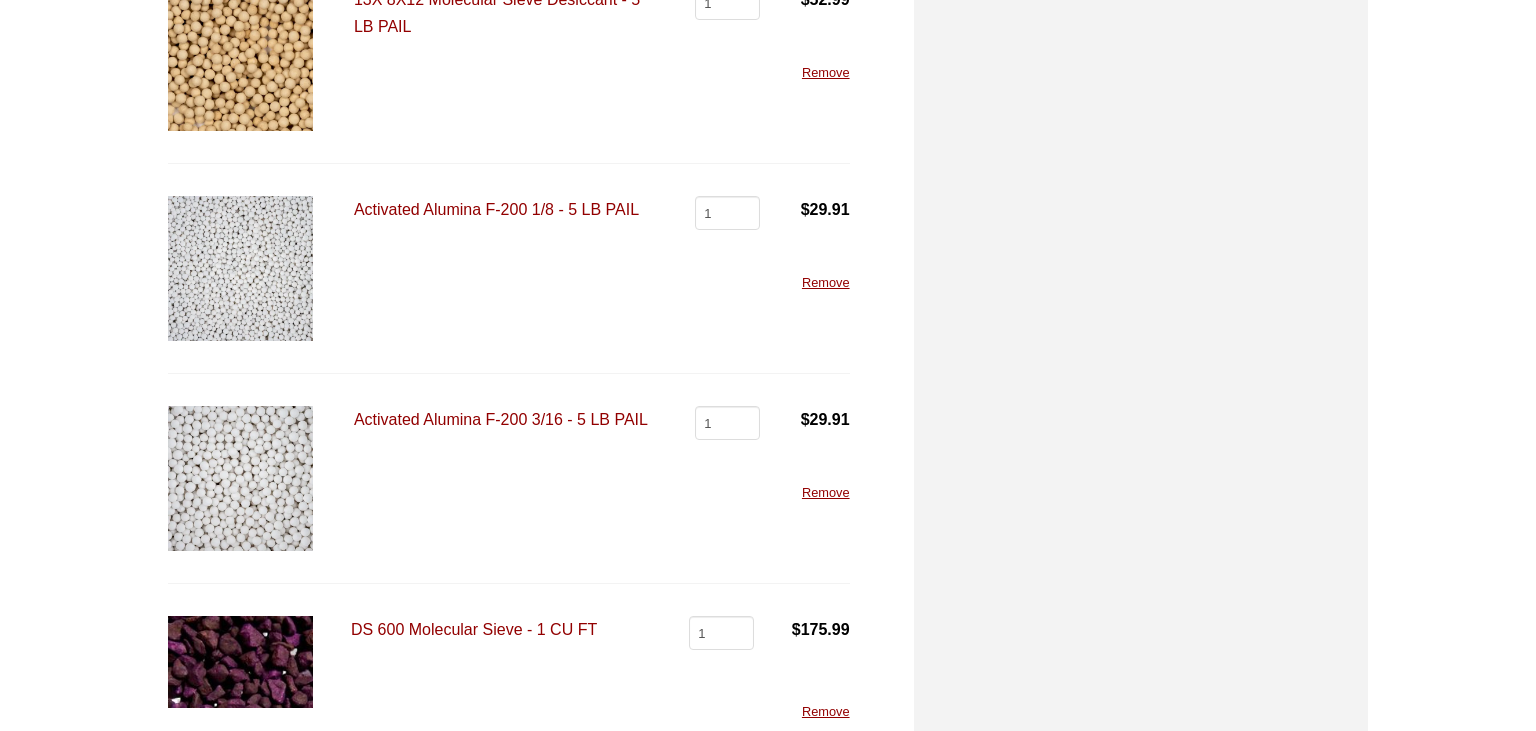 click on "4A 8X12 Molecular Sieve Desiccant - 5 LB PAIL
4A 8X12 Molecular Sieve Desiccant - 5 LB PAIL quantity
1
$ 44.99
Remove
5A 8X12 Molecular Sieve Desiccant - 5 LB PAIL
5A 8X12 Molecular Sieve Desiccant - 5 LB PAIL quantity
1
$ 48.99" at bounding box center (509, 56) 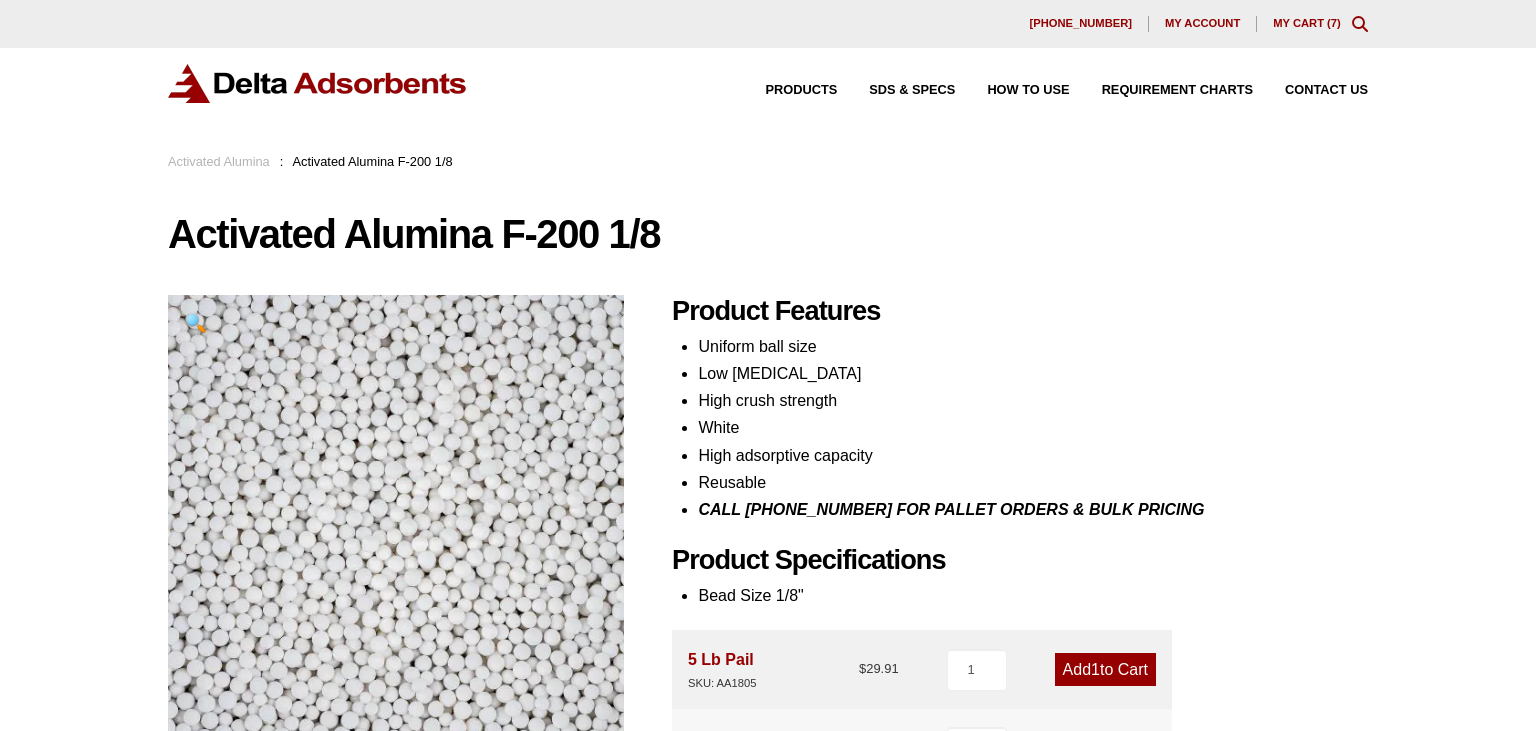 scroll, scrollTop: 0, scrollLeft: 0, axis: both 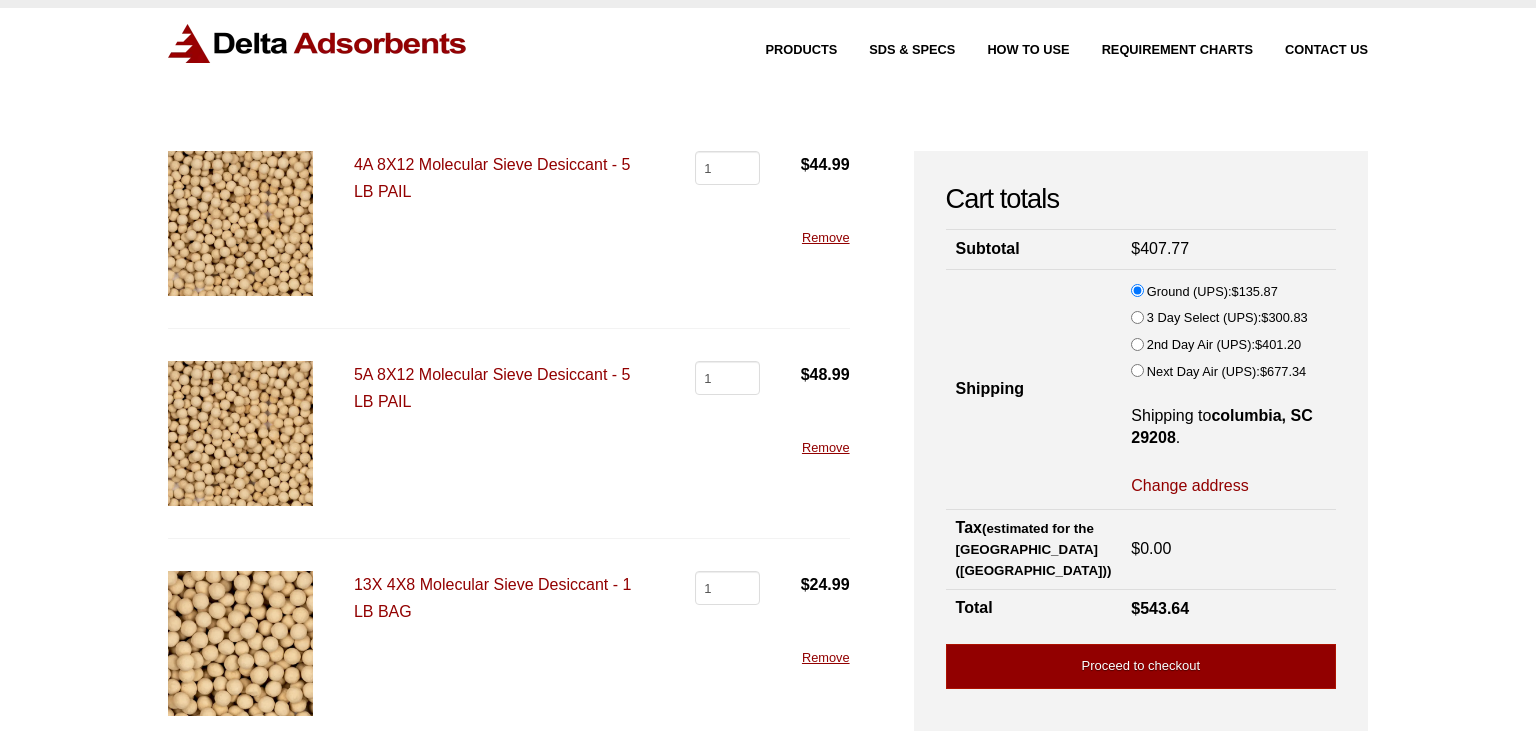 click on "4A 8X12 Molecular Sieve Desiccant - 5 LB PAIL" at bounding box center (492, 178) 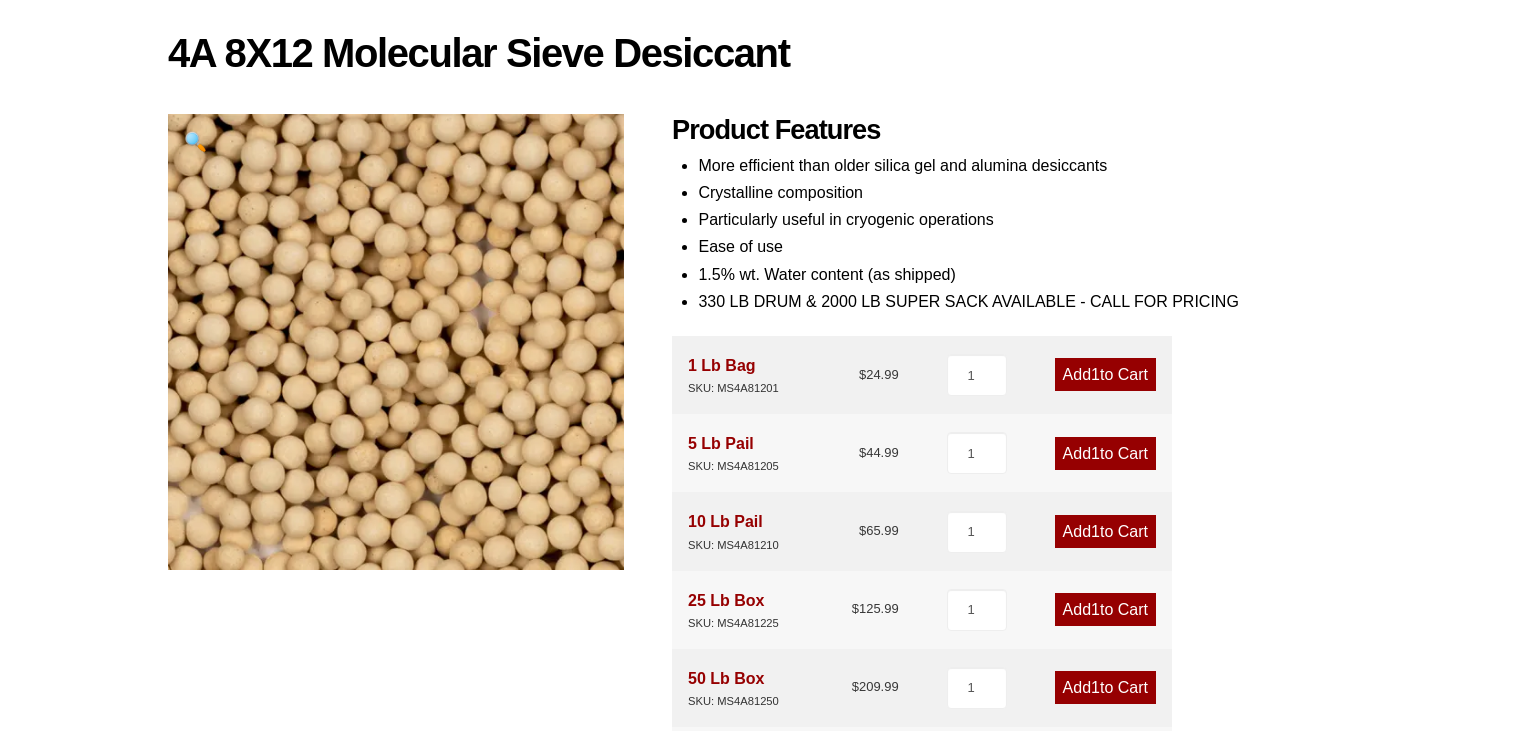 scroll, scrollTop: 0, scrollLeft: 0, axis: both 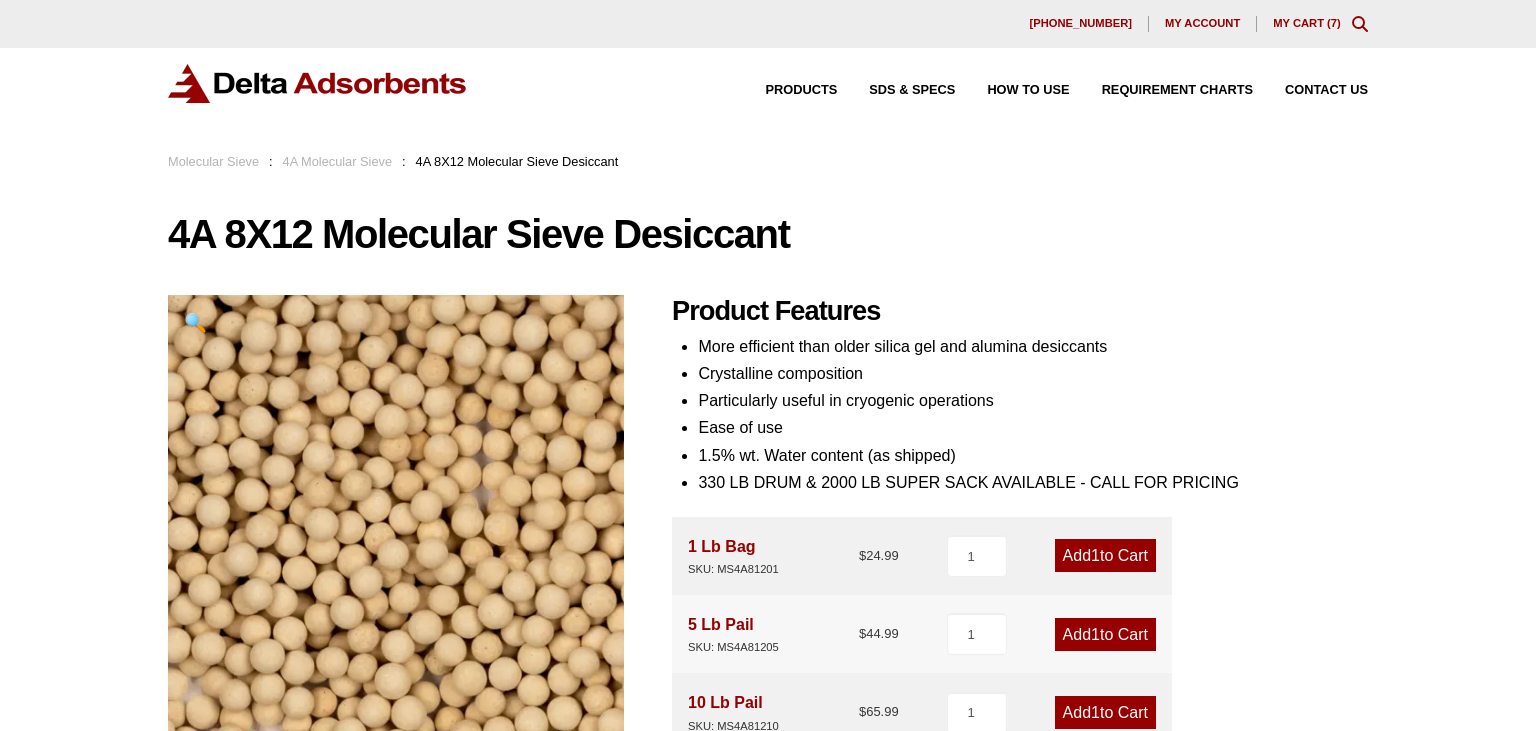 click on "Our website has detected that you are using an outdated browser that will prevent you from accessing certain features.  Please use one of the following [PERSON_NAME] when visiting our site for the best overall user experience. Chrome Firefox Edge Safari [PHONE_NUMBER] My account My Cart ( 7 )
Products SDS & SPECS How to Use Requirement Charts Contact Us
Molecular Sieve   :   4A Molecular Sieve   :   4A 8X12 Molecular Sieve Desiccant
4A 8X12 Molecular Sieve Desiccant 🔍
Product Features More efficient than older silica gel and alumina desiccants Crystalline composition Particularly useful in cryogenic operations Ease of use 1.5% wt. Water content (as shipped) 330 LB DRUM & 2000 LB SUPER SACK AVAILABLE - CALL FOR PRICING
1 Lb Bag					 SKU: MS4A81201
$ 24.99
1
Add  1  to Cart
SKU: MS4A81205" at bounding box center [768, 885] 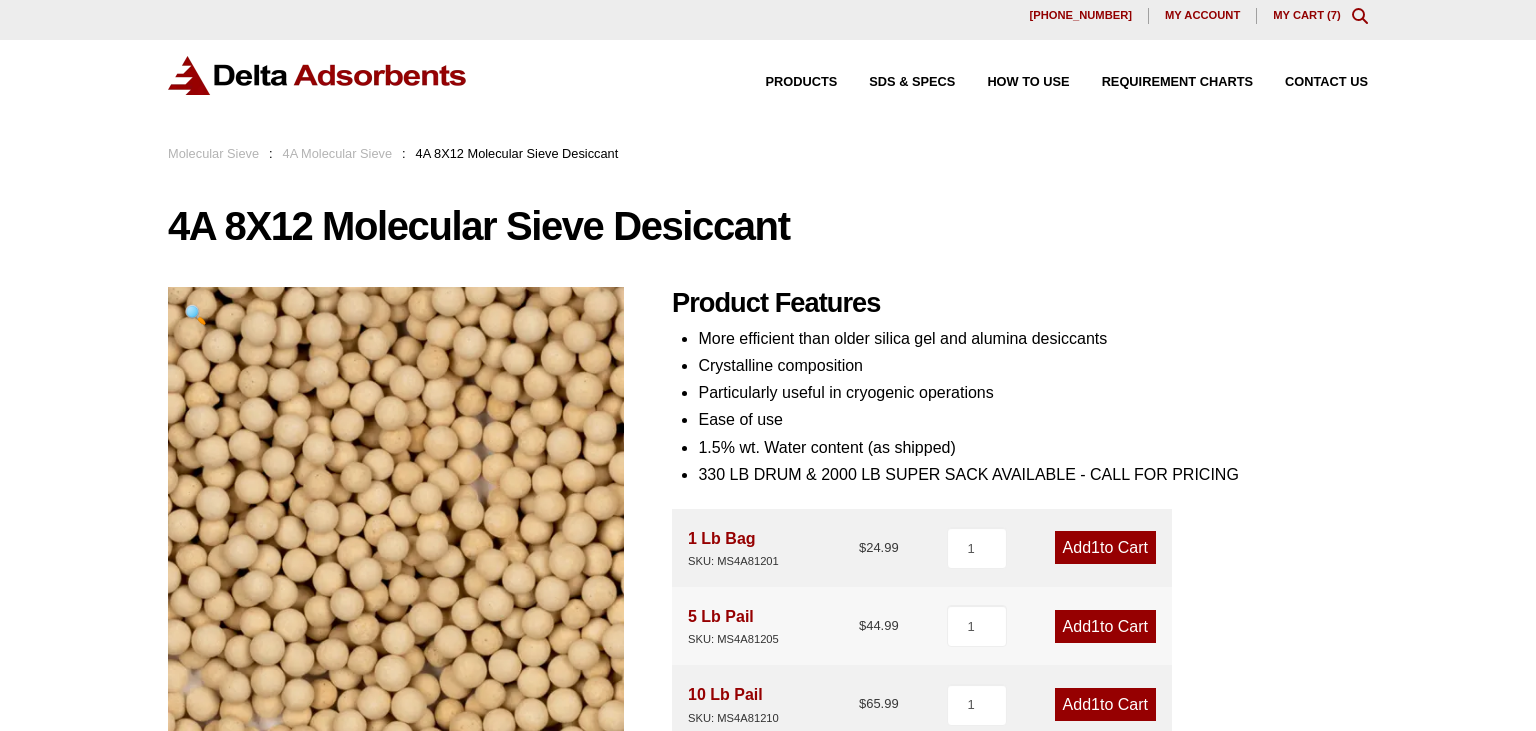 scroll, scrollTop: 8, scrollLeft: 0, axis: vertical 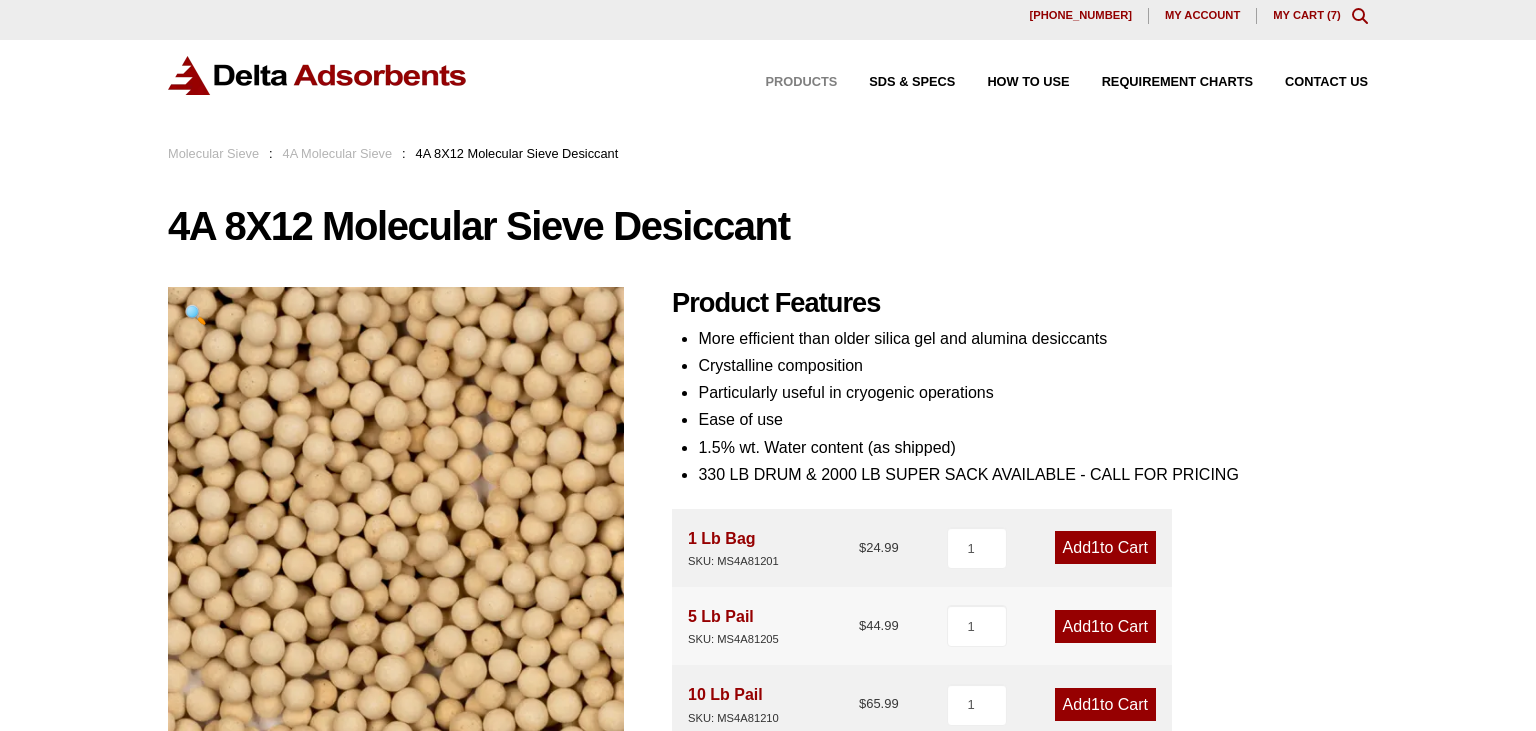 click on "Products" at bounding box center [802, 82] 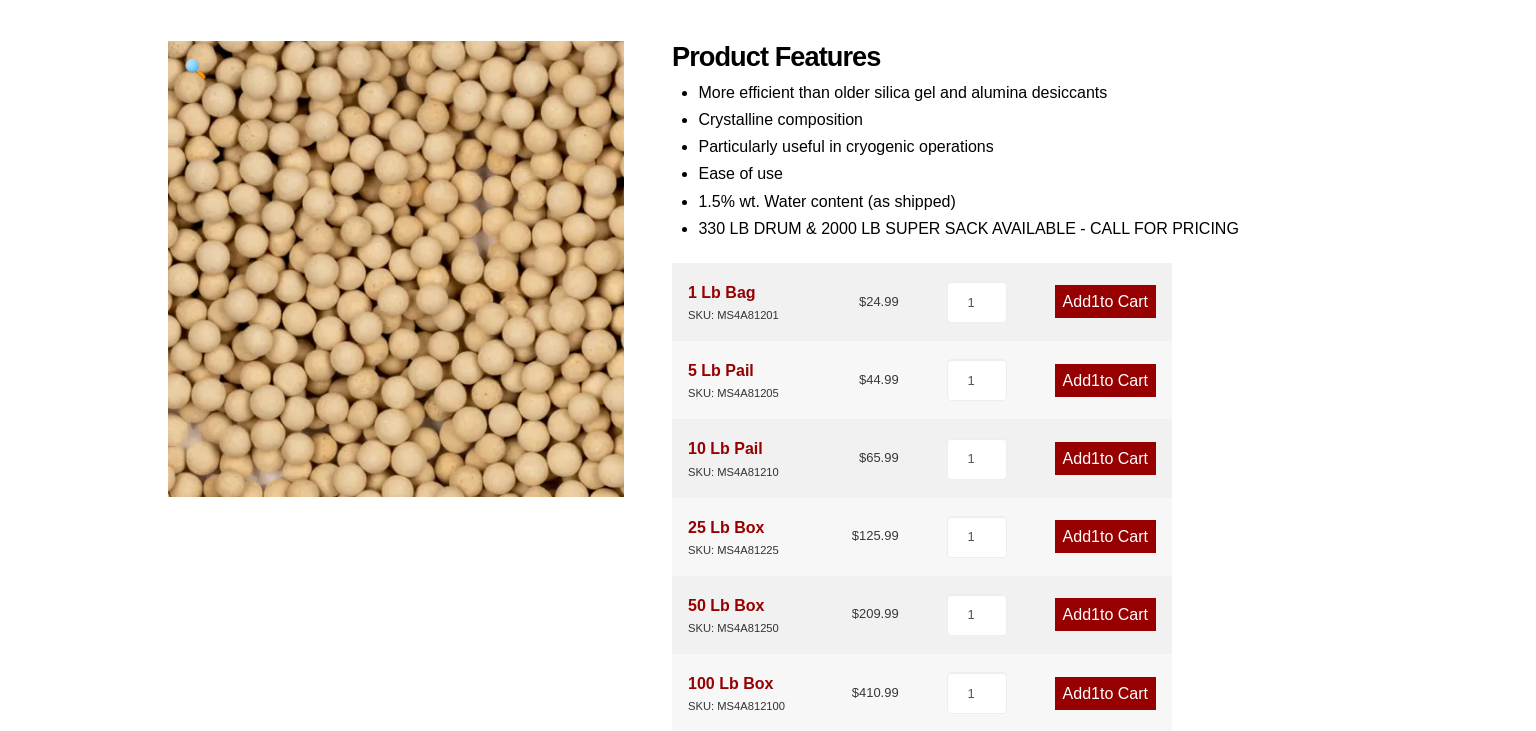 scroll, scrollTop: 251, scrollLeft: 0, axis: vertical 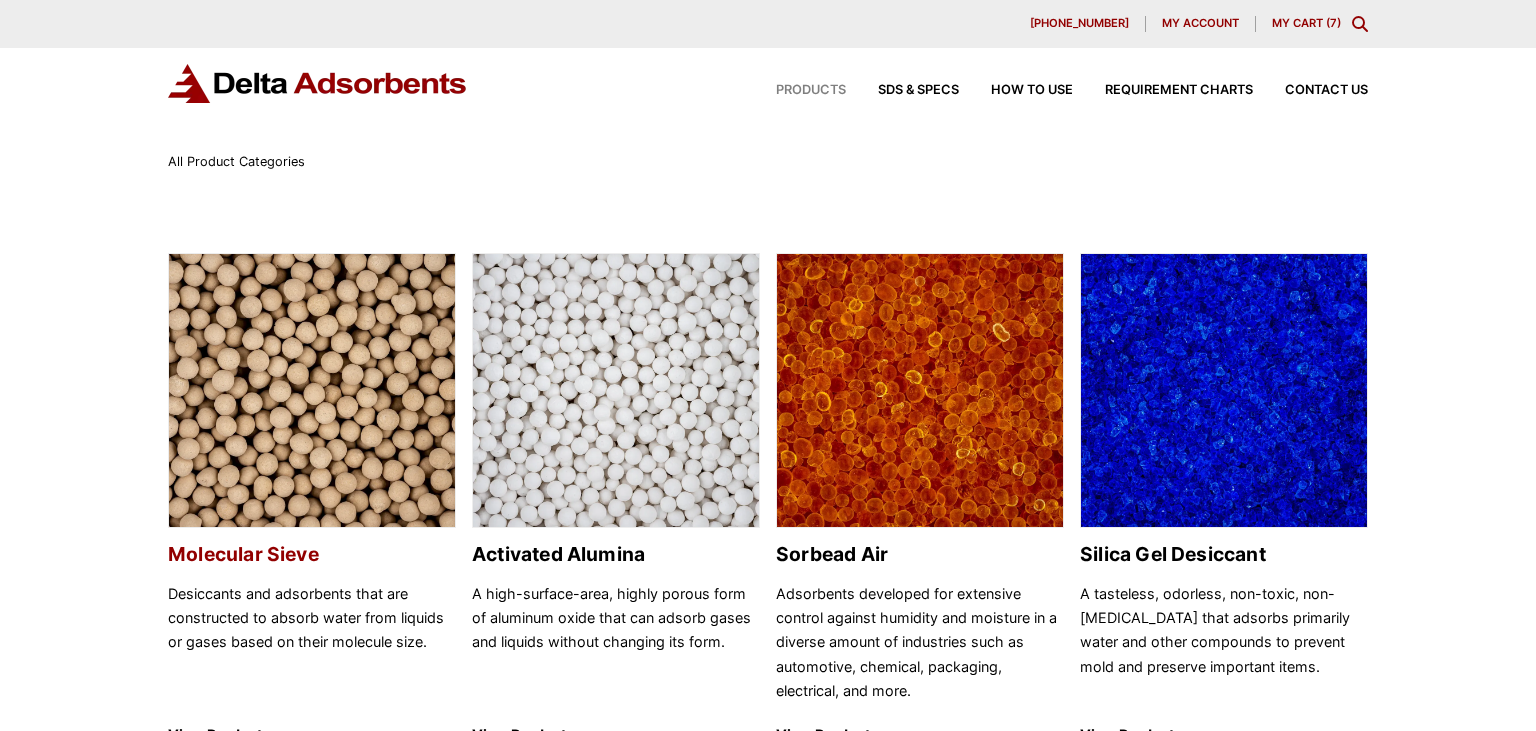 click at bounding box center (312, 391) 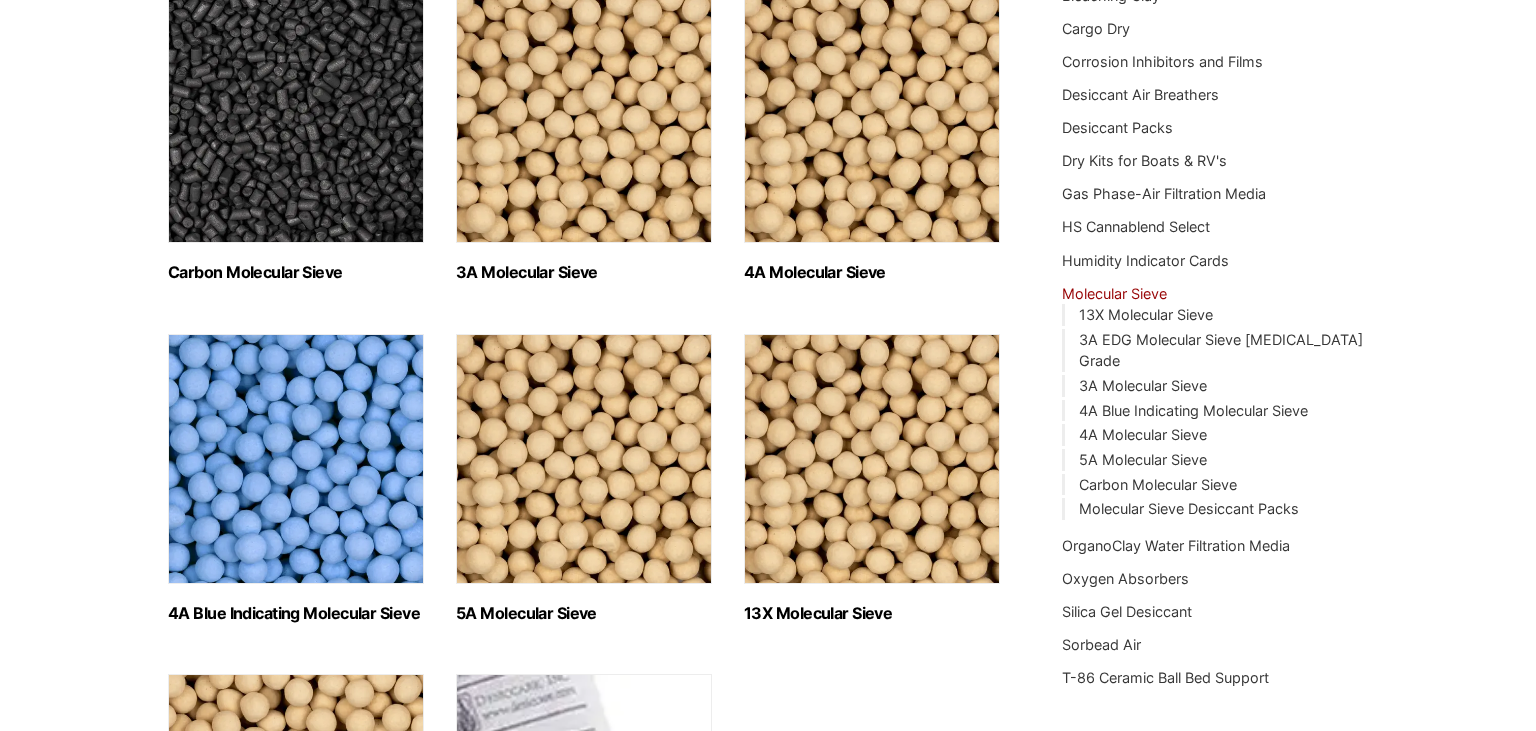 scroll, scrollTop: 344, scrollLeft: 0, axis: vertical 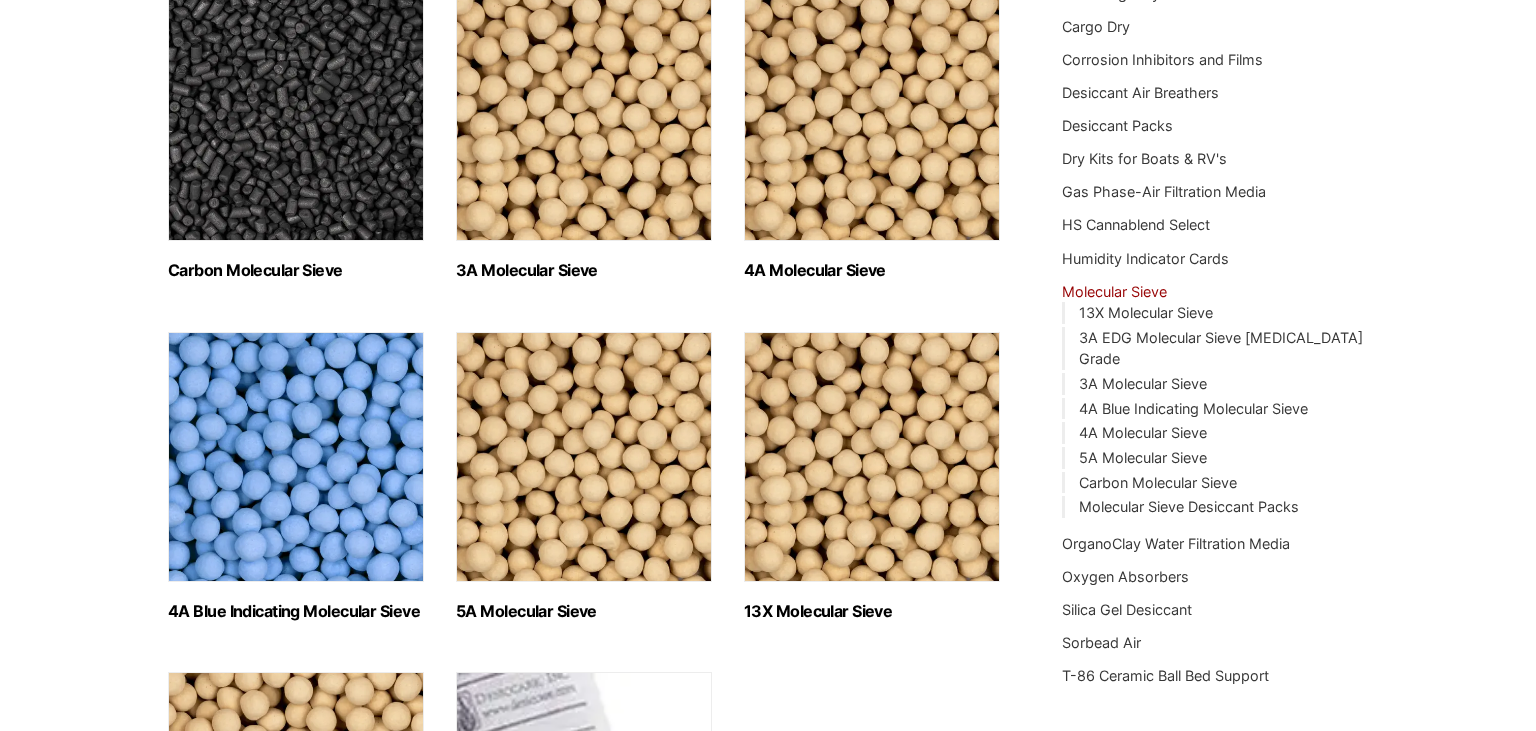 click at bounding box center (872, 116) 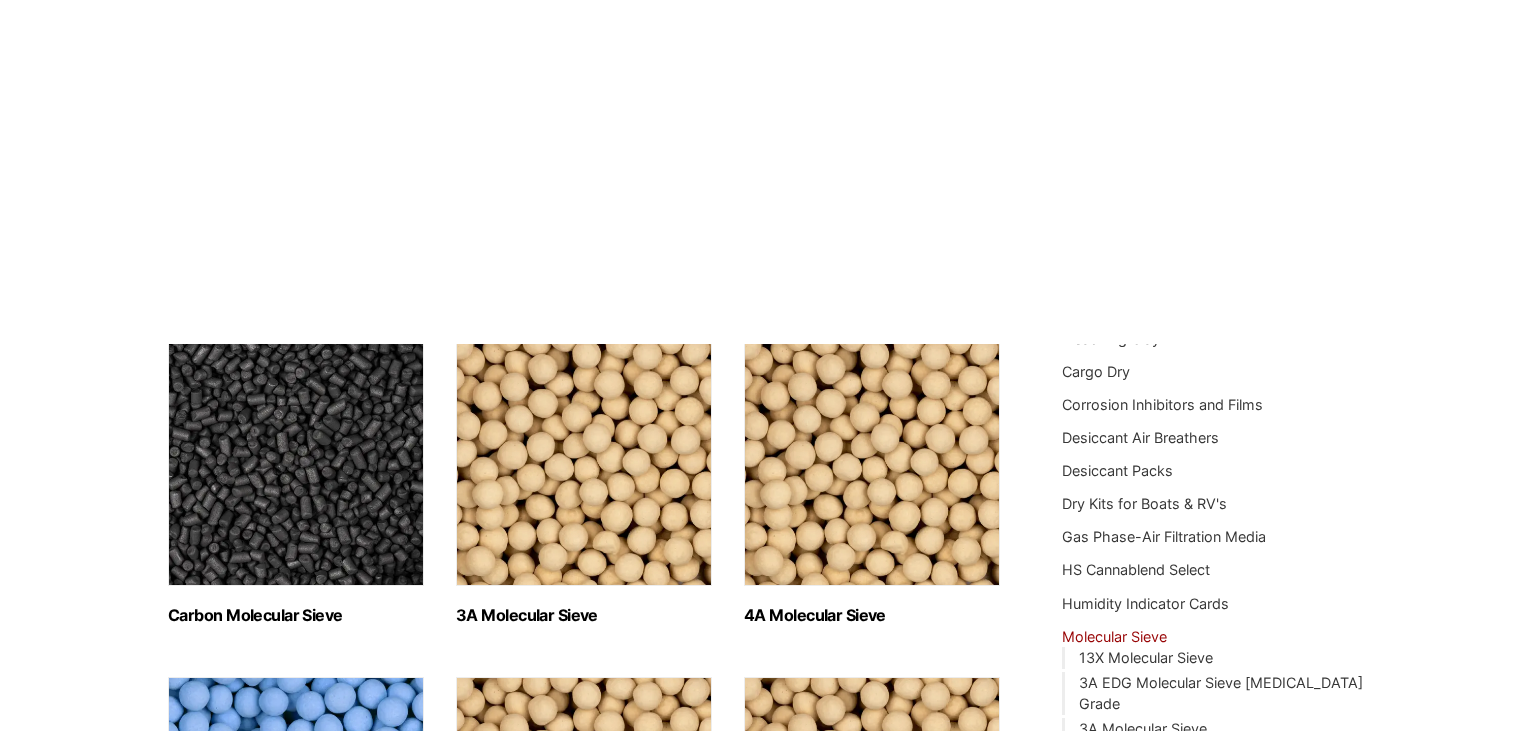 scroll, scrollTop: 0, scrollLeft: 0, axis: both 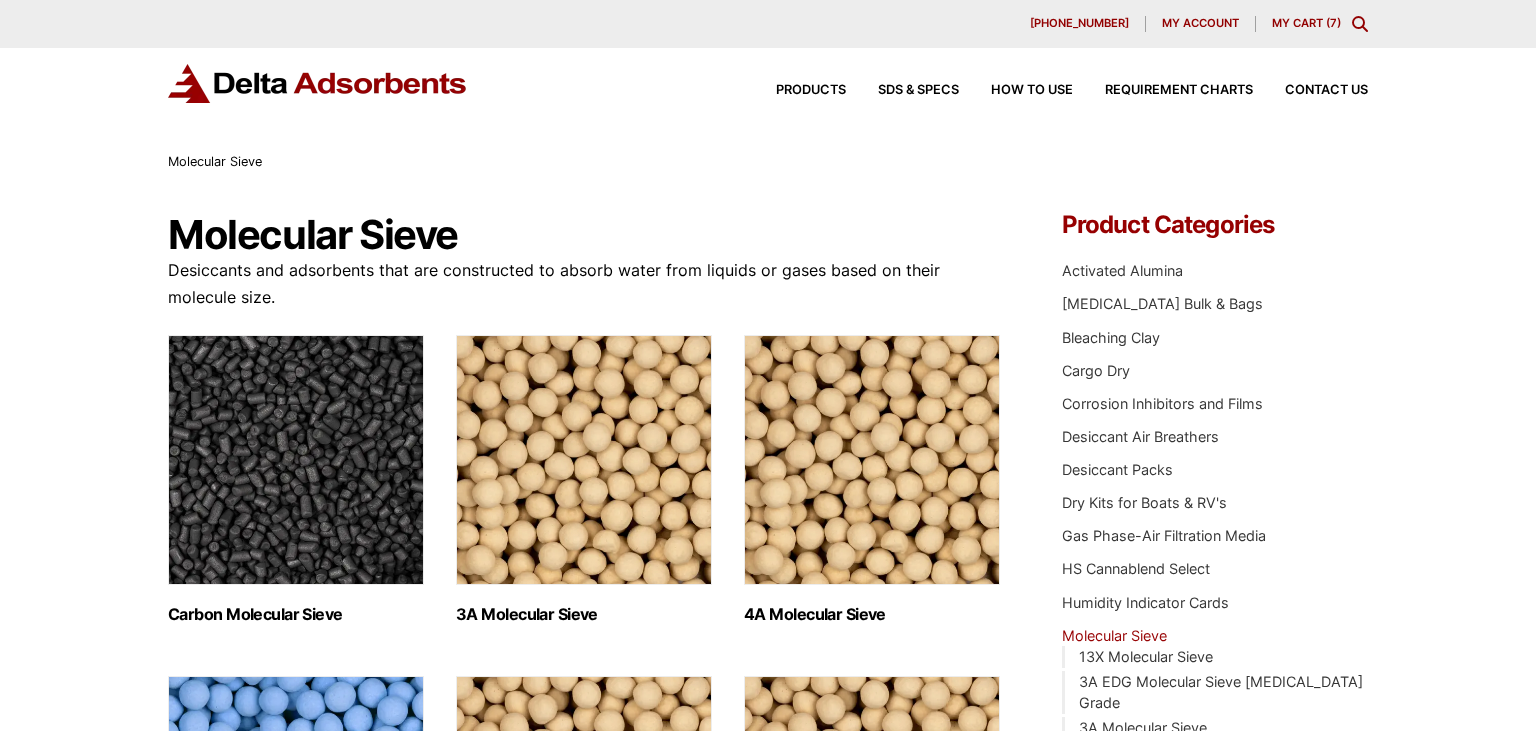 click on "630-980-5205 My account My Cart ( 7 )" at bounding box center (768, 24) 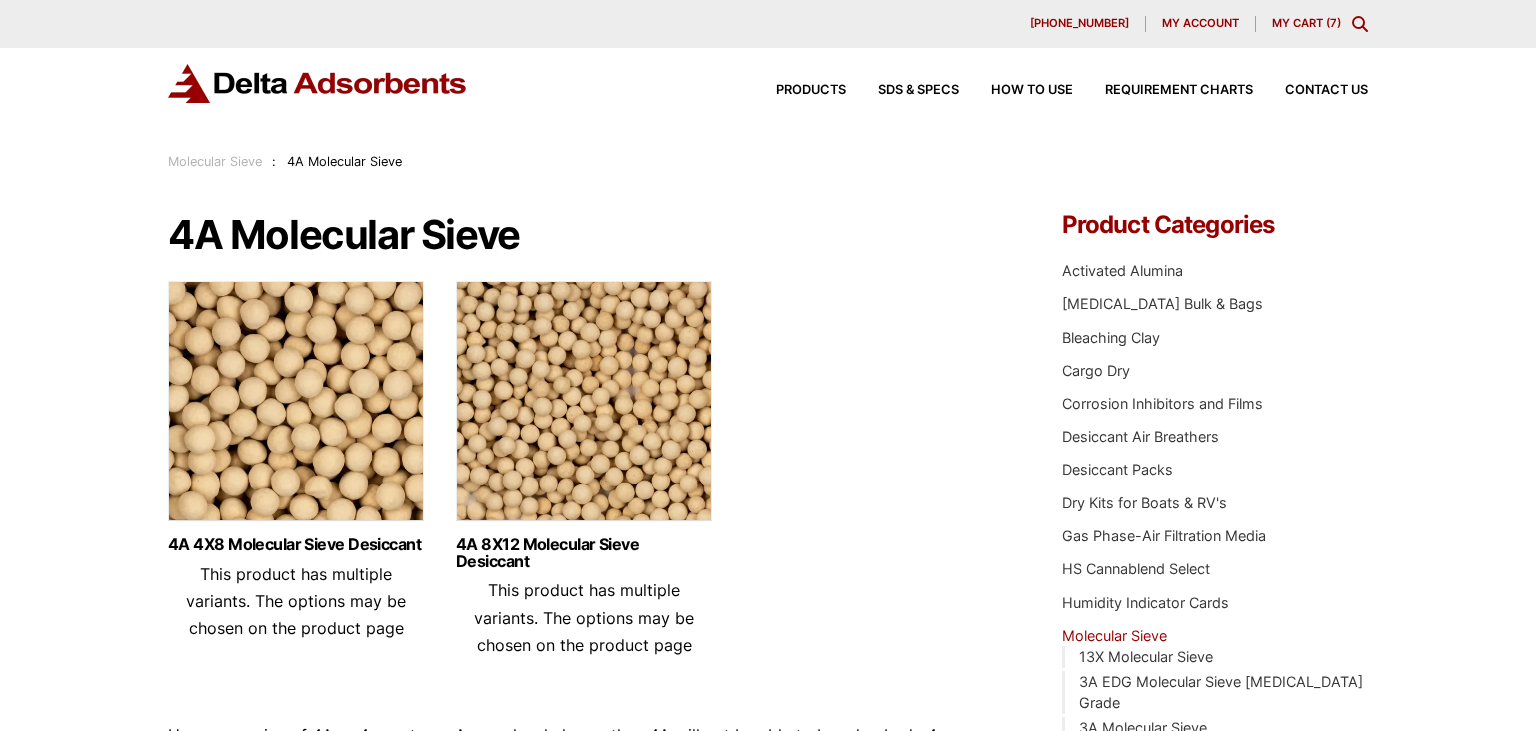 scroll, scrollTop: 0, scrollLeft: 0, axis: both 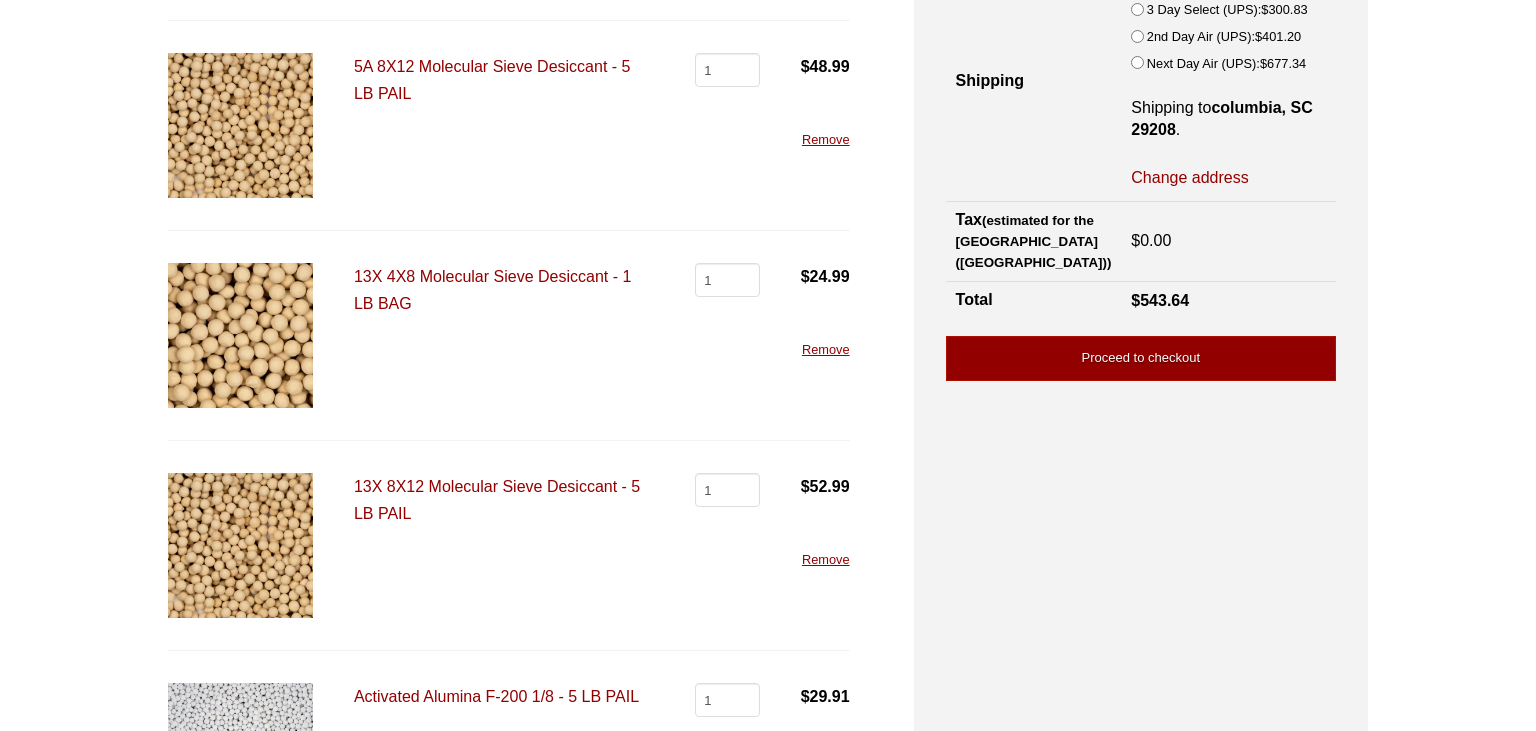 click on "13X 8X12 Molecular Sieve Desiccant - 5 LB PAIL" at bounding box center (497, 500) 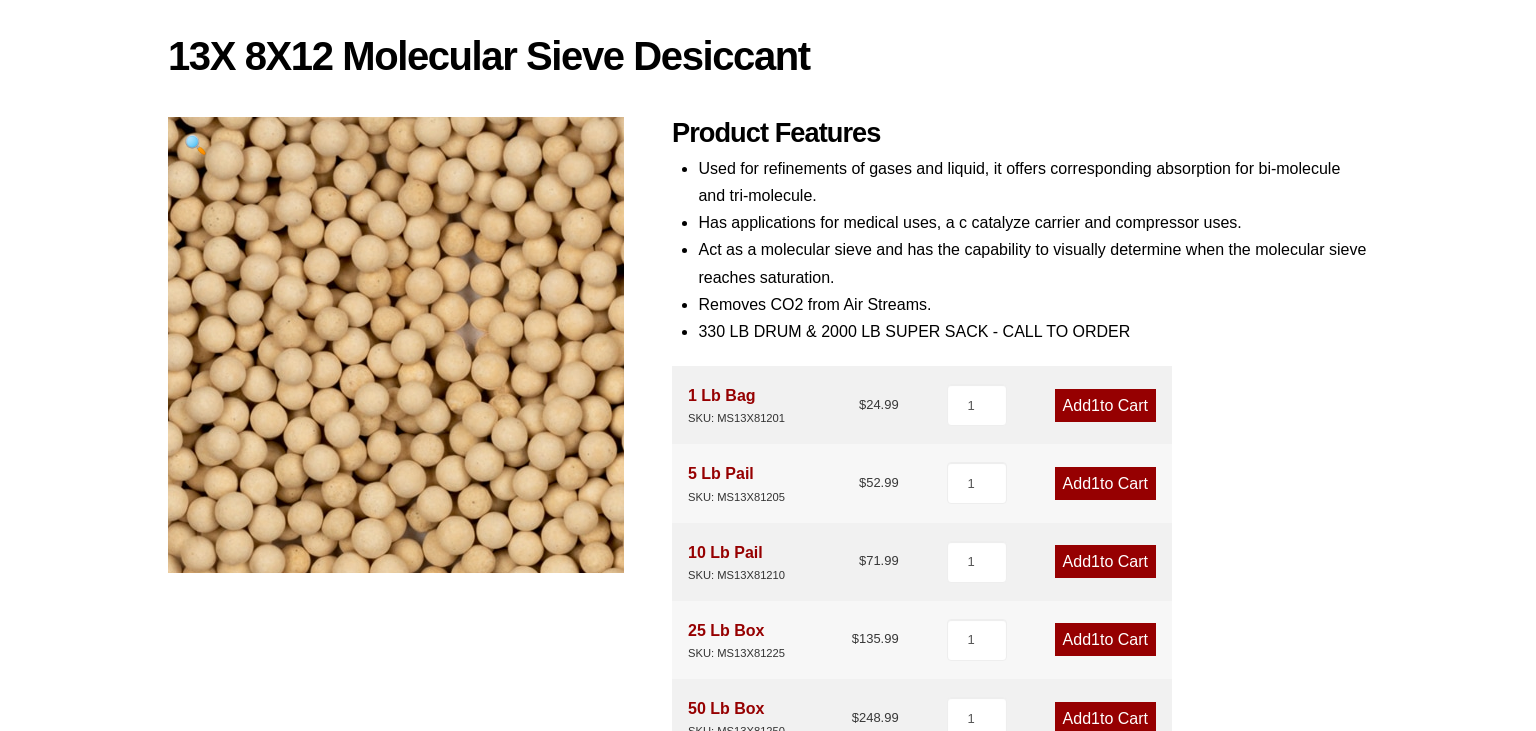 scroll, scrollTop: 0, scrollLeft: 0, axis: both 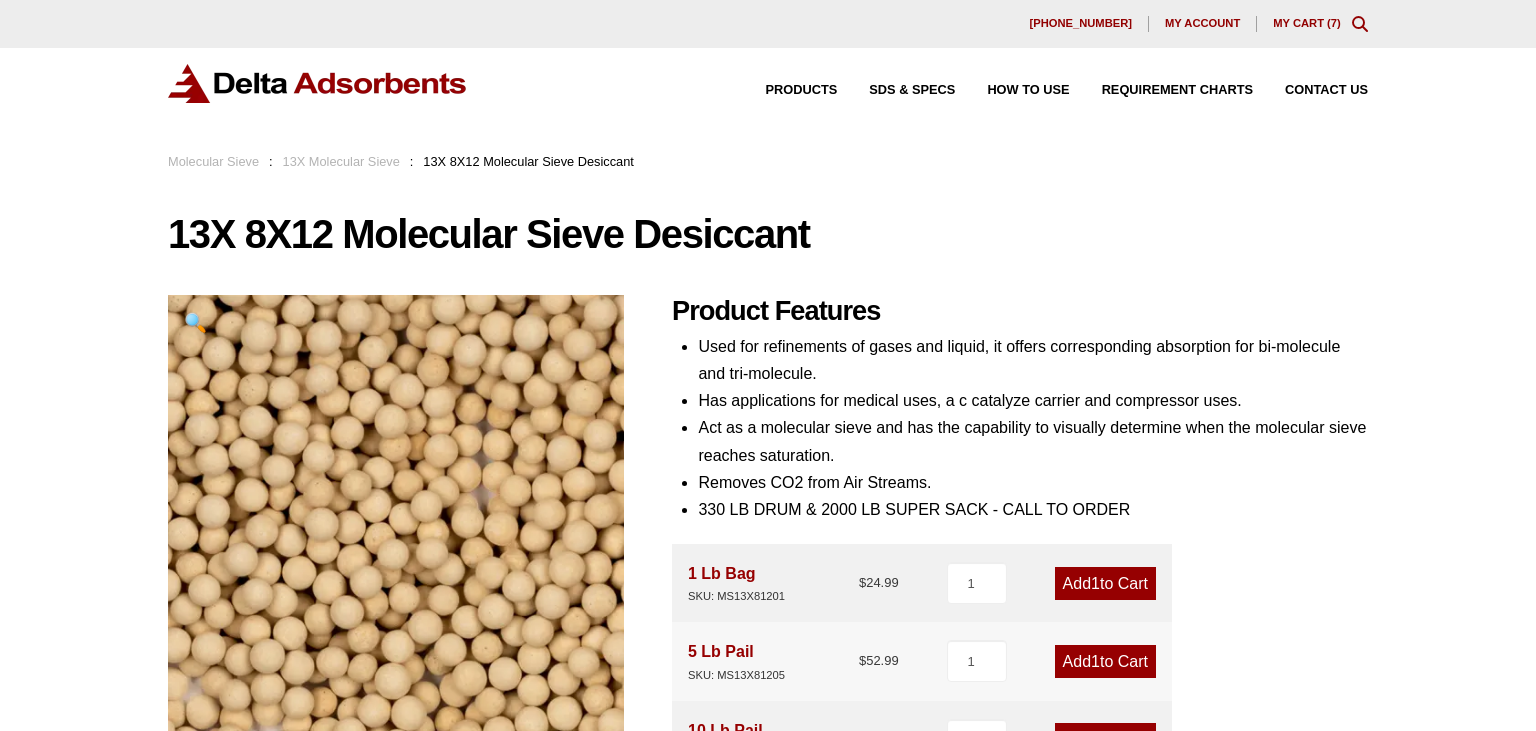click on "My Cart ( 7 )" at bounding box center [1307, 23] 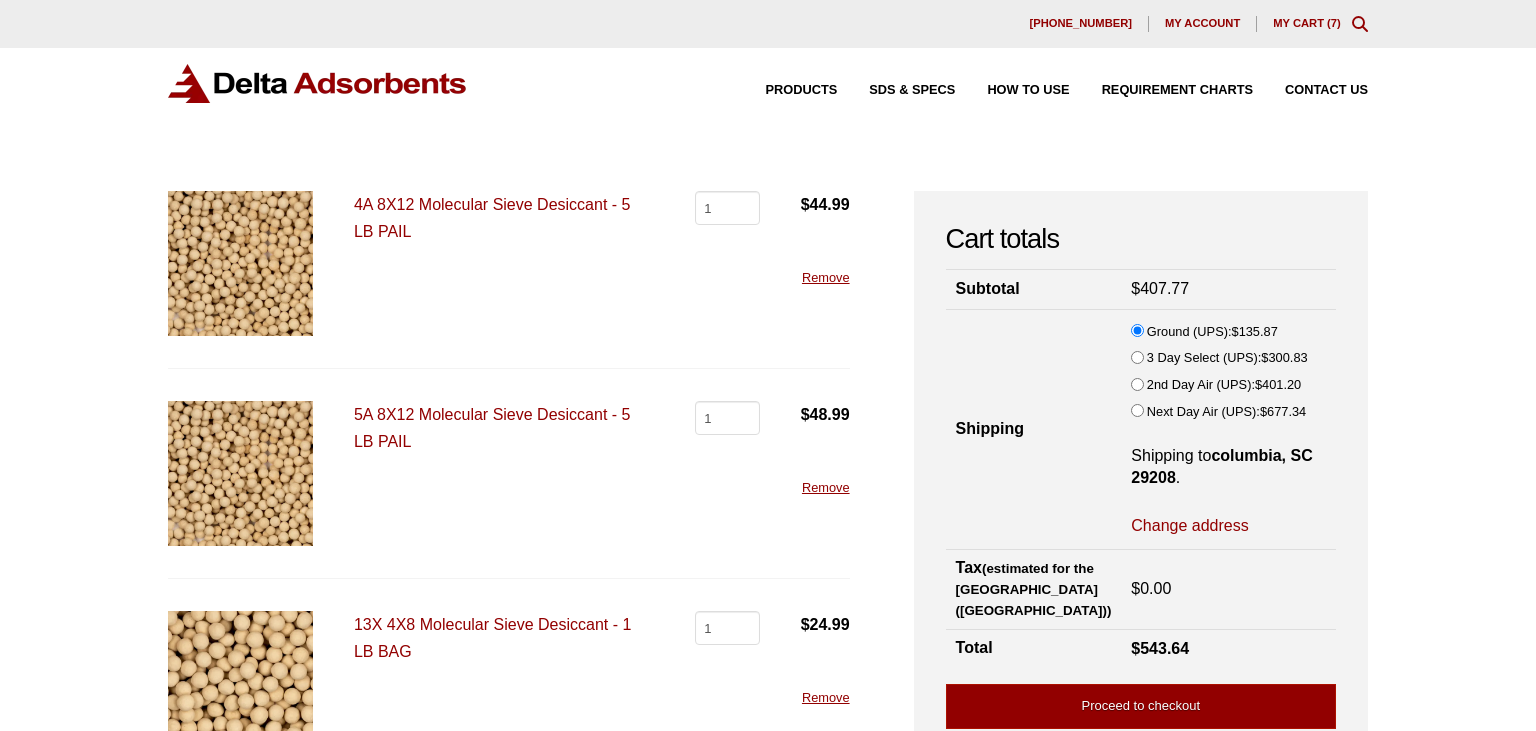 scroll, scrollTop: 0, scrollLeft: 0, axis: both 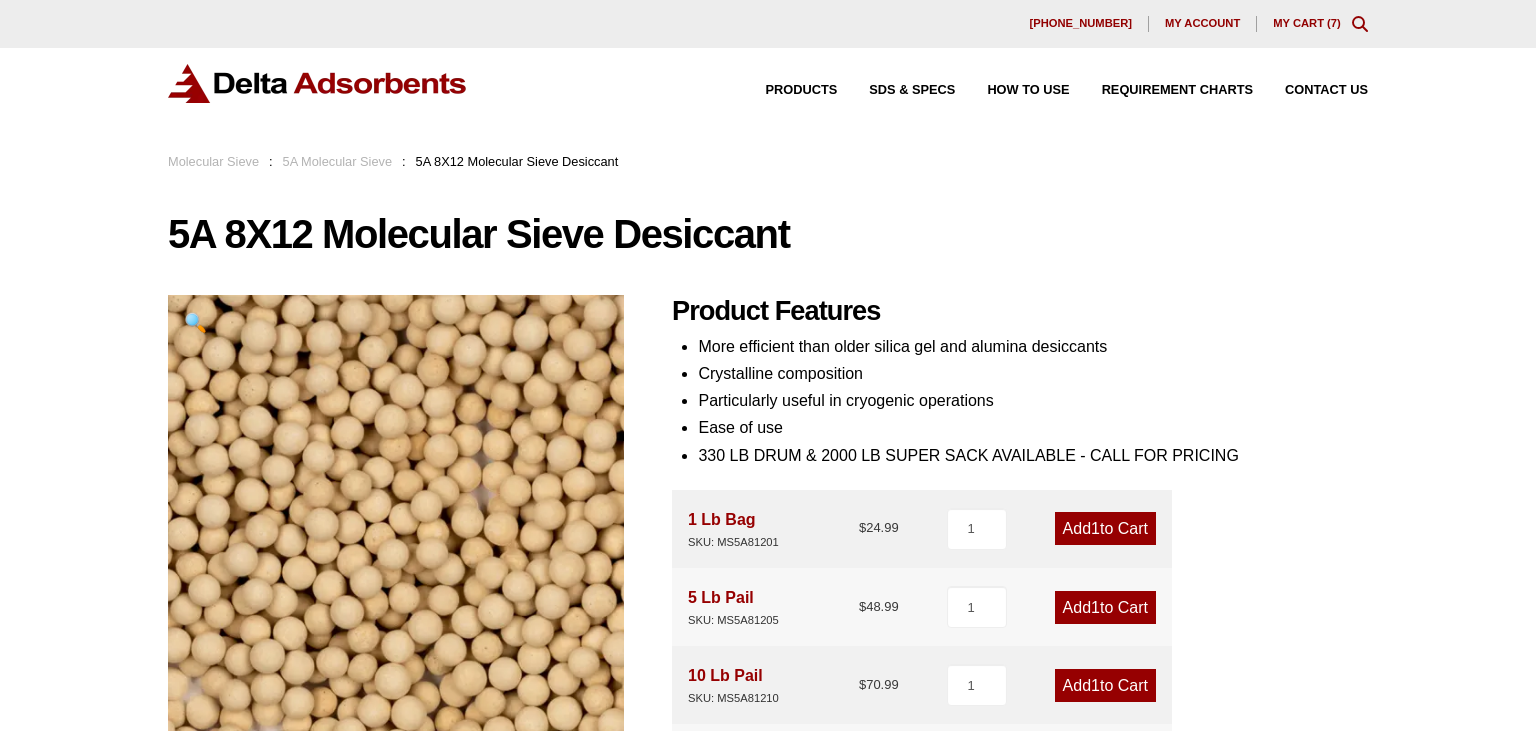 click on "[PHONE_NUMBER] My account My Cart ( 7 )" at bounding box center (768, 24) 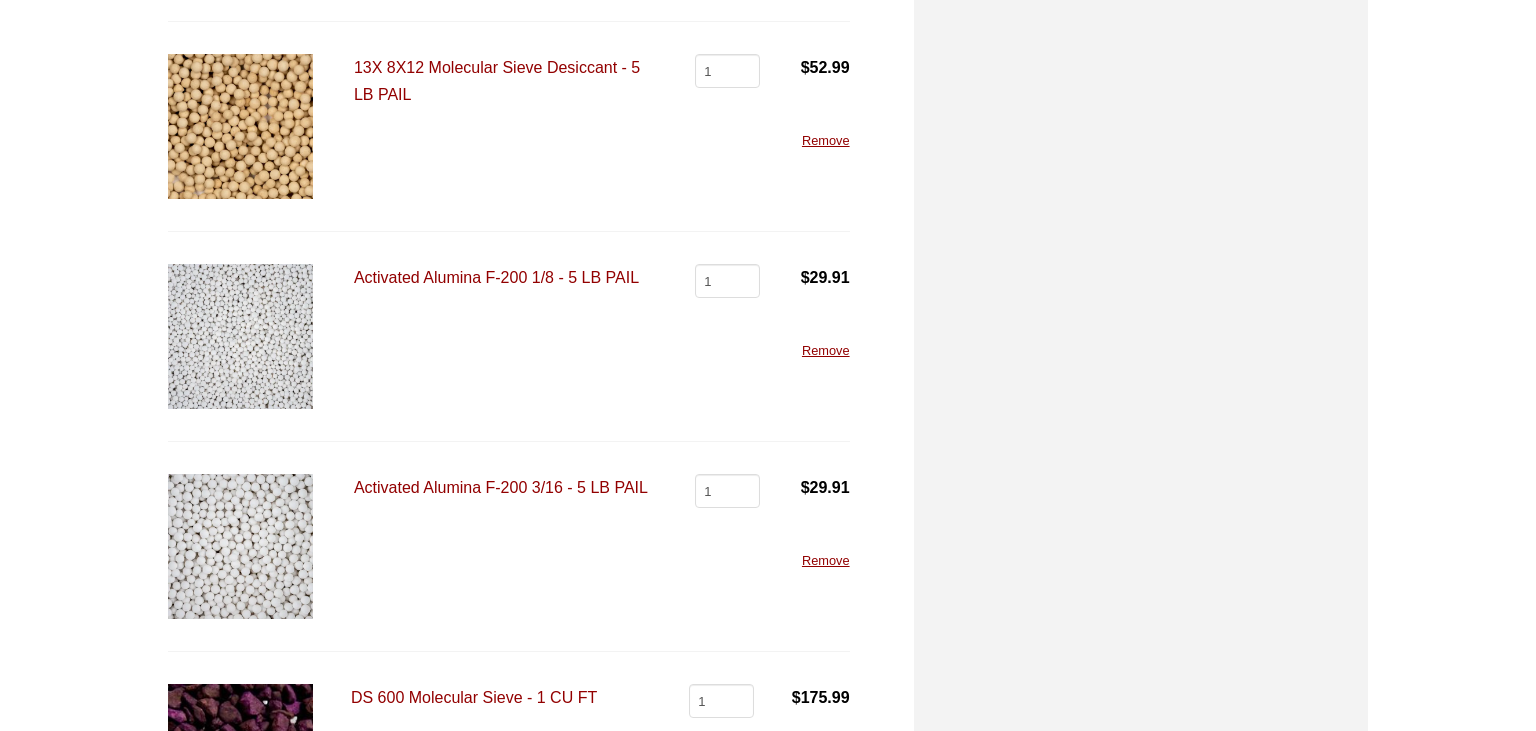 scroll, scrollTop: 768, scrollLeft: 0, axis: vertical 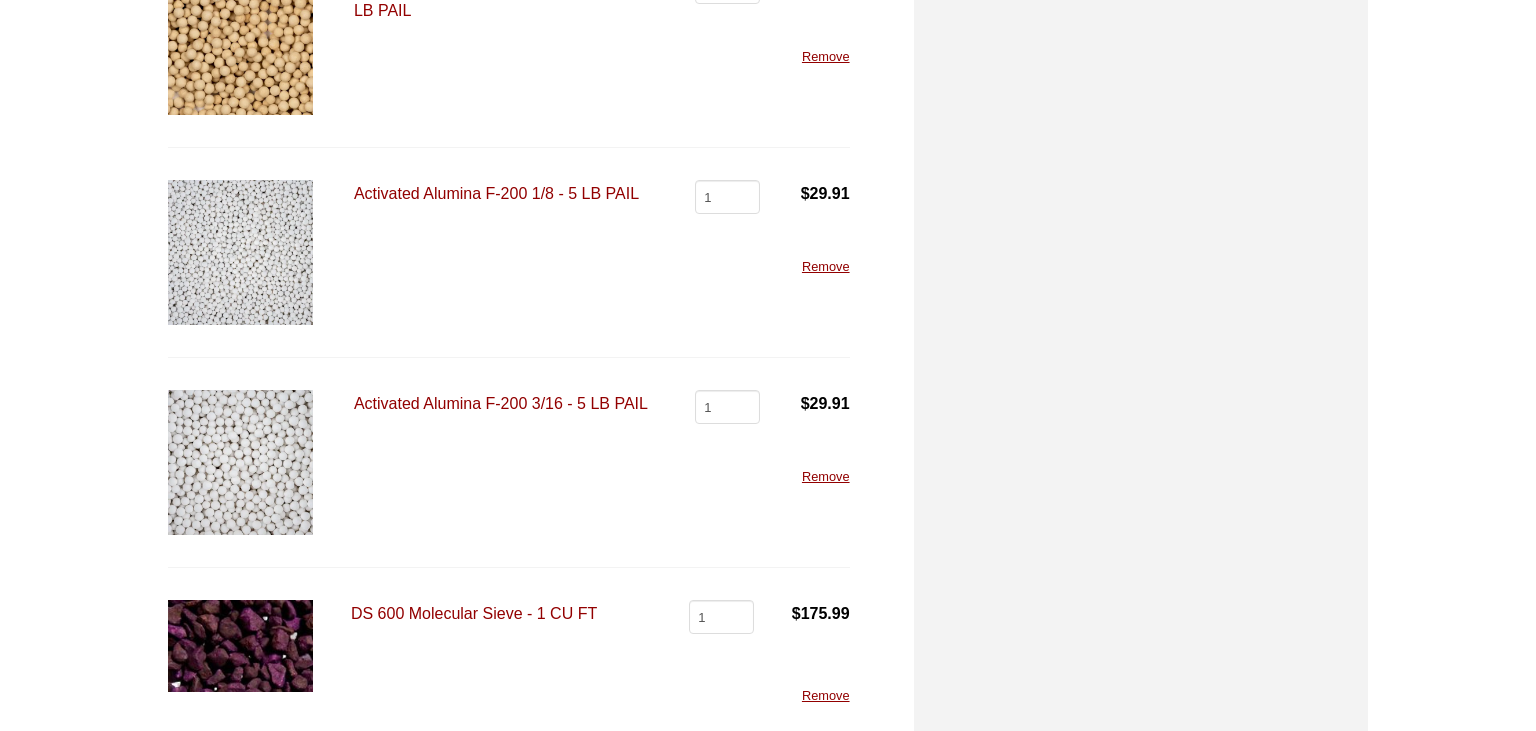 click on "Remove" at bounding box center (826, 476) 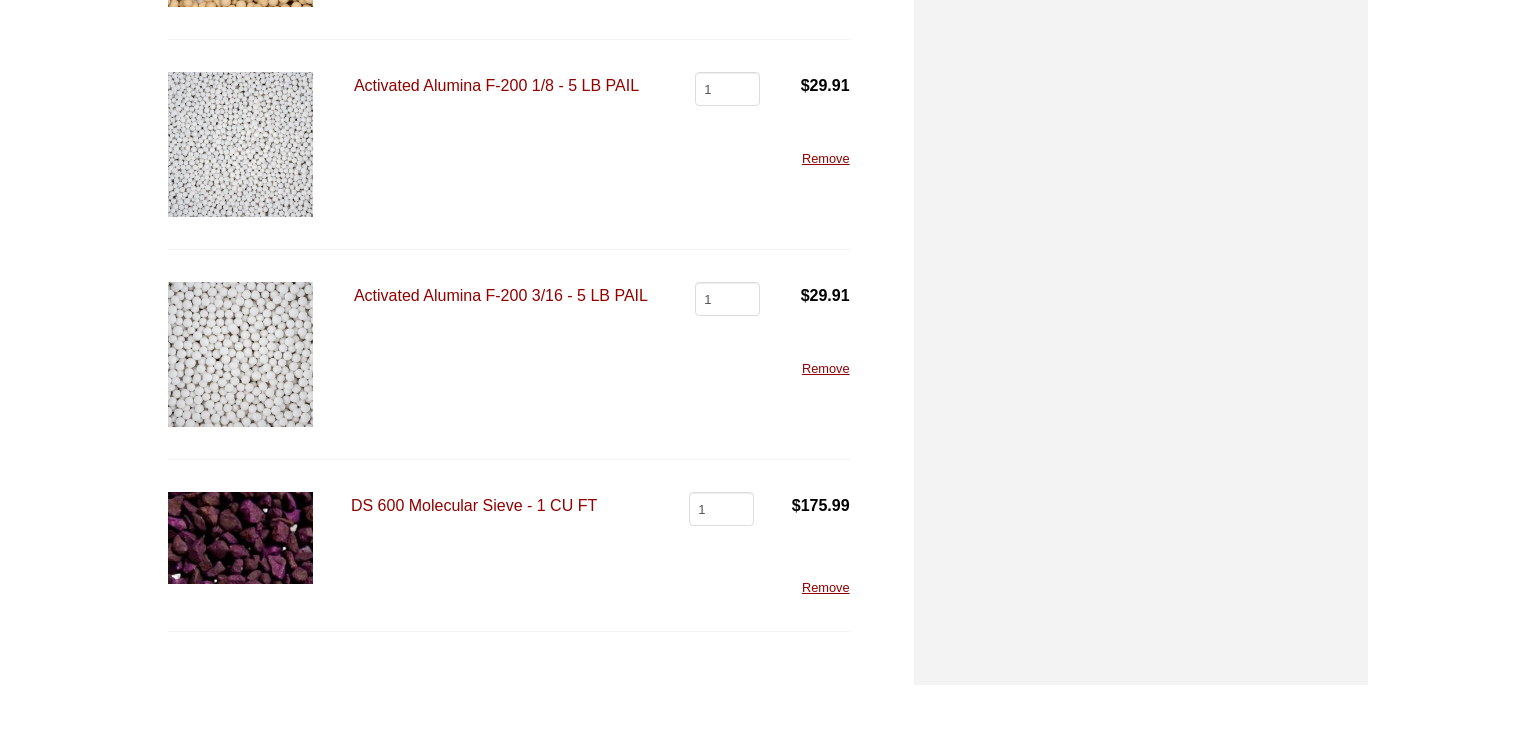scroll, scrollTop: 960, scrollLeft: 0, axis: vertical 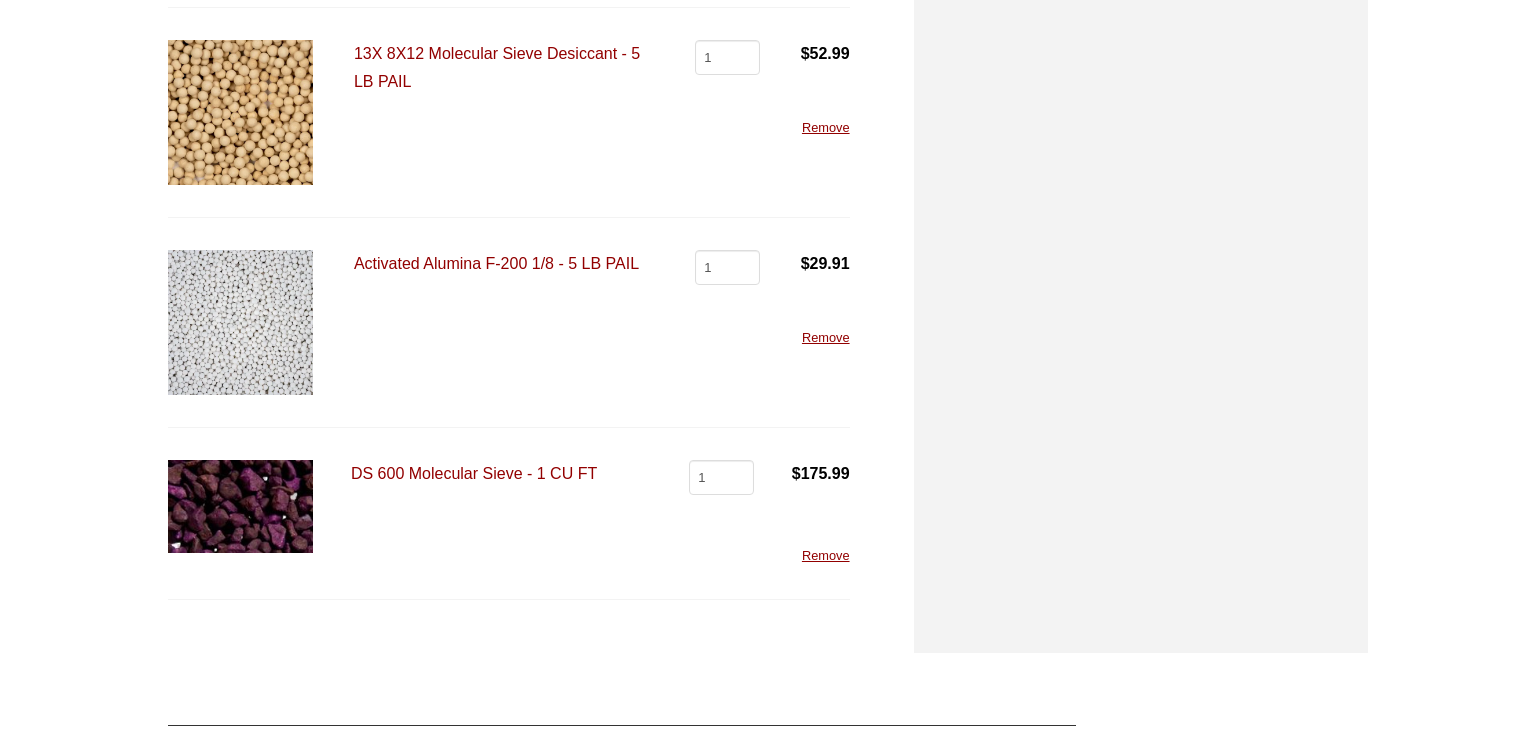 click on "Remove" at bounding box center (826, 555) 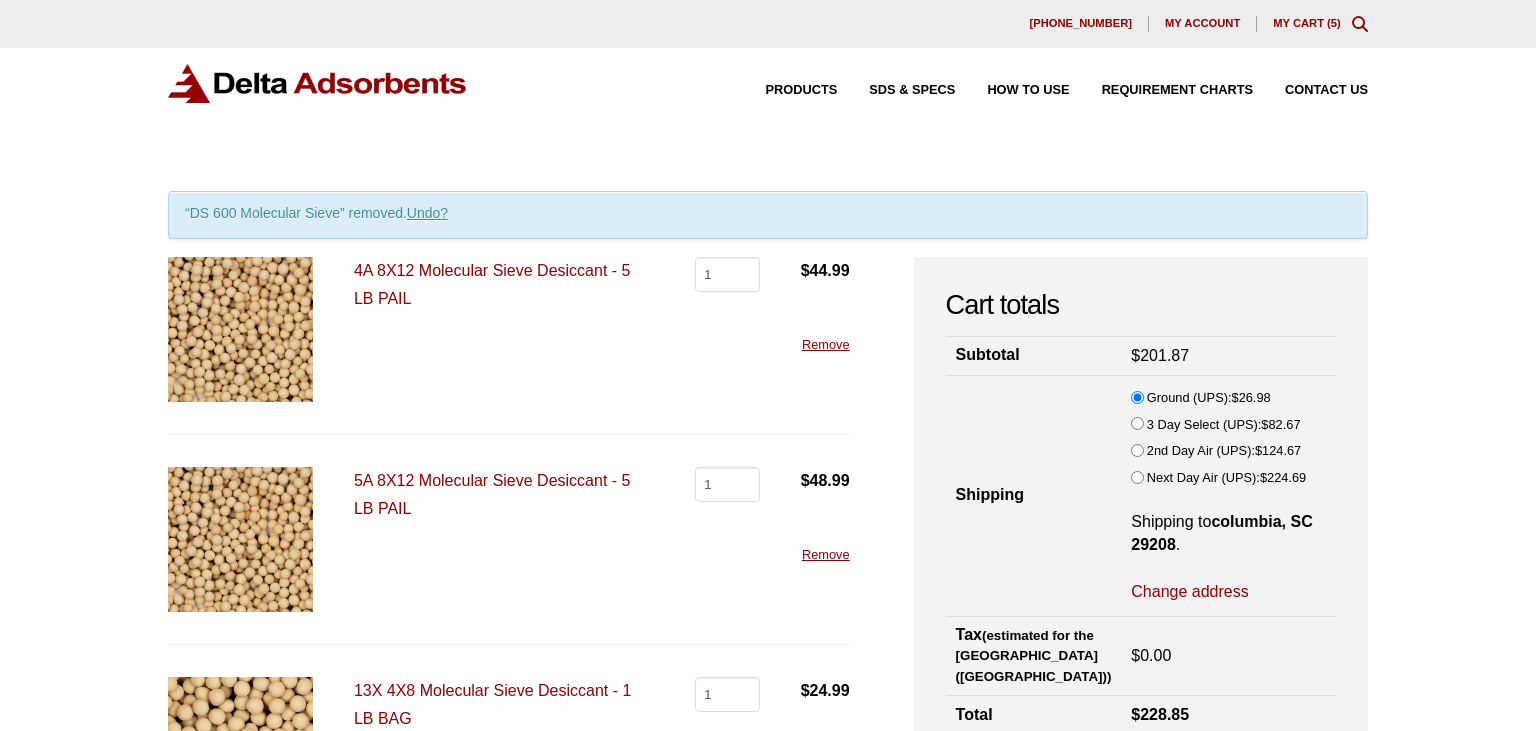 scroll, scrollTop: 0, scrollLeft: 0, axis: both 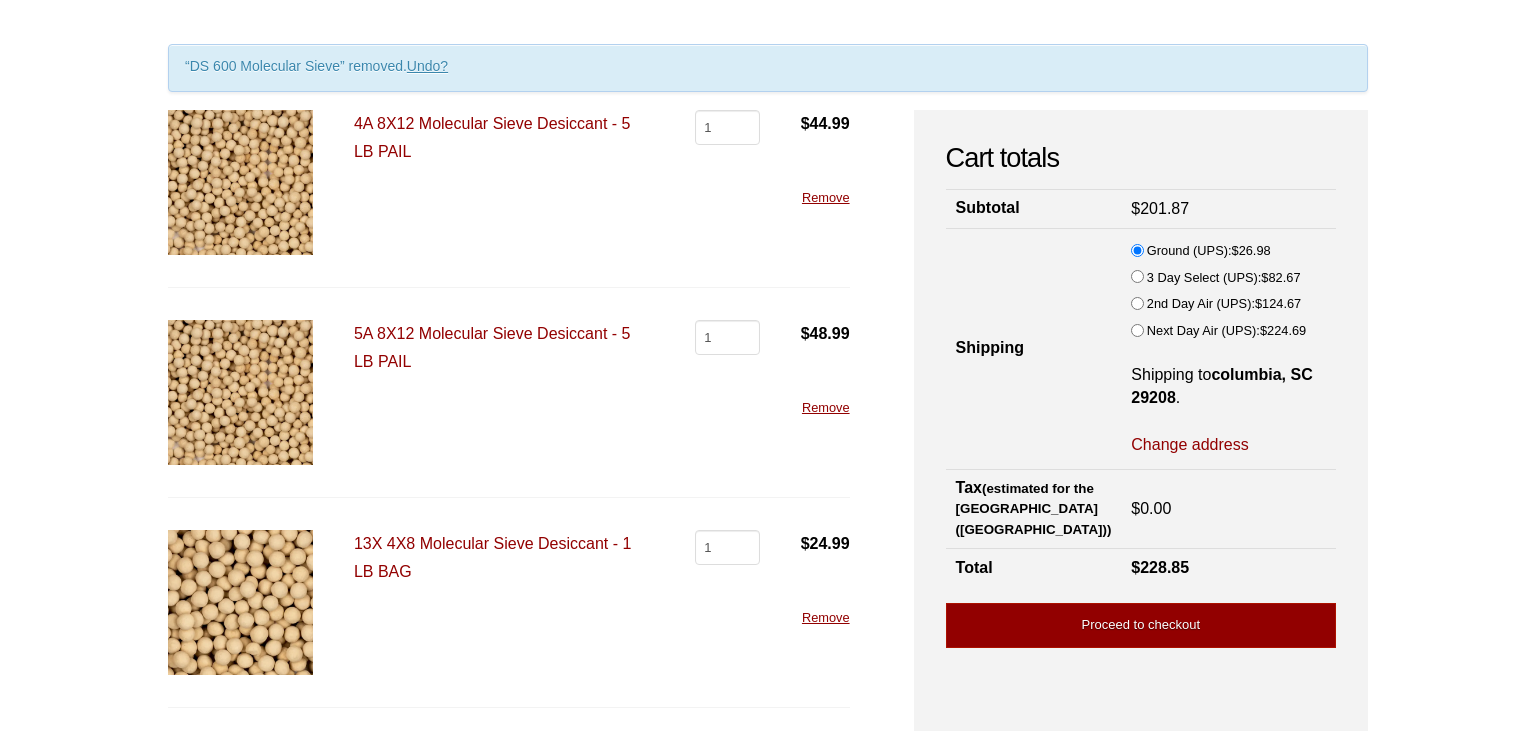 click on "Remove" at bounding box center (826, 197) 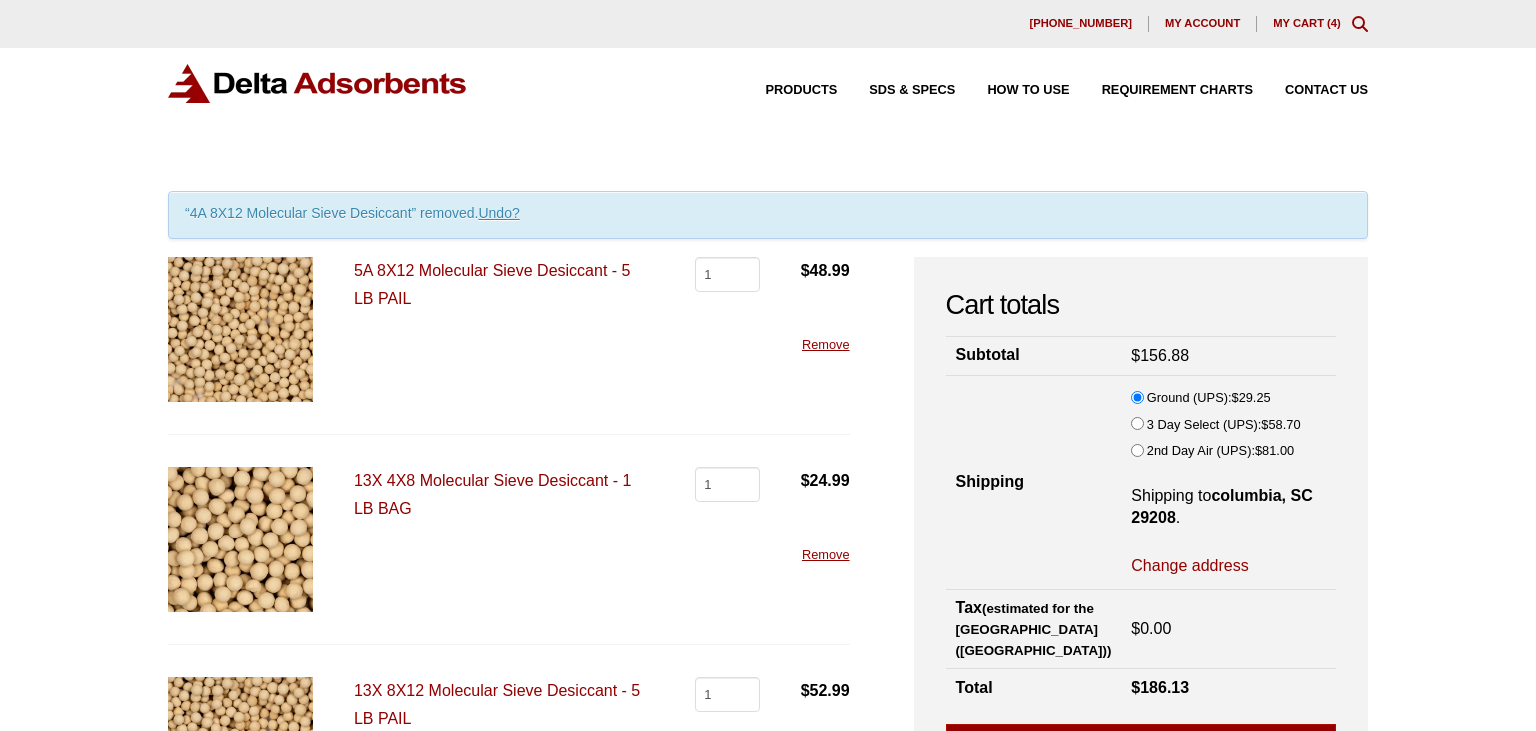 scroll, scrollTop: 0, scrollLeft: 0, axis: both 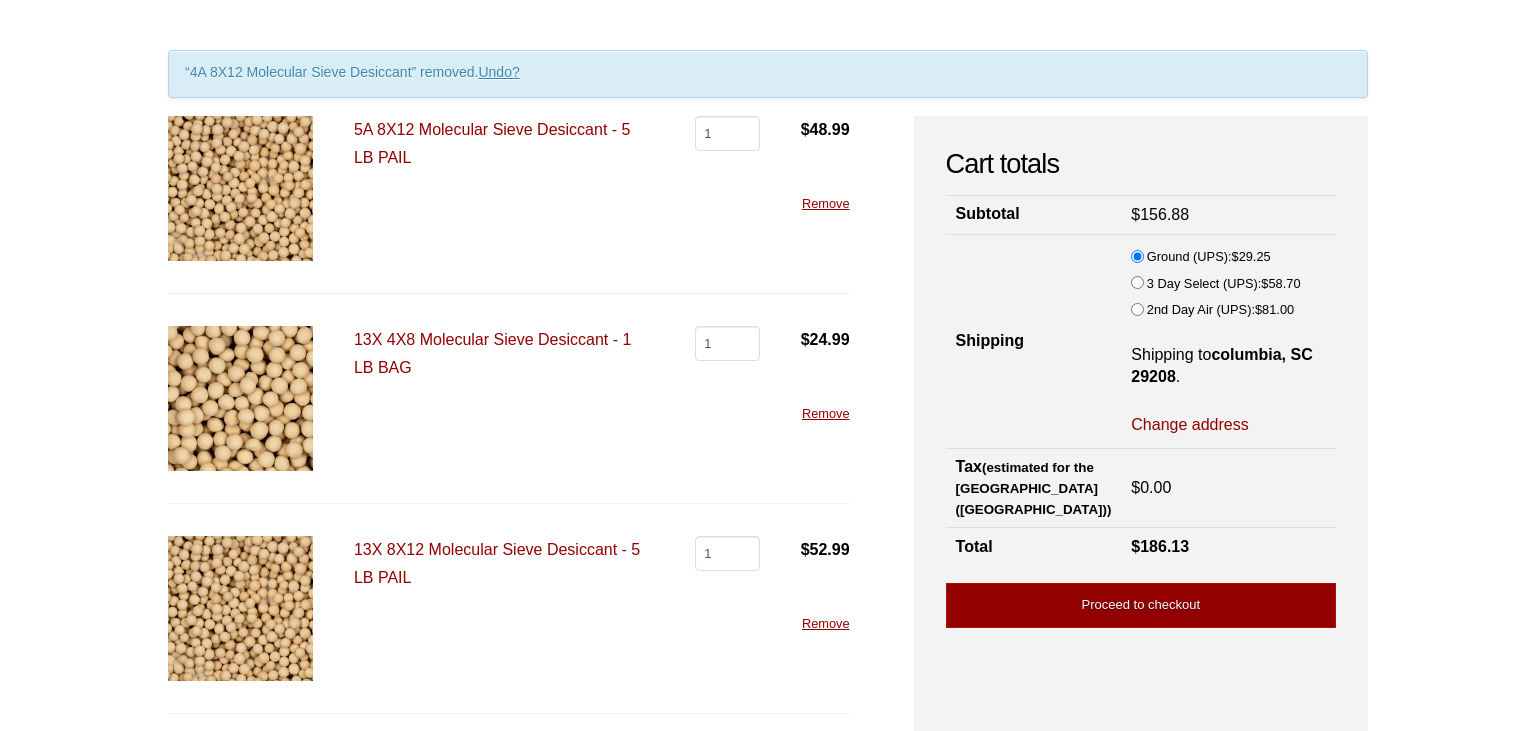 click on "Remove" at bounding box center [826, 413] 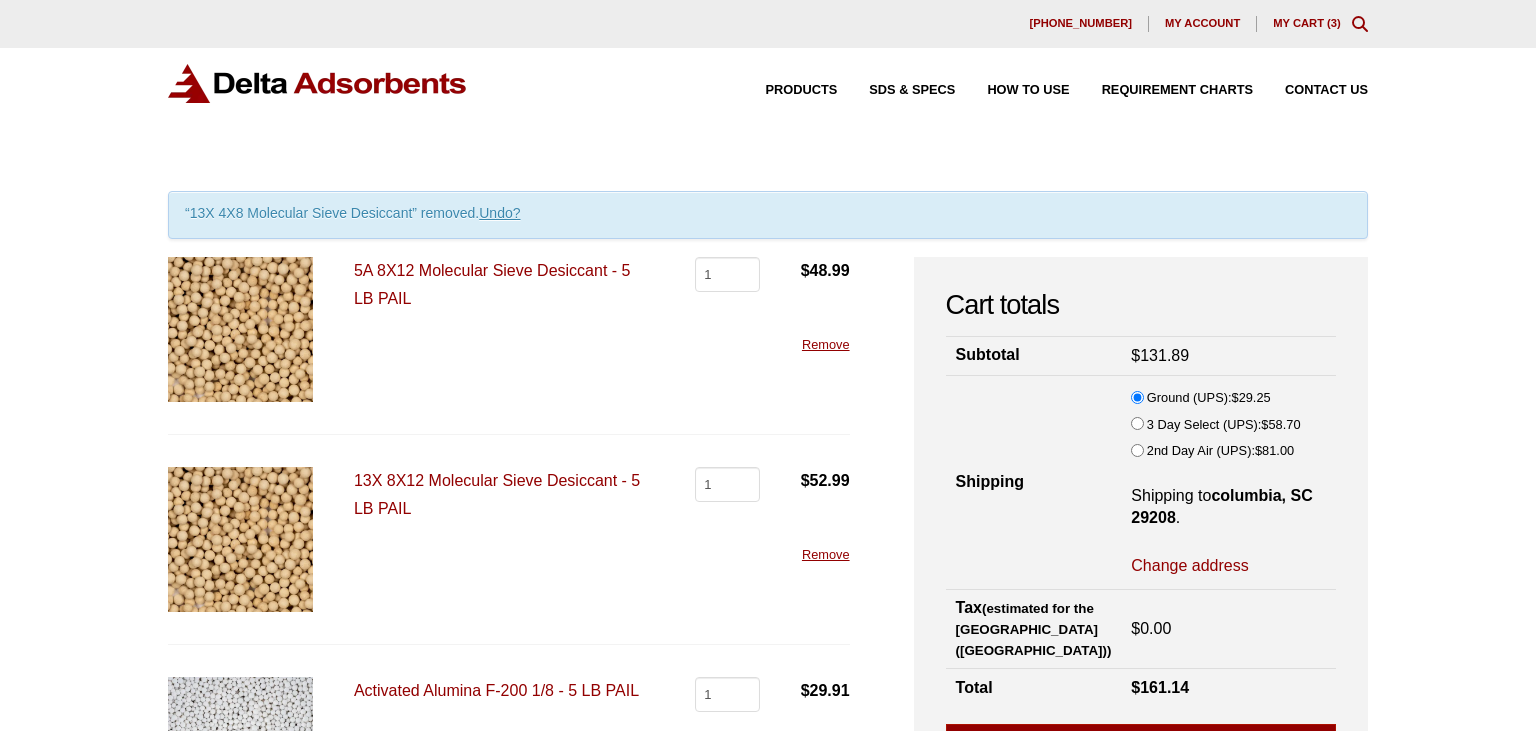 scroll, scrollTop: 0, scrollLeft: 0, axis: both 